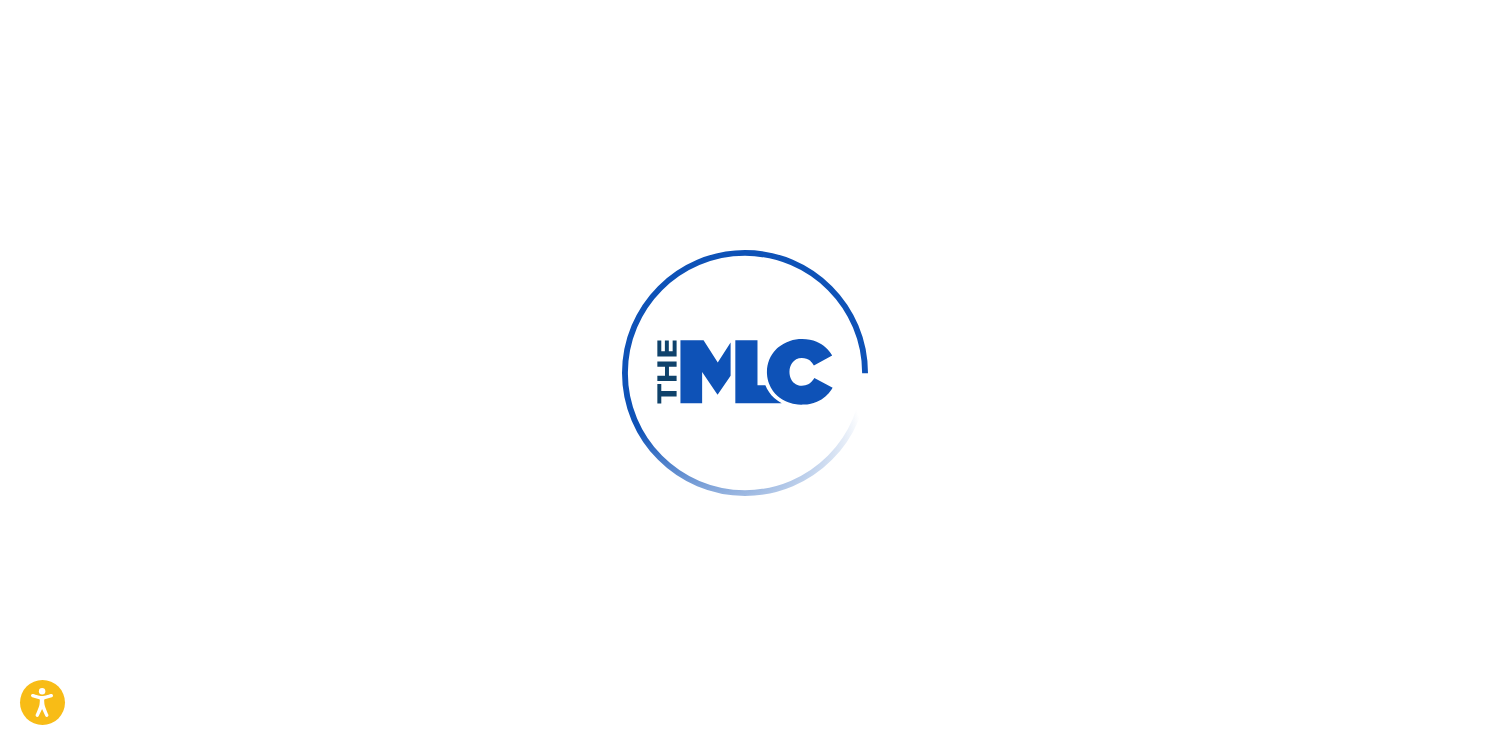 scroll, scrollTop: 0, scrollLeft: 0, axis: both 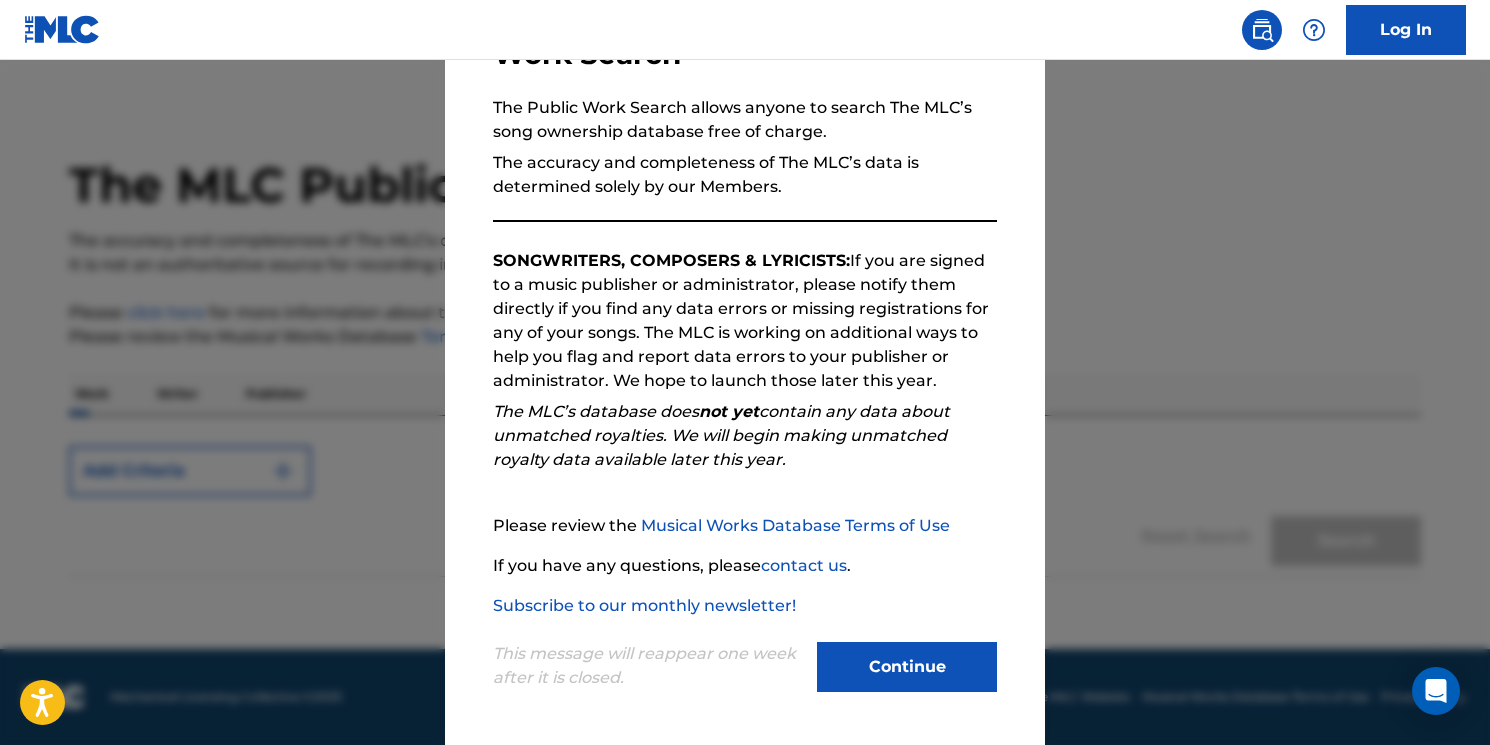 click on "Continue" at bounding box center (907, 667) 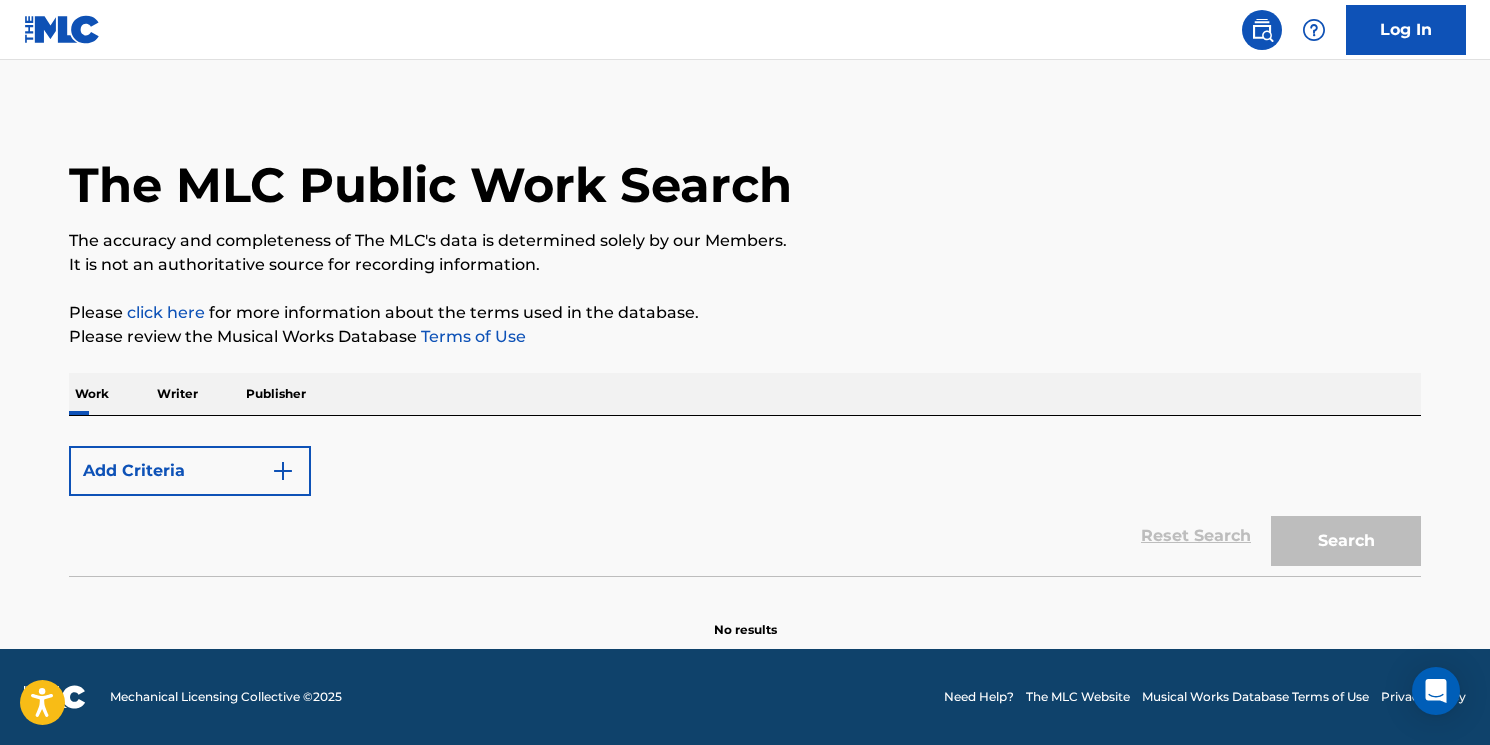 click on "The accuracy and completeness of The MLC's data is determined solely by our Members." at bounding box center (745, 241) 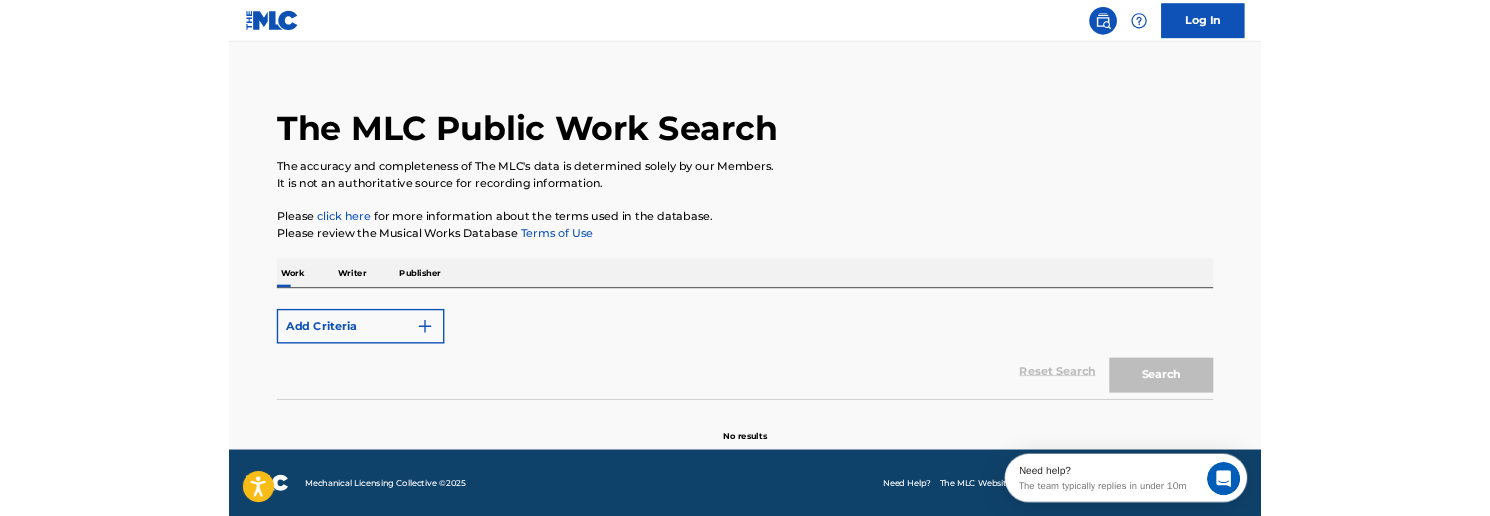 scroll, scrollTop: 0, scrollLeft: 0, axis: both 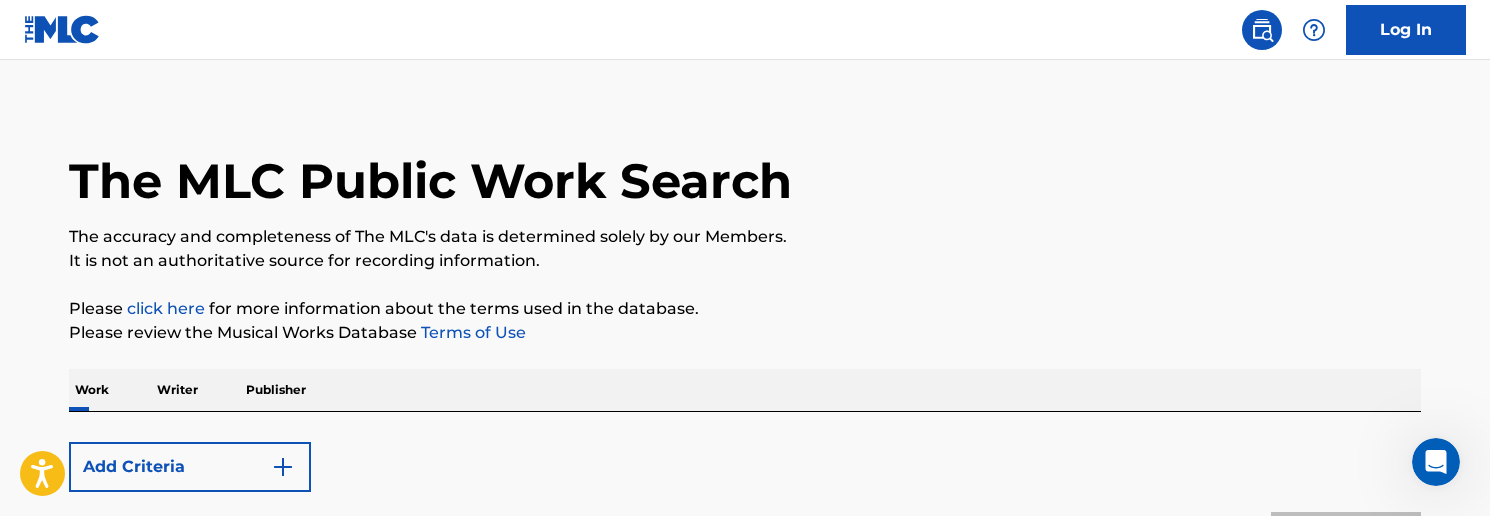 drag, startPoint x: 830, startPoint y: 515, endPoint x: 832, endPoint y: 499, distance: 16.124516 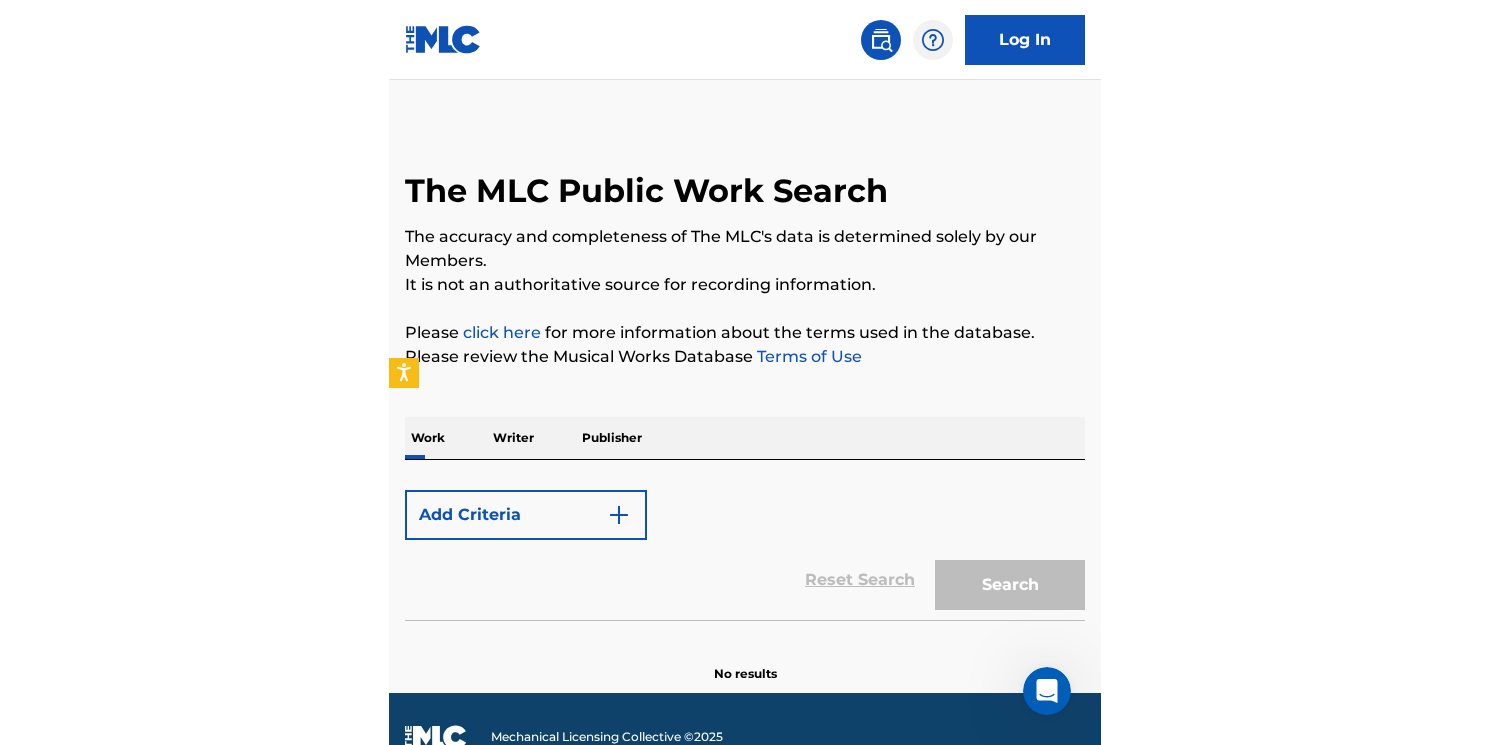 scroll, scrollTop: 0, scrollLeft: 0, axis: both 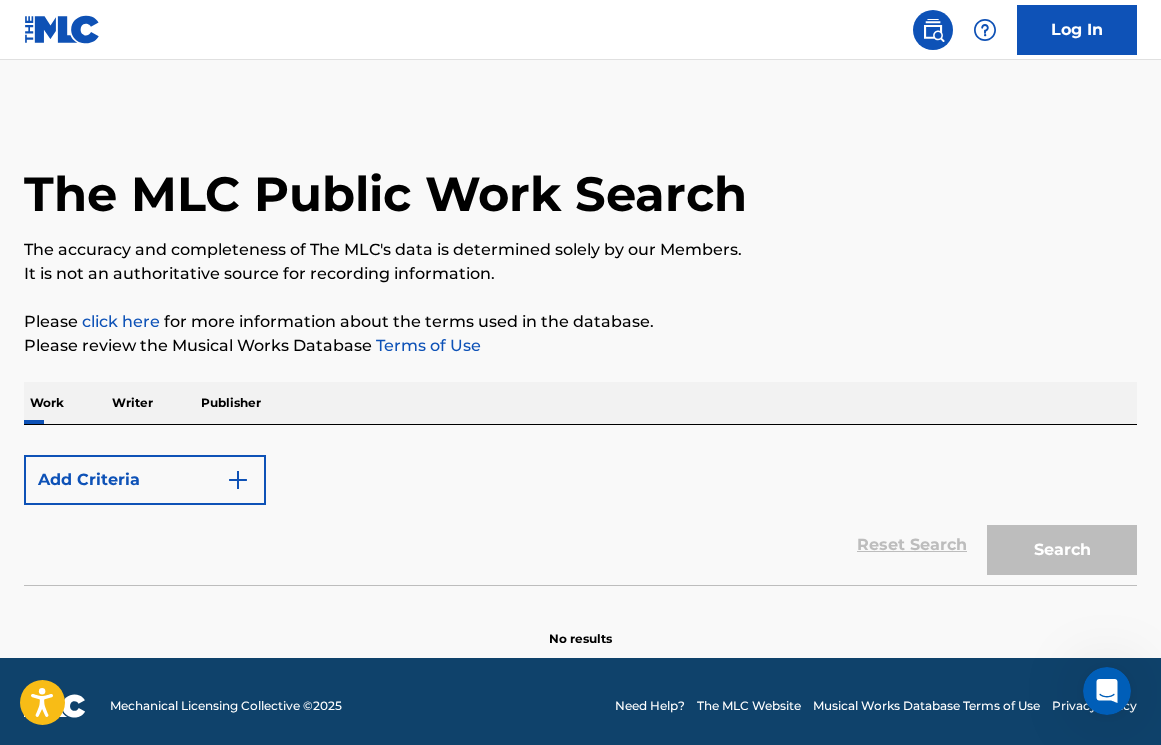 click on "Work" at bounding box center (47, 403) 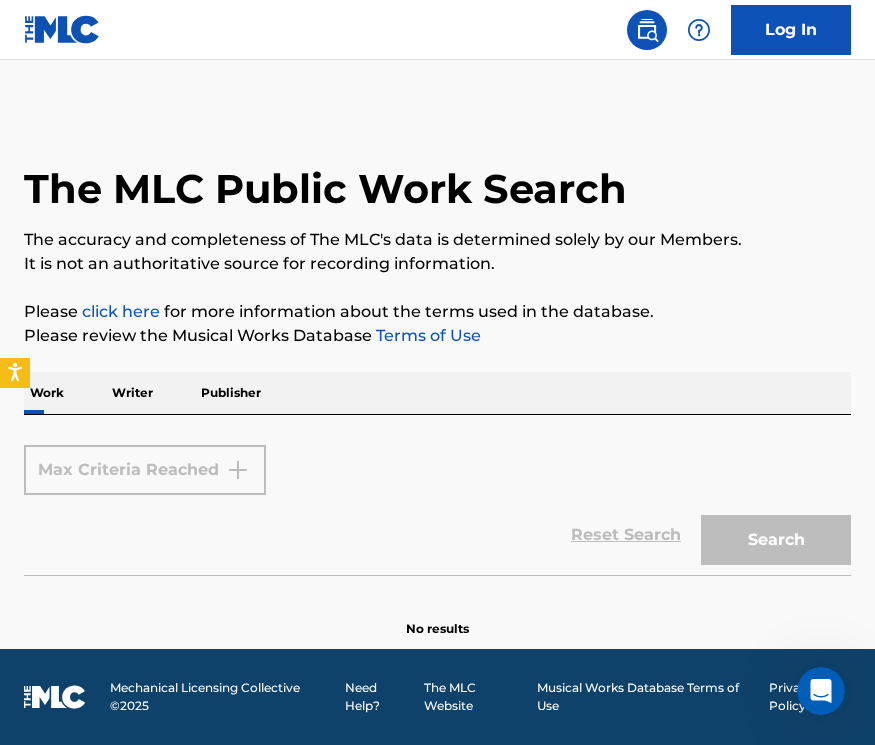 click on "Max Criteria Reached" at bounding box center [145, 470] 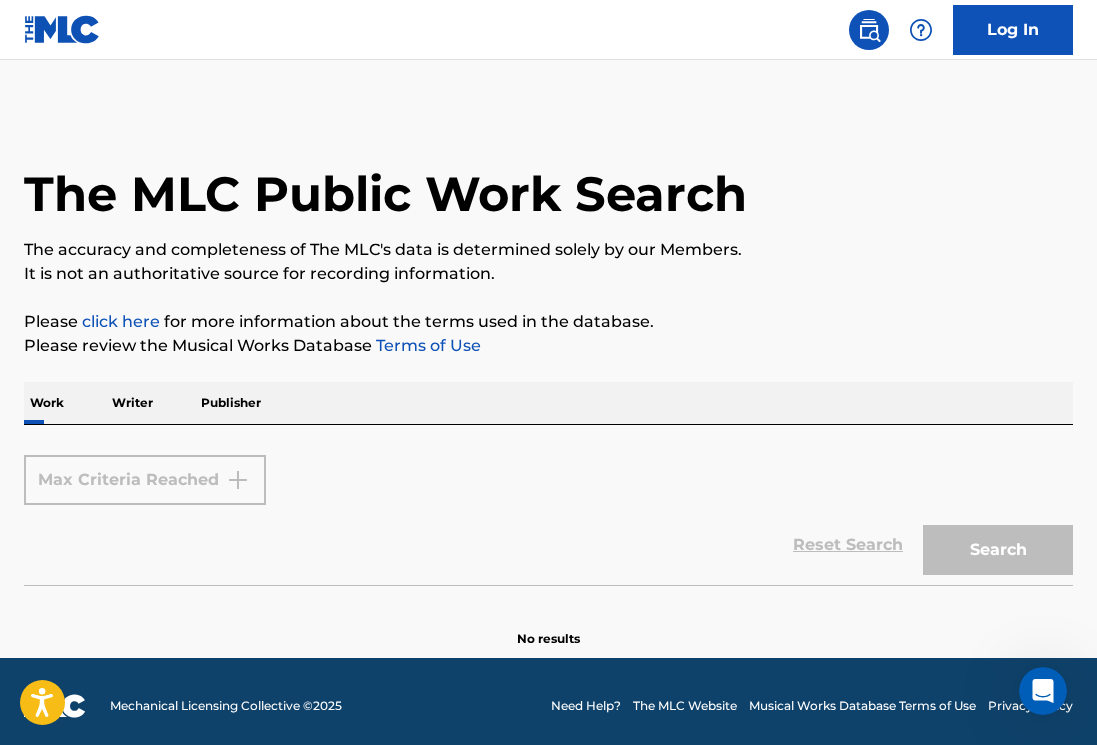 click on "Writer" at bounding box center [132, 403] 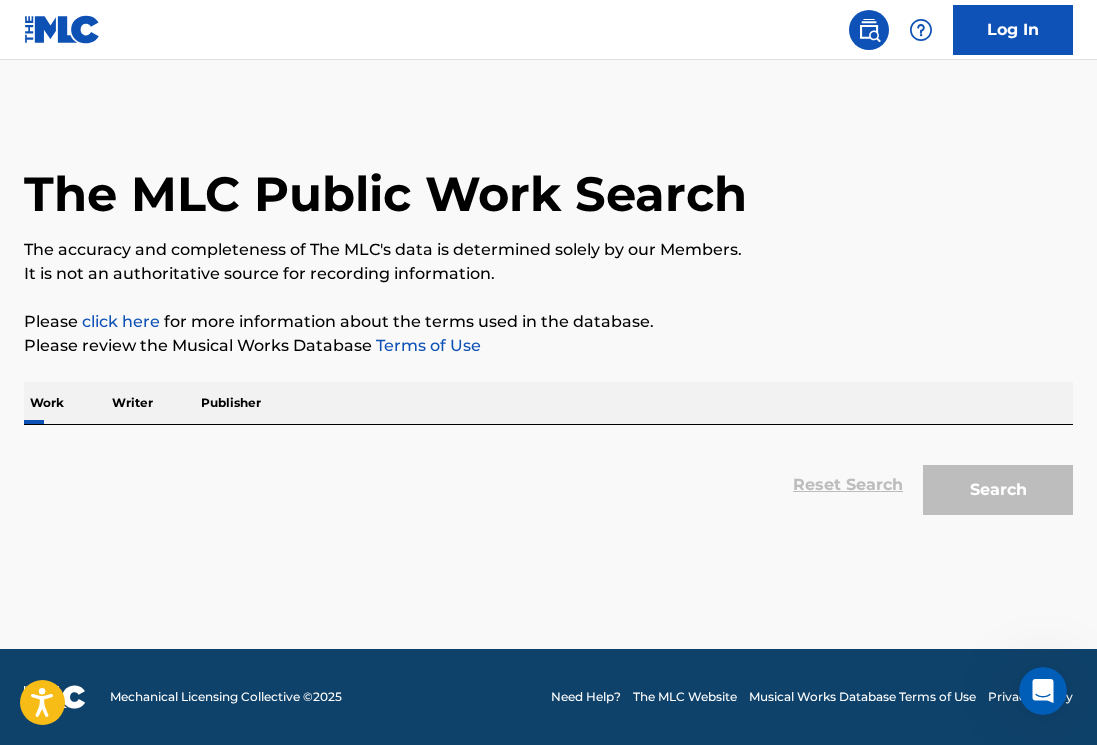 click on "Work Writer Publisher" at bounding box center [548, 403] 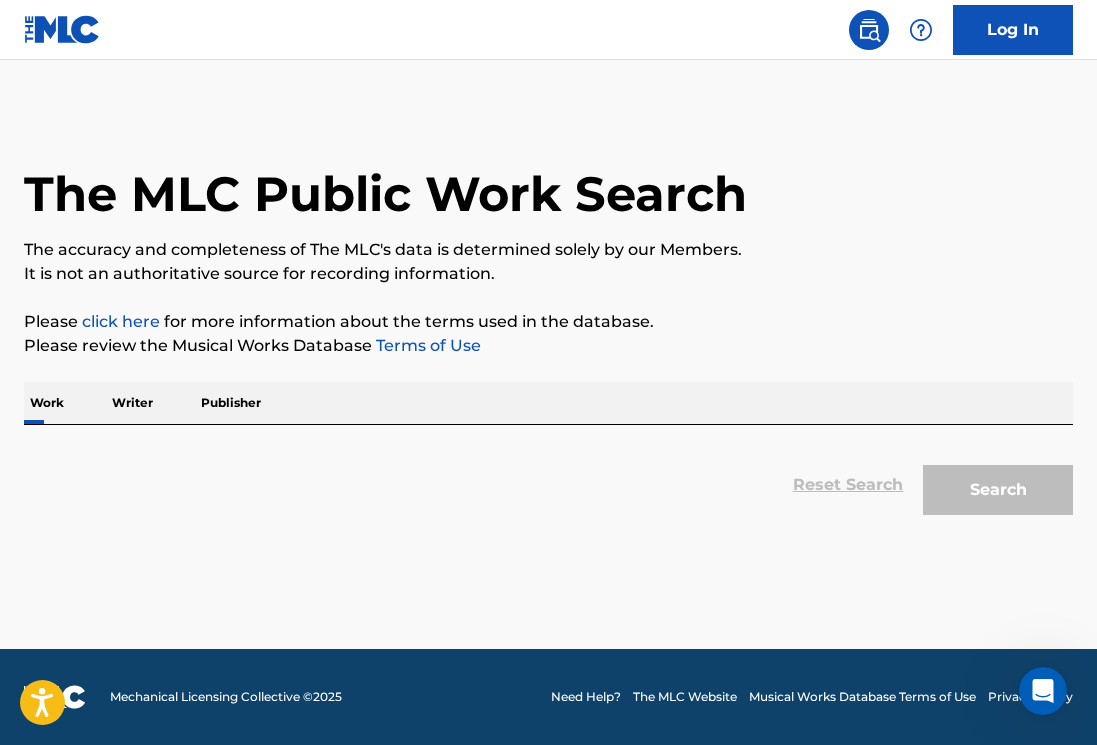 click at bounding box center (869, 30) 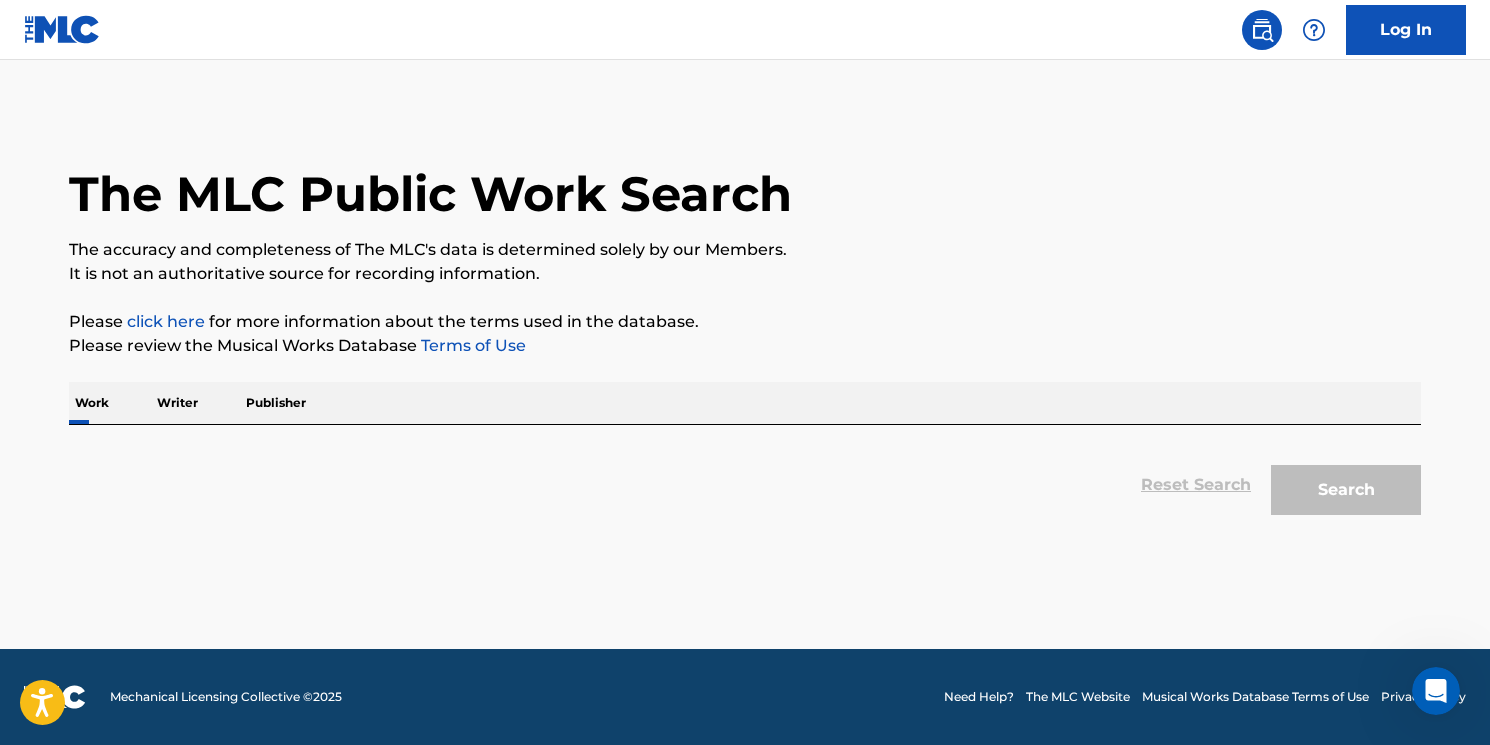click on "Writer" at bounding box center [177, 403] 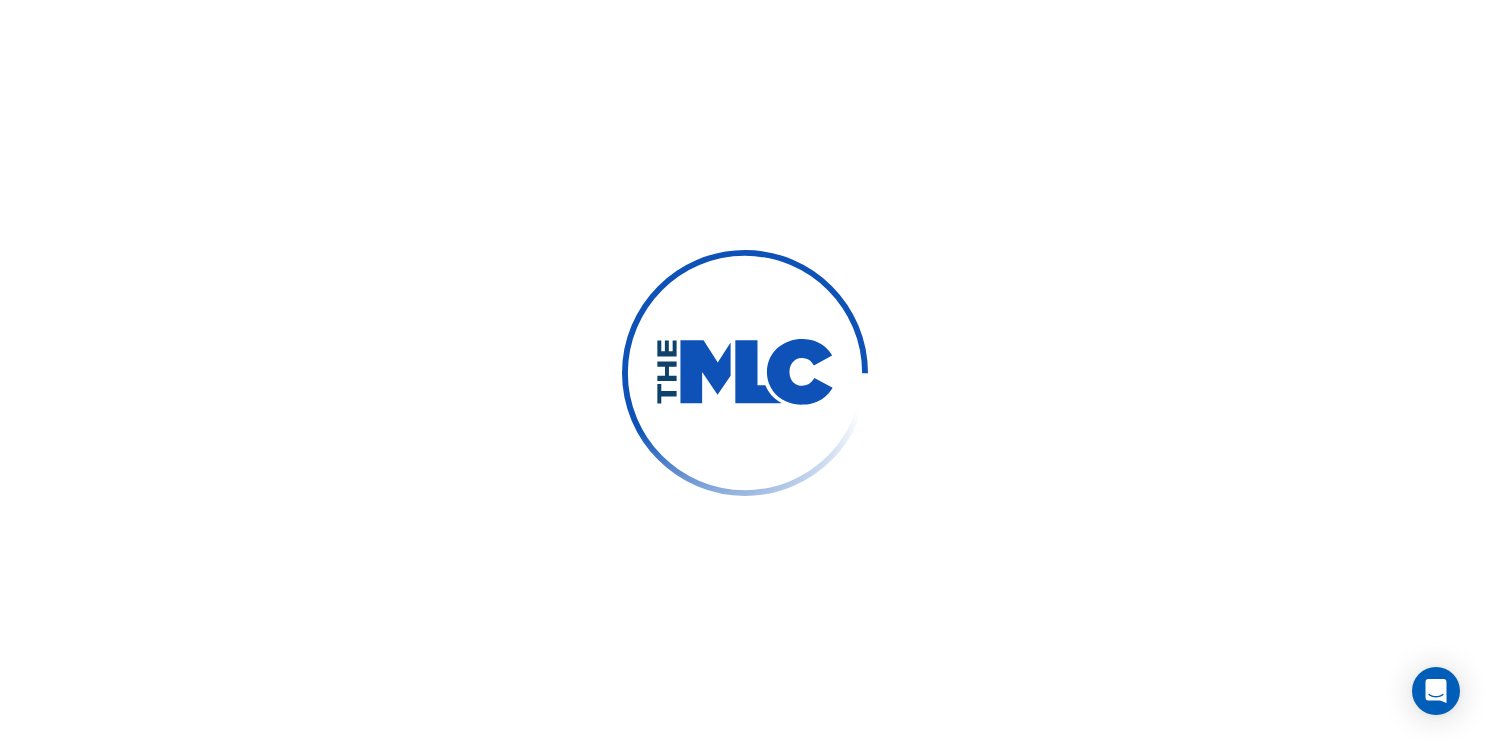 scroll, scrollTop: 0, scrollLeft: 0, axis: both 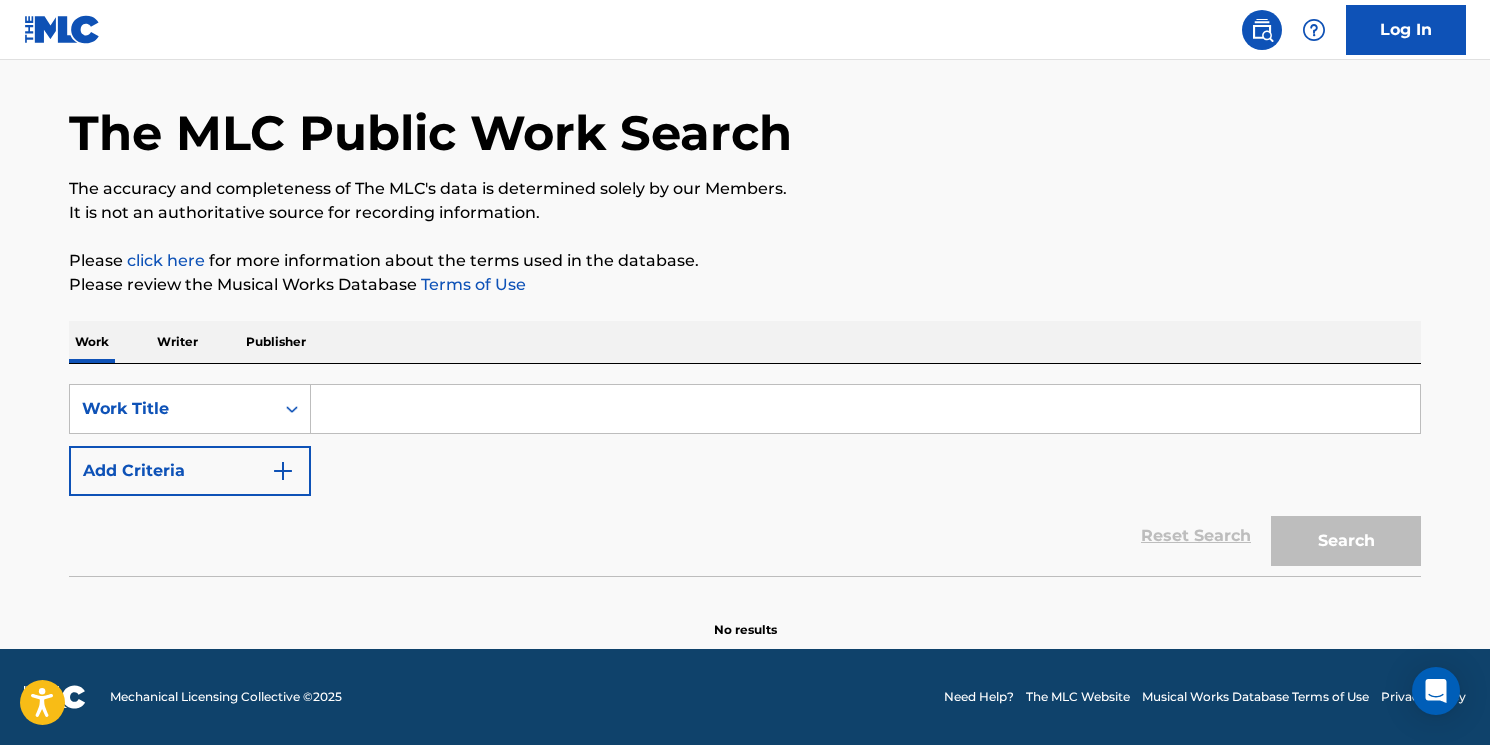 click at bounding box center [865, 409] 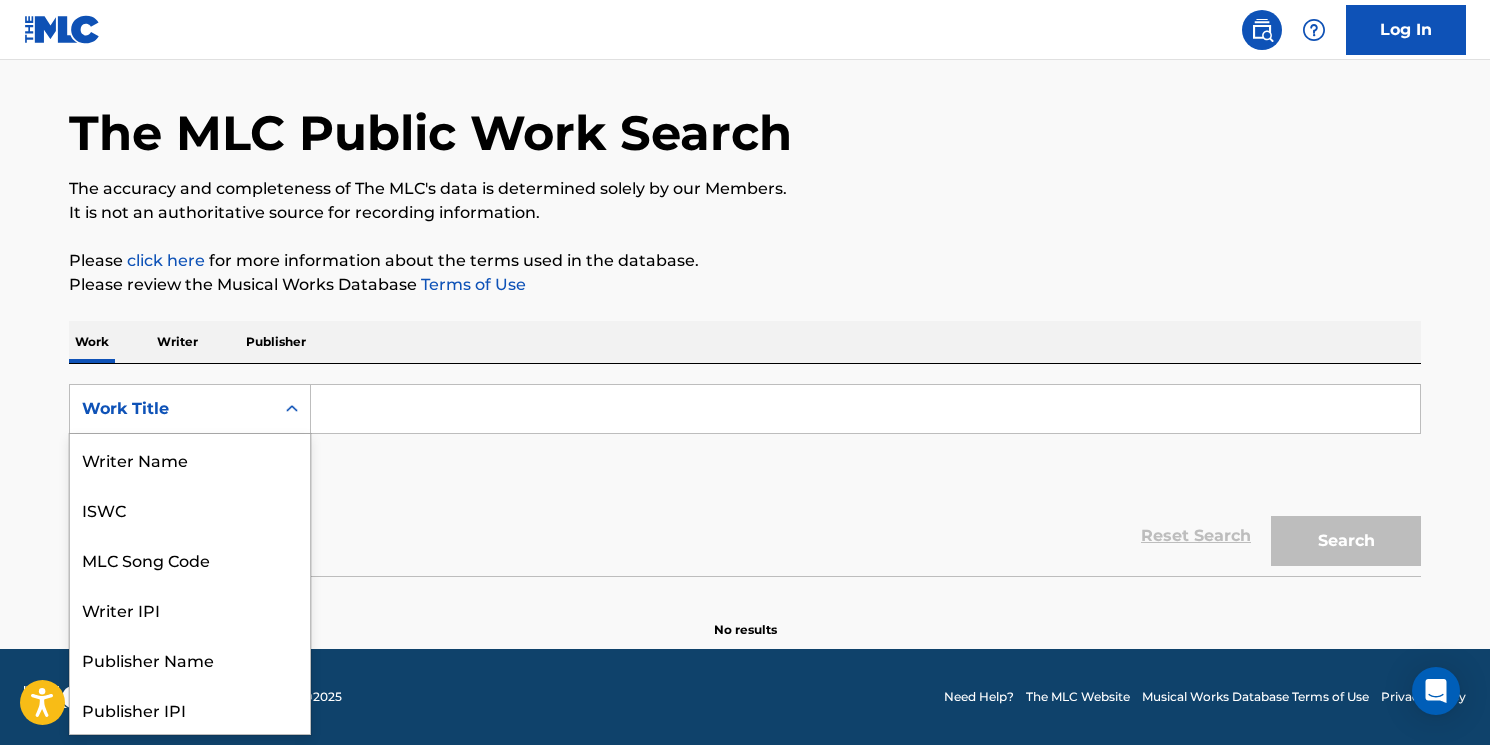 scroll, scrollTop: 100, scrollLeft: 0, axis: vertical 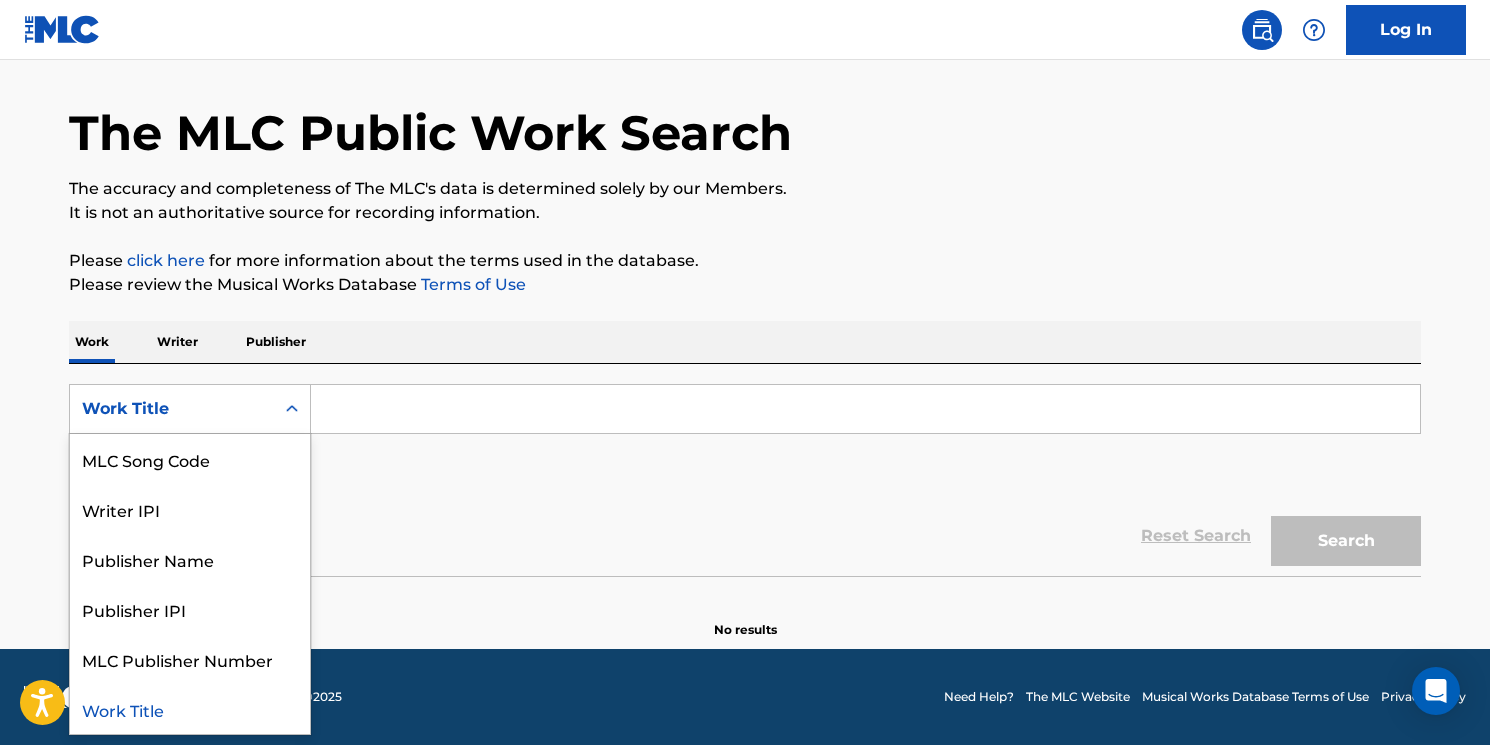 click 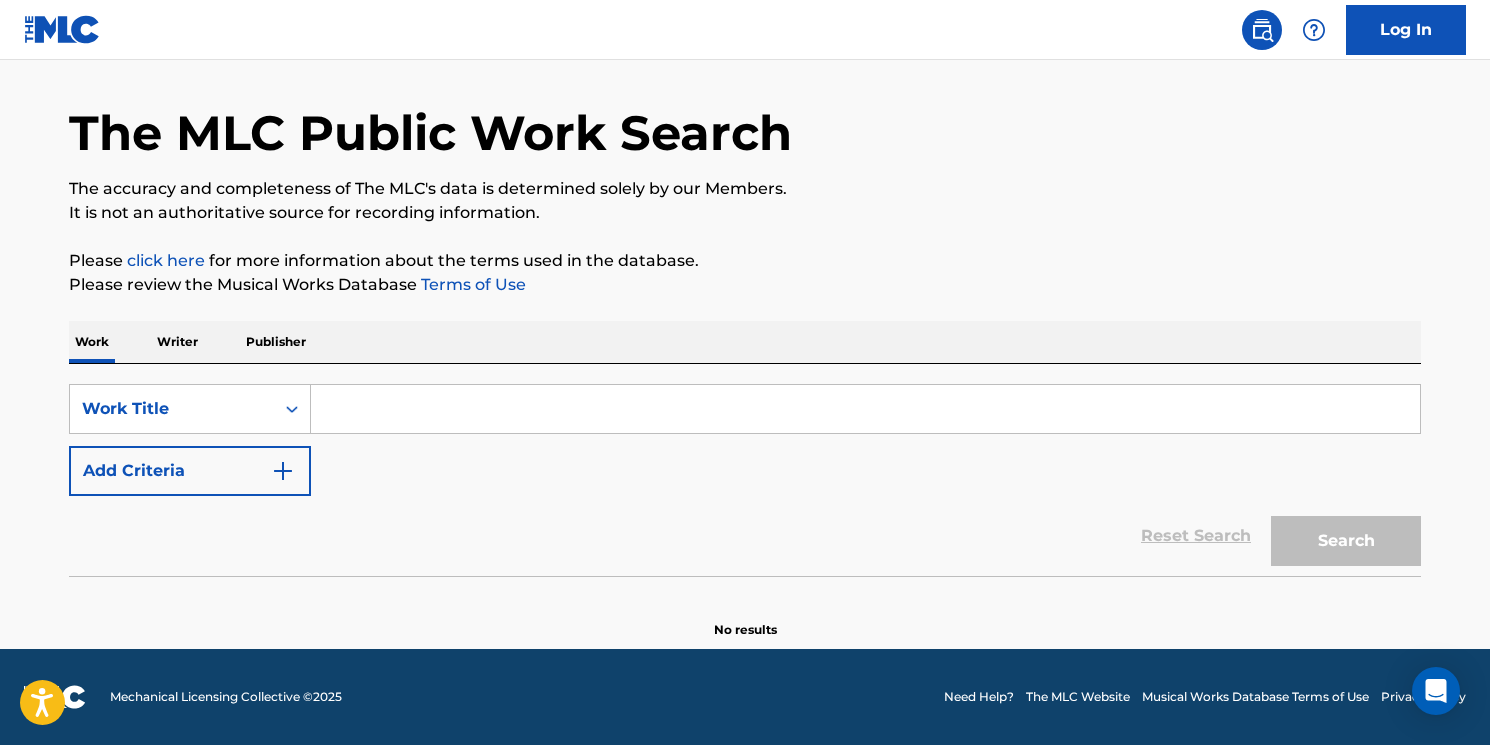 click on "Add Criteria" at bounding box center (190, 471) 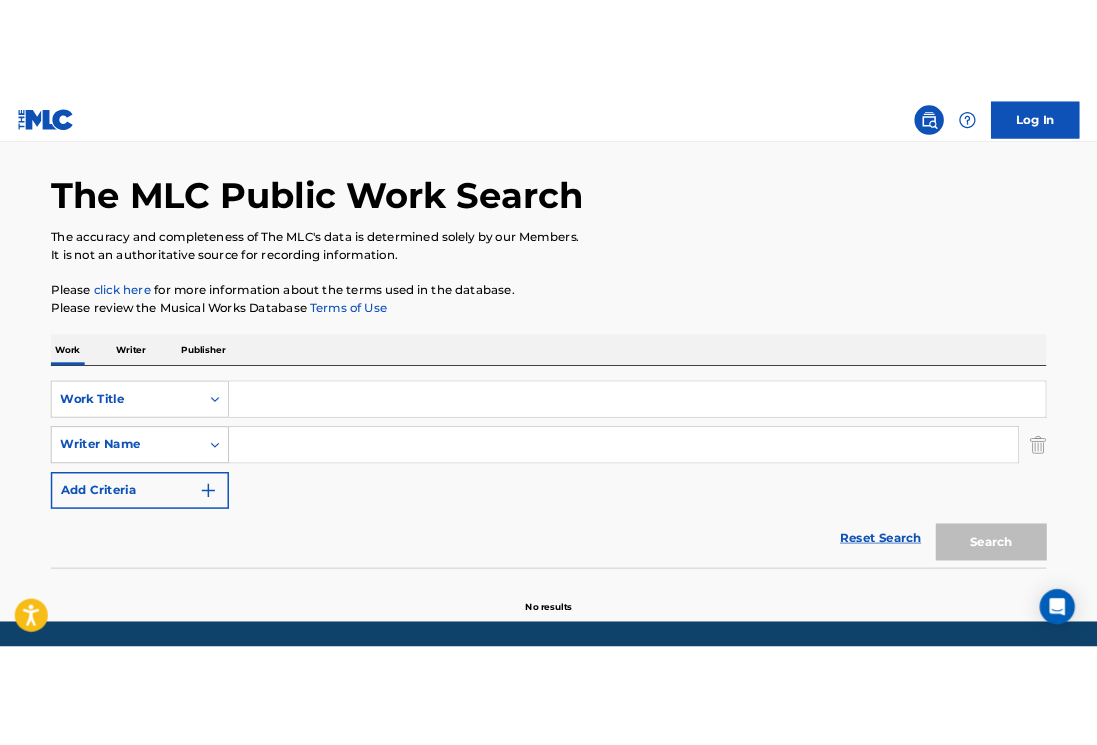 scroll, scrollTop: 63, scrollLeft: 0, axis: vertical 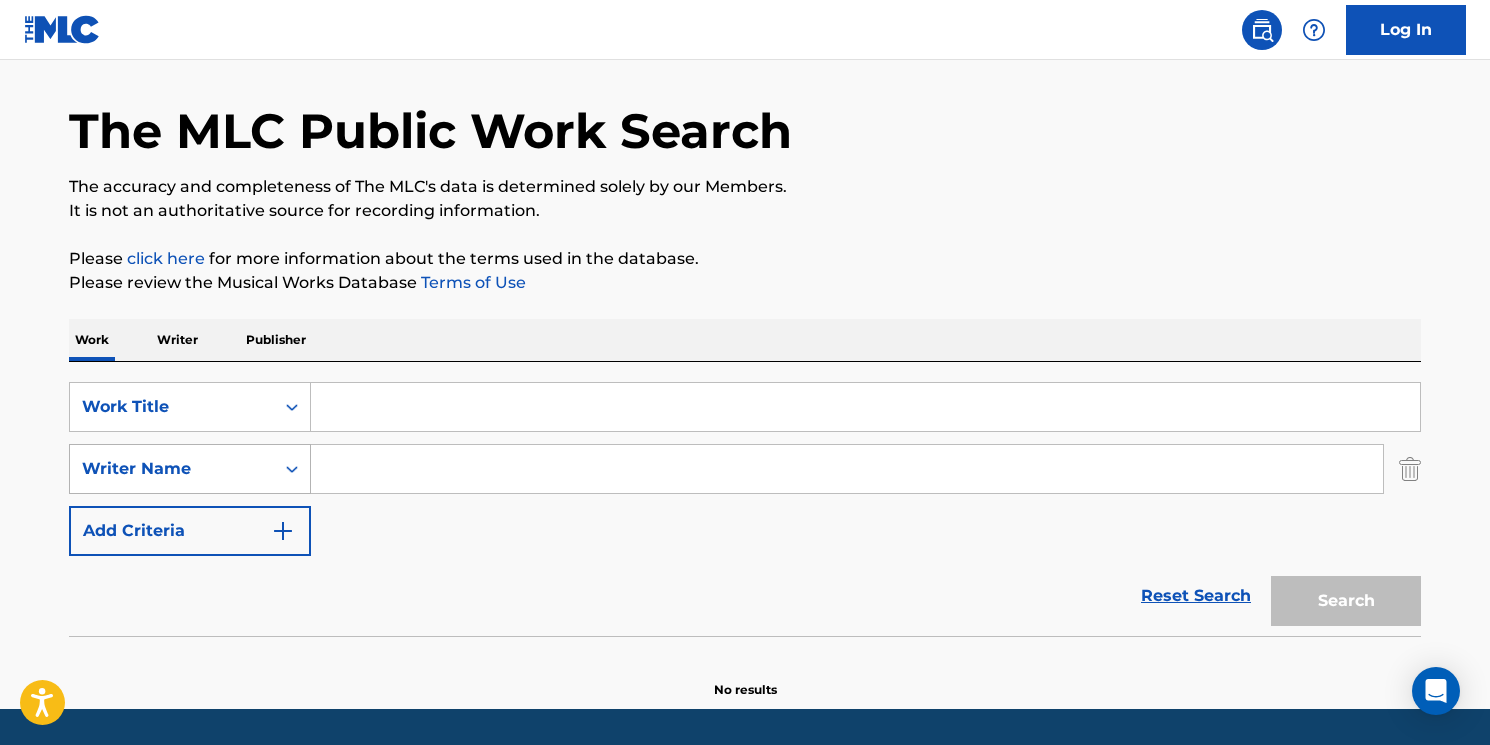 click on "Writer Name" at bounding box center [190, 469] 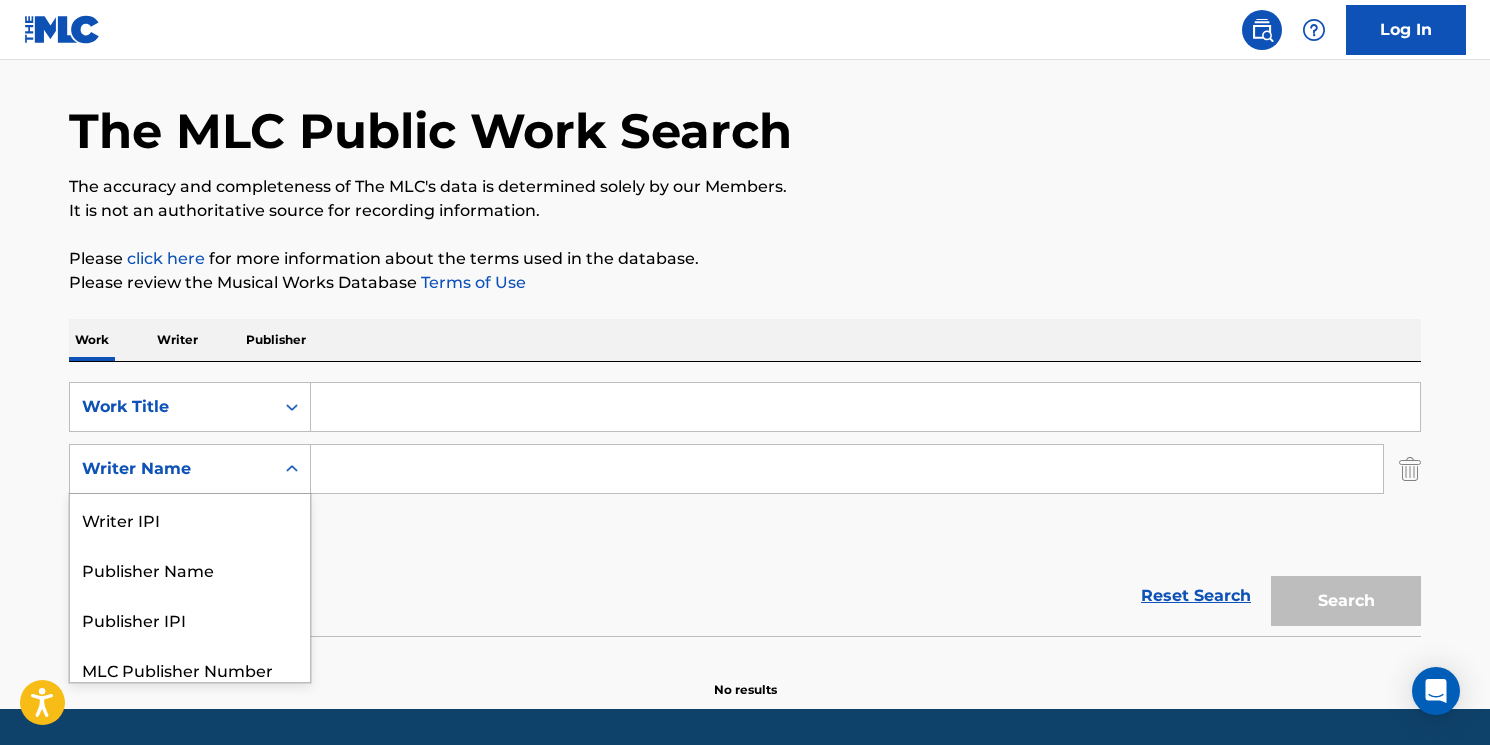click on "Writer Name" at bounding box center [172, 469] 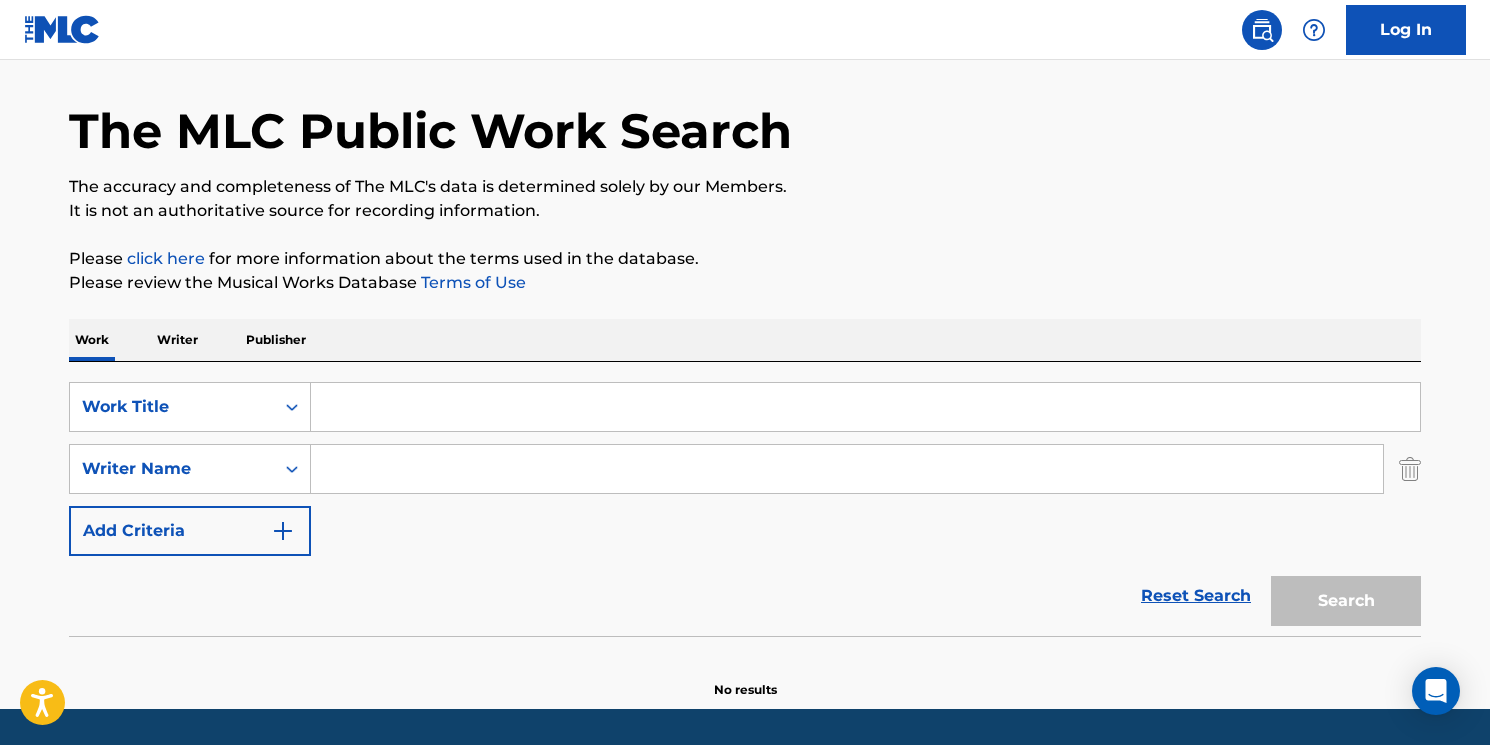 click on "Writer Name" at bounding box center [172, 469] 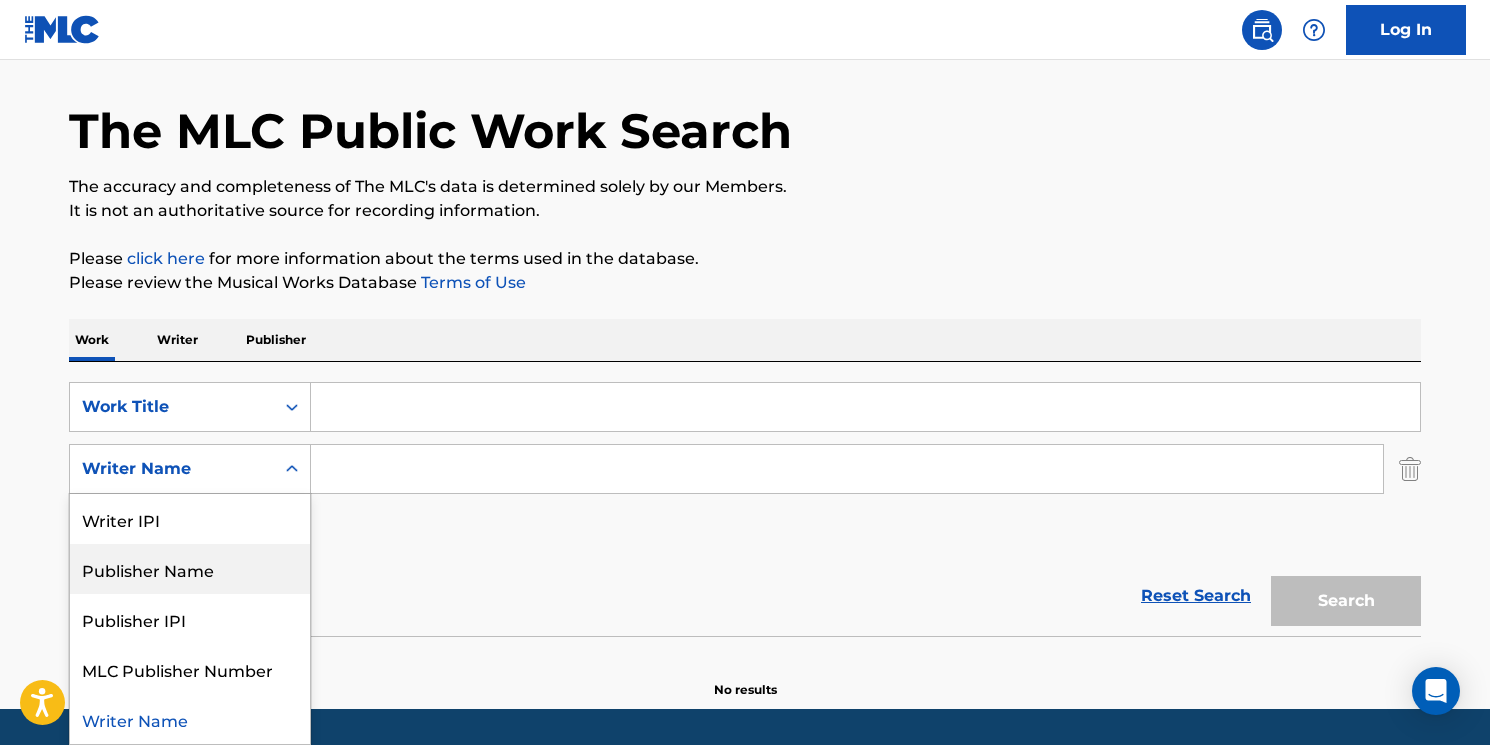 click on "SearchWithCriteriad09e91b3-0cb0-4a68-84ec-b8ff115ee99d Work Title SearchWithCriteria2cf1ae61-f69b-4d98-914d-6e688cc21193 Publisher Name, 2 of 5. 5 results available. Use Up and Down to choose options, press Enter to select the currently focused option, press Escape to exit the menu, press Tab to select the option and exit the menu. Writer Name Writer IPI Publisher Name Publisher IPI MLC Publisher Number Writer Name Add Criteria" at bounding box center [745, 469] 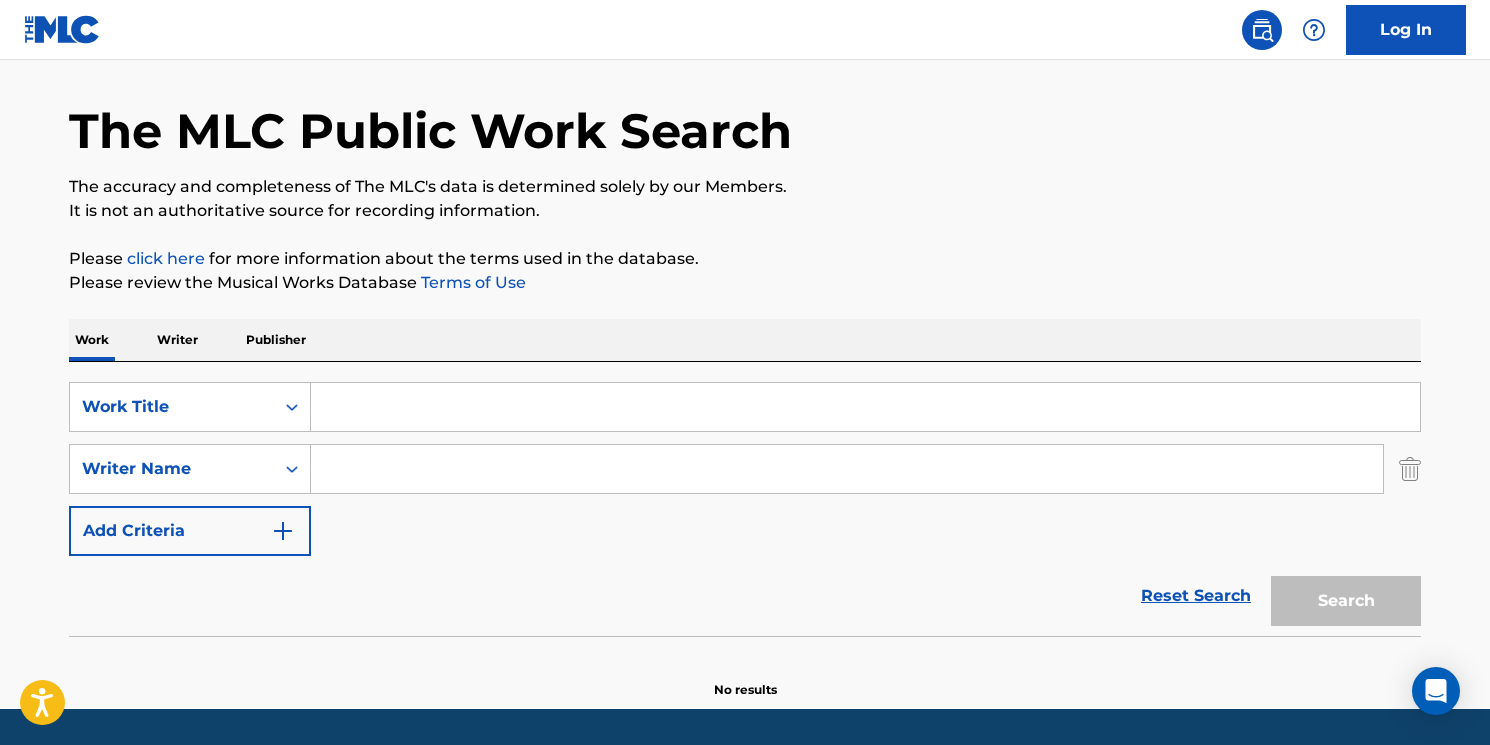 click at bounding box center [865, 407] 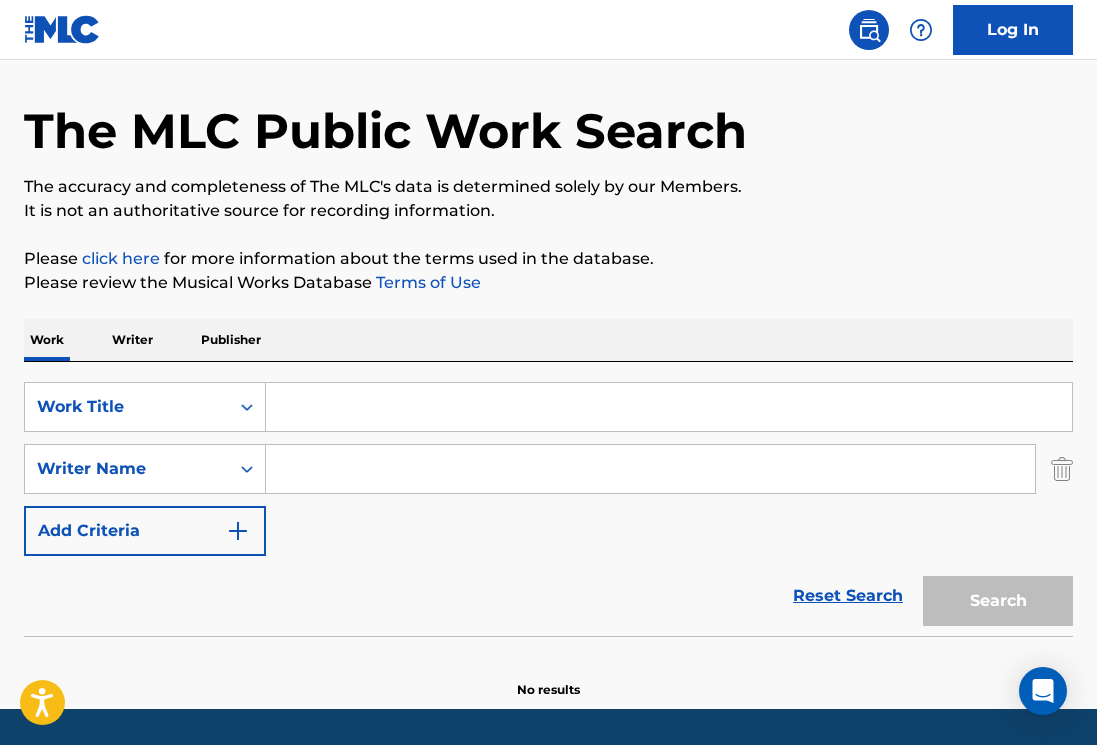 click at bounding box center (669, 407) 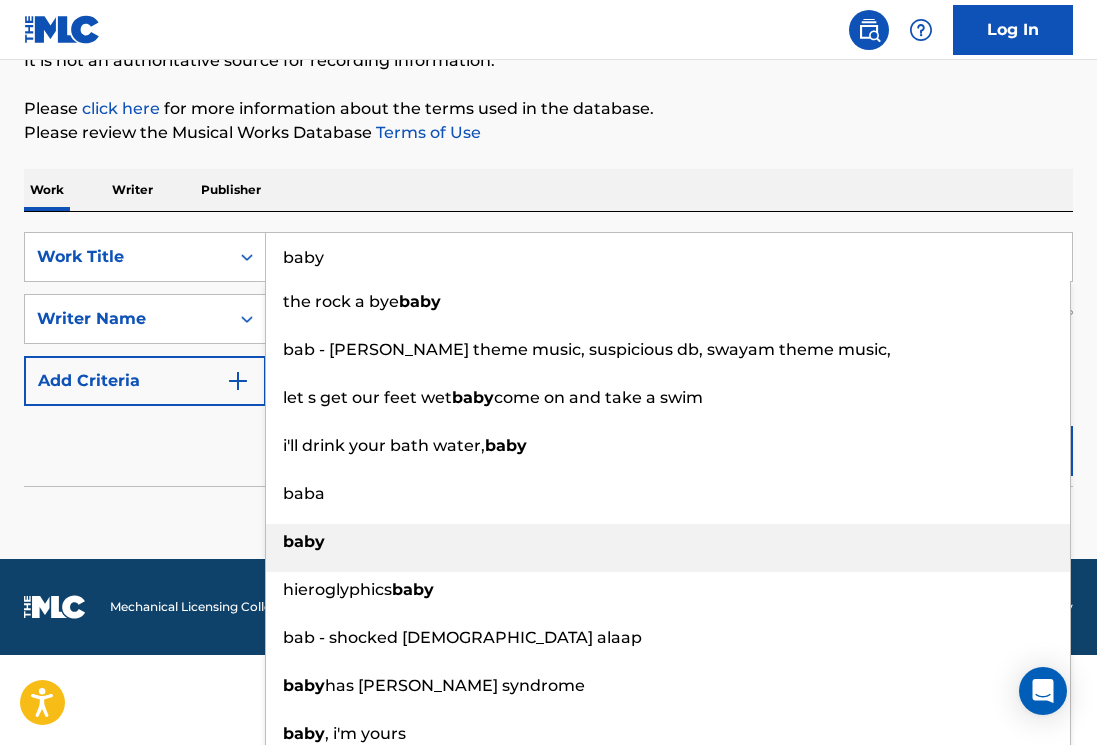 scroll, scrollTop: 221, scrollLeft: 0, axis: vertical 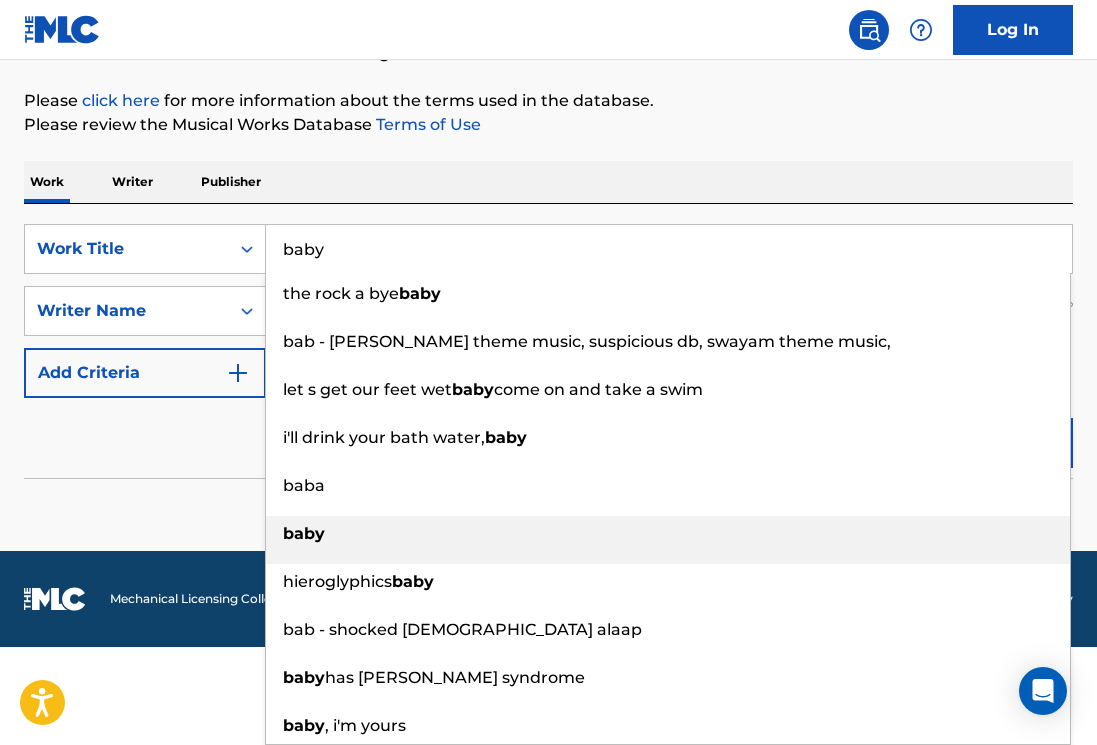 type on "baby" 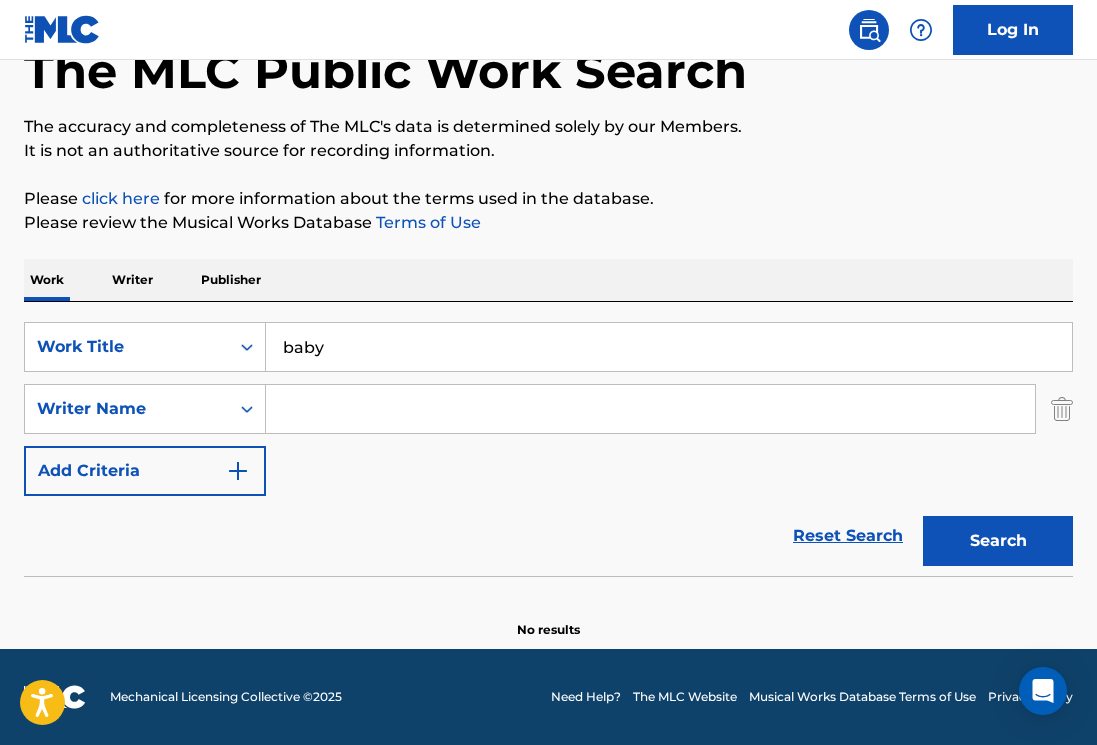 click at bounding box center [650, 409] 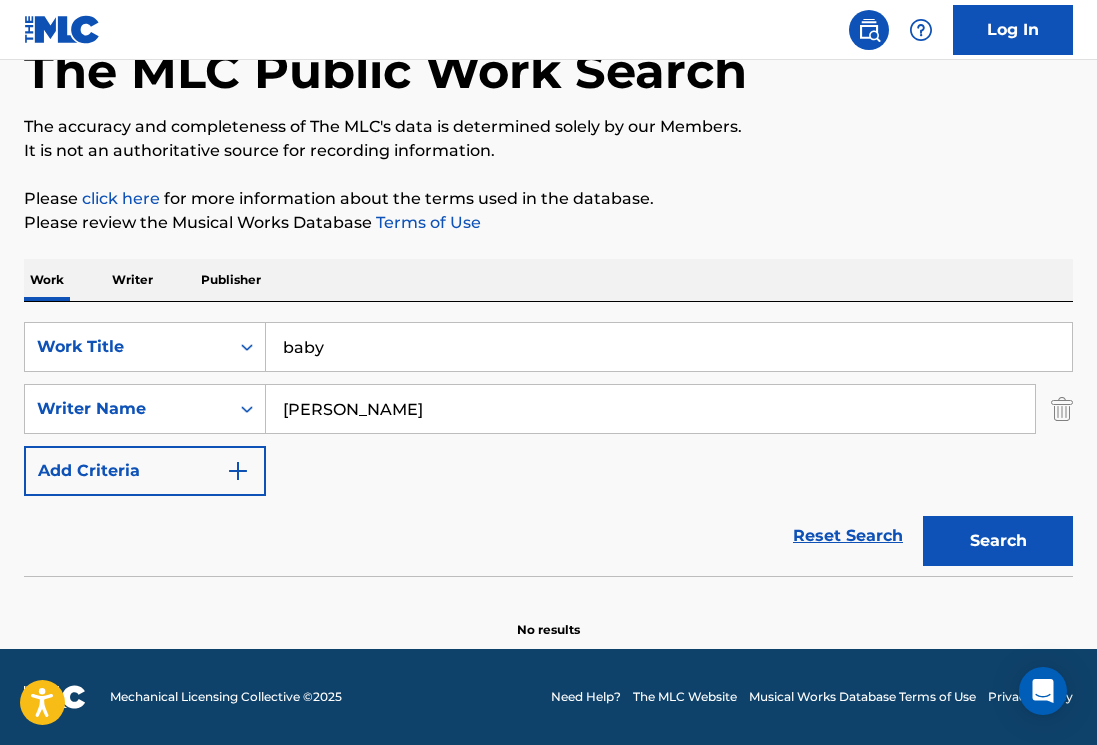 type on "[PERSON_NAME]" 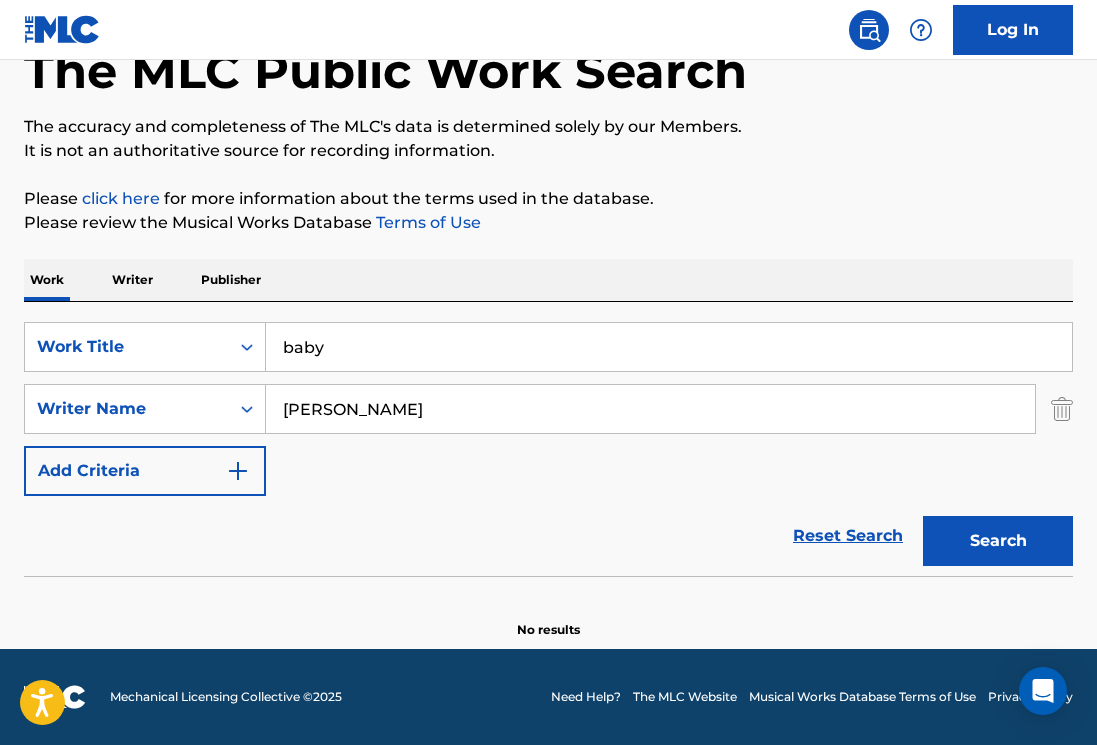 click on "Search" at bounding box center (998, 541) 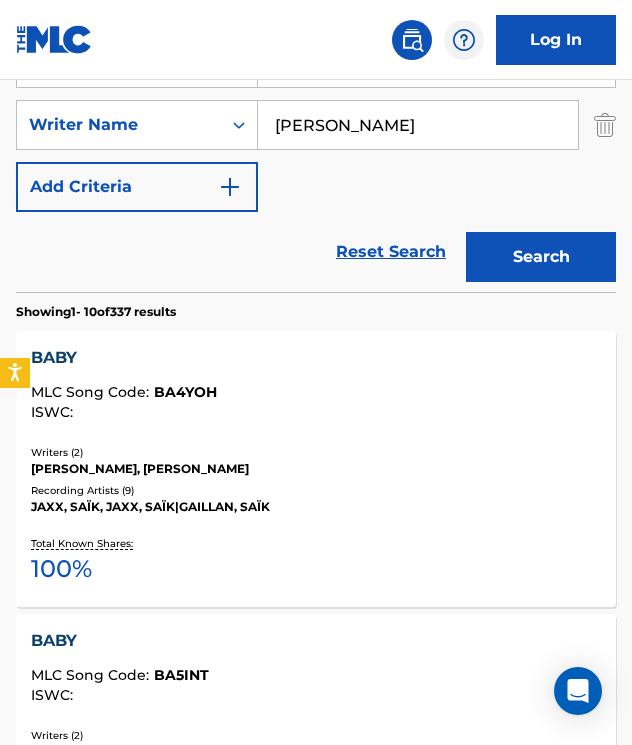 scroll, scrollTop: 483, scrollLeft: 0, axis: vertical 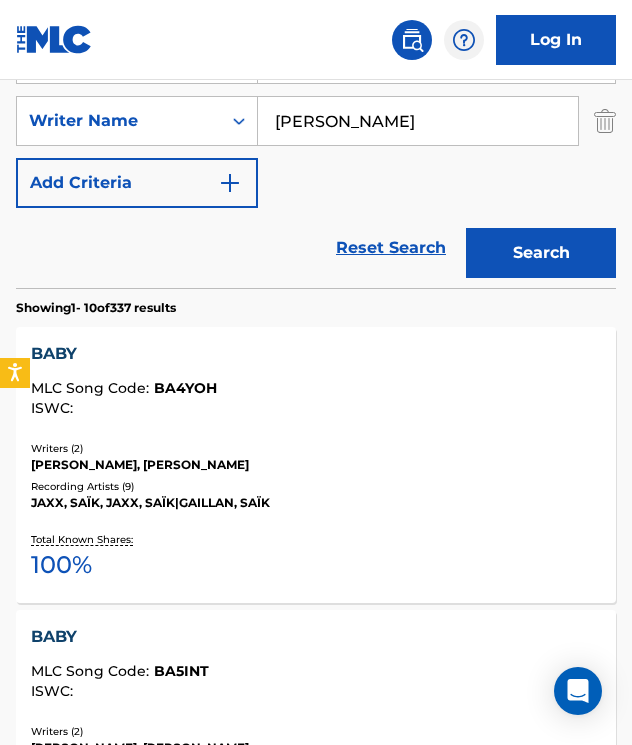 click on "[PERSON_NAME], [PERSON_NAME]" at bounding box center (316, 465) 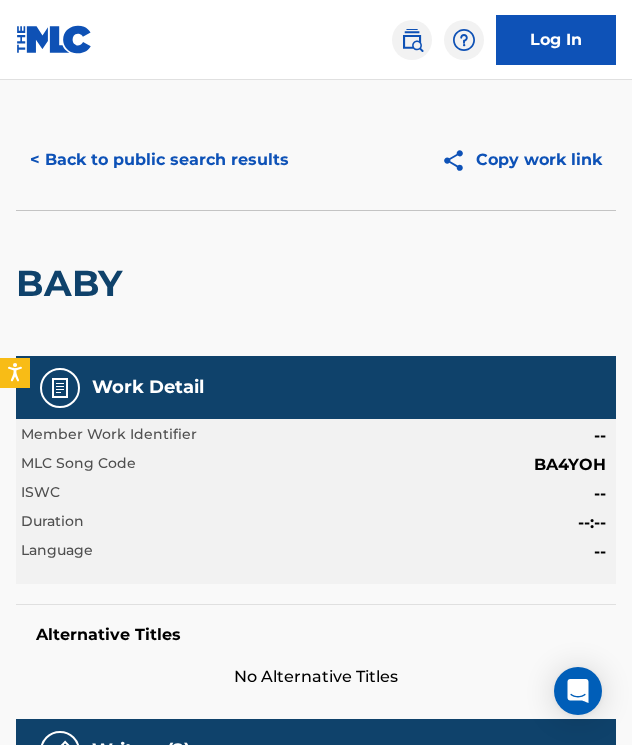 scroll, scrollTop: 0, scrollLeft: 0, axis: both 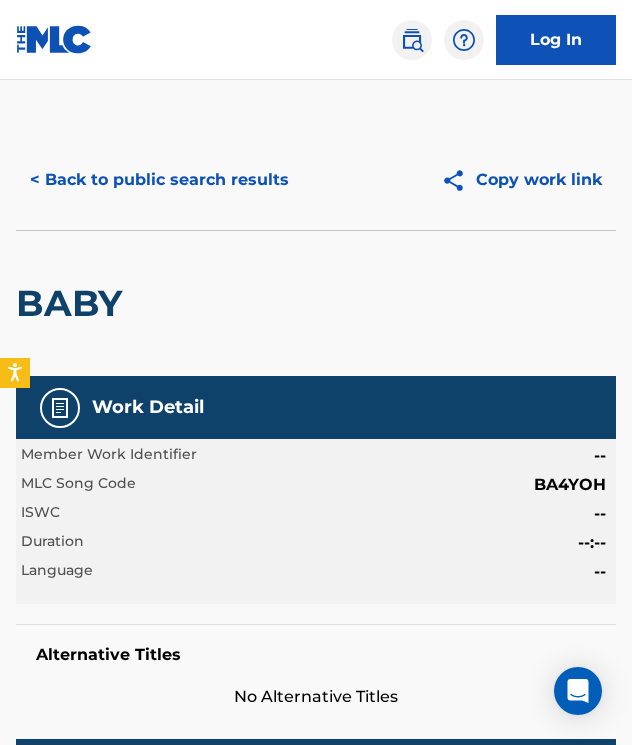 click on "< Back to public search results" at bounding box center (159, 180) 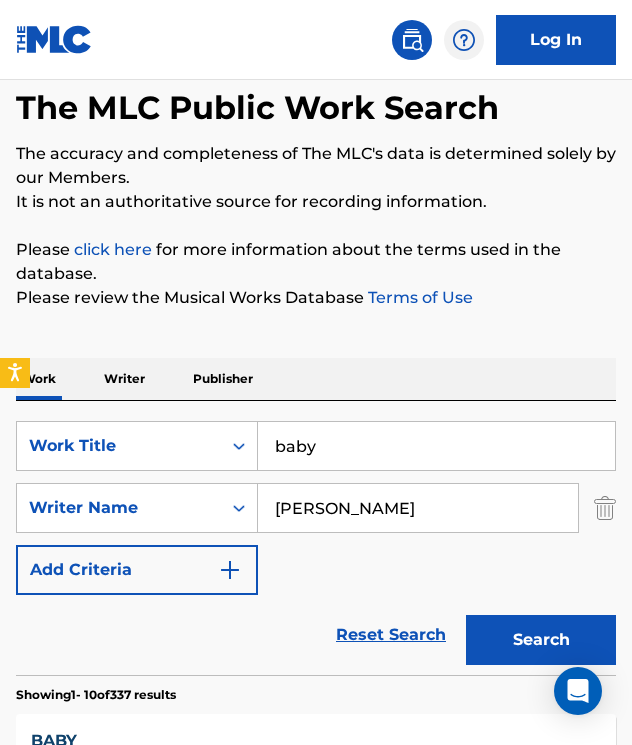 scroll, scrollTop: 116, scrollLeft: 0, axis: vertical 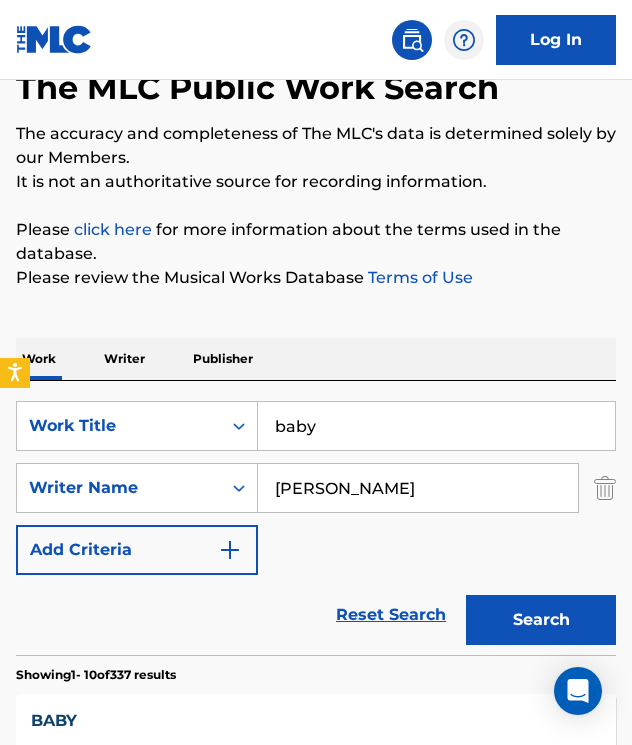 click on "Add Criteria" at bounding box center [137, 550] 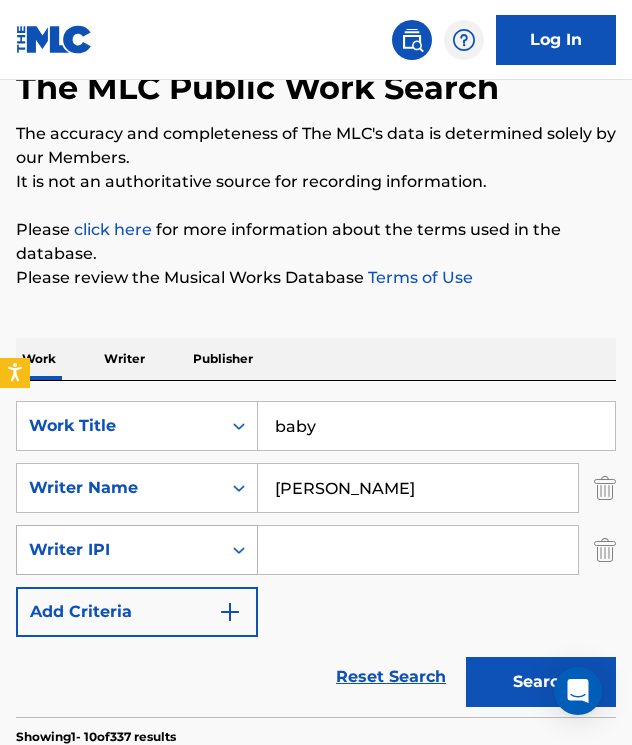click on "Writer IPI" at bounding box center [119, 550] 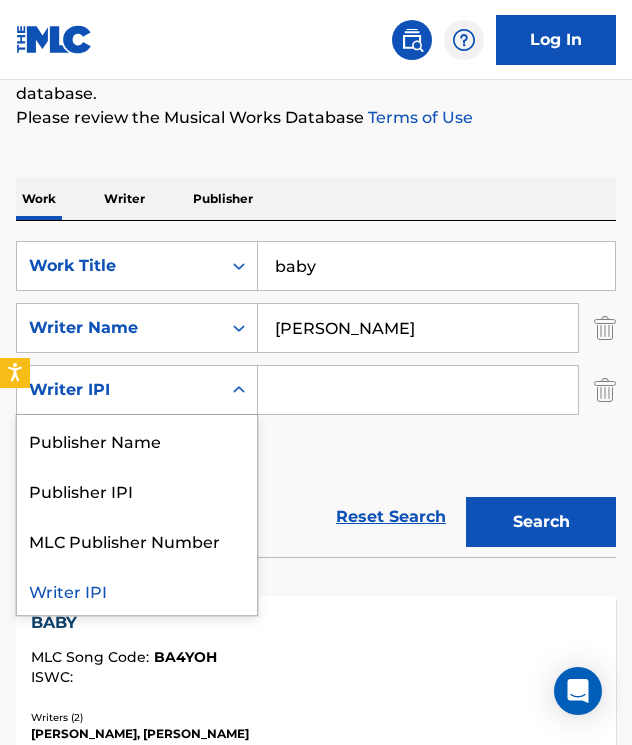 scroll, scrollTop: 279, scrollLeft: 0, axis: vertical 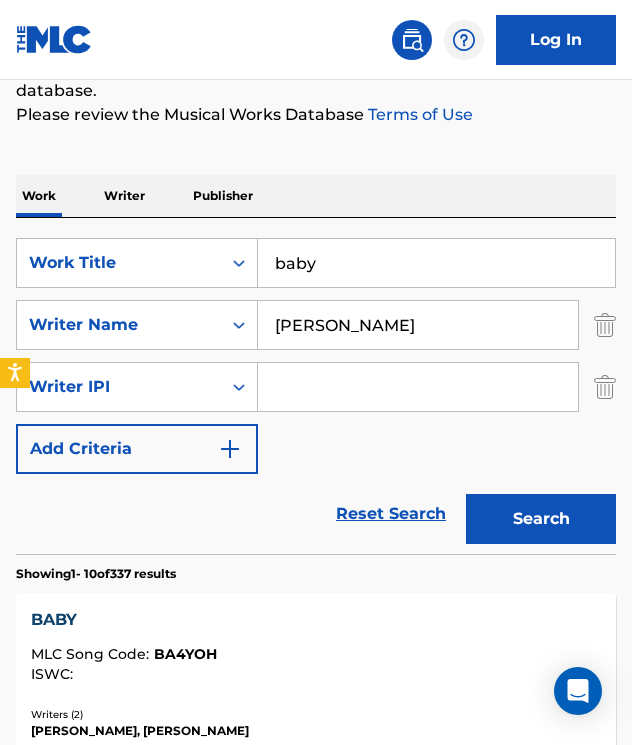 click on "SearchWithCriteriad09e91b3-0cb0-4a68-84ec-b8ff115ee99d Work Title baby SearchWithCriteria2cf1ae61-f69b-4d98-914d-6e688cc21193 Writer Name [PERSON_NAME] SearchWithCriteria7de22062-841d-4e00-9675-63565dc19ffb Writer IPI Add Criteria" at bounding box center (316, 356) 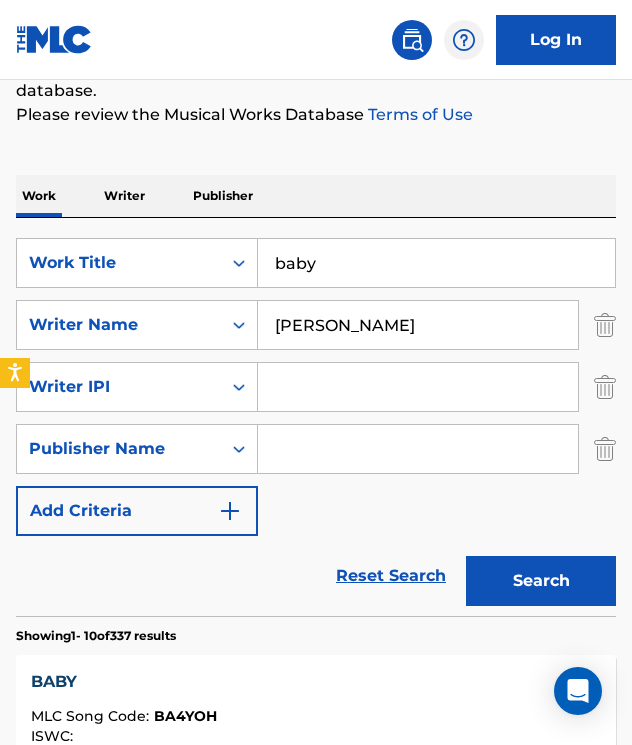 click on "Add Criteria" at bounding box center [137, 511] 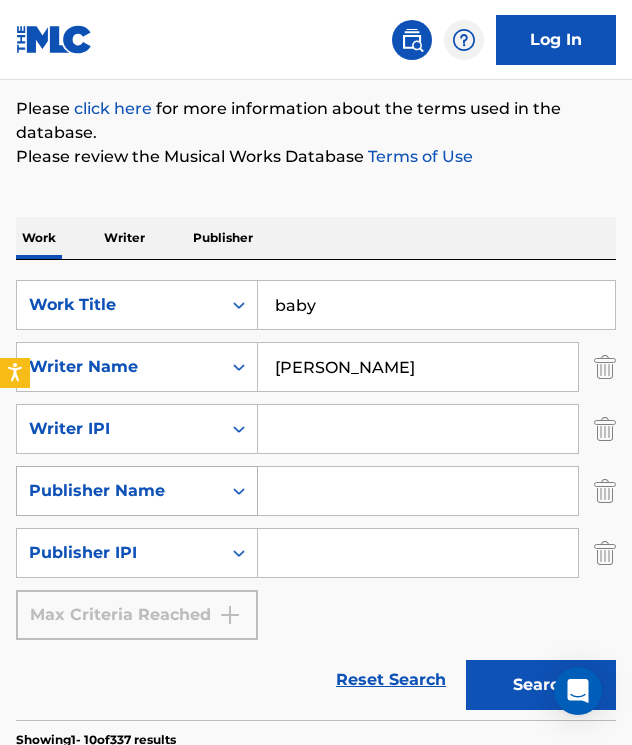 scroll, scrollTop: 231, scrollLeft: 0, axis: vertical 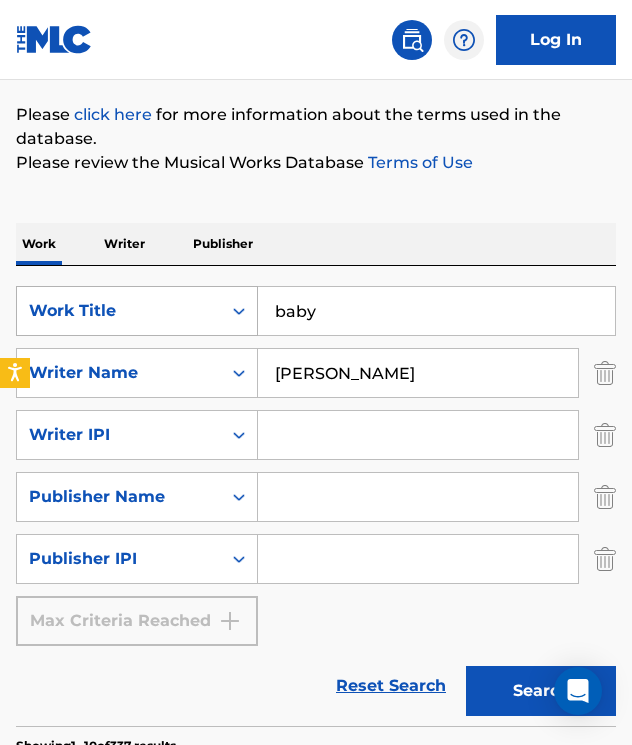 click on "Work Title" at bounding box center (119, 311) 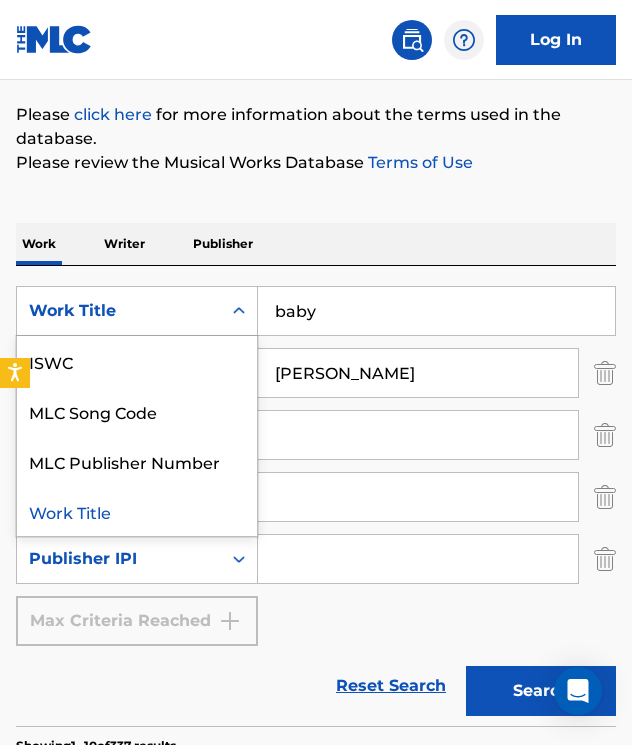 click on "Work Title" at bounding box center (119, 311) 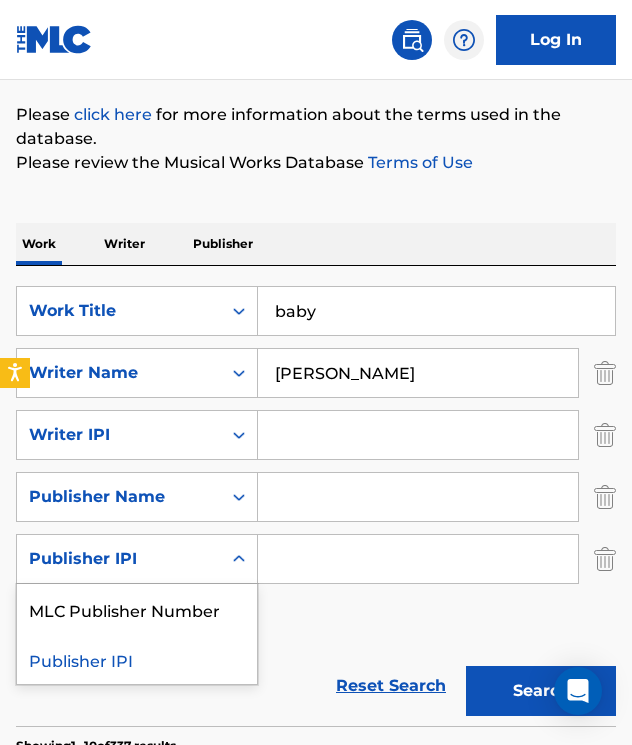 click on "Publisher IPI" at bounding box center (119, 559) 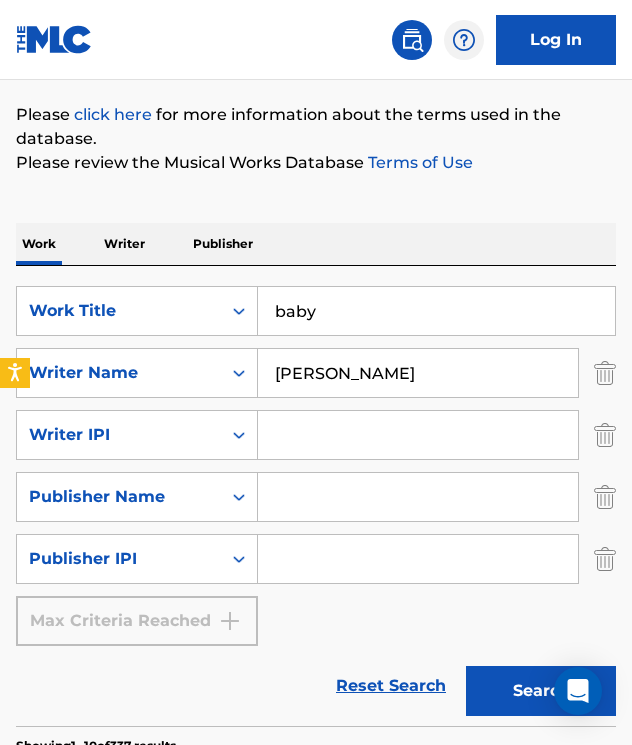 click on "Publisher IPI" at bounding box center (119, 559) 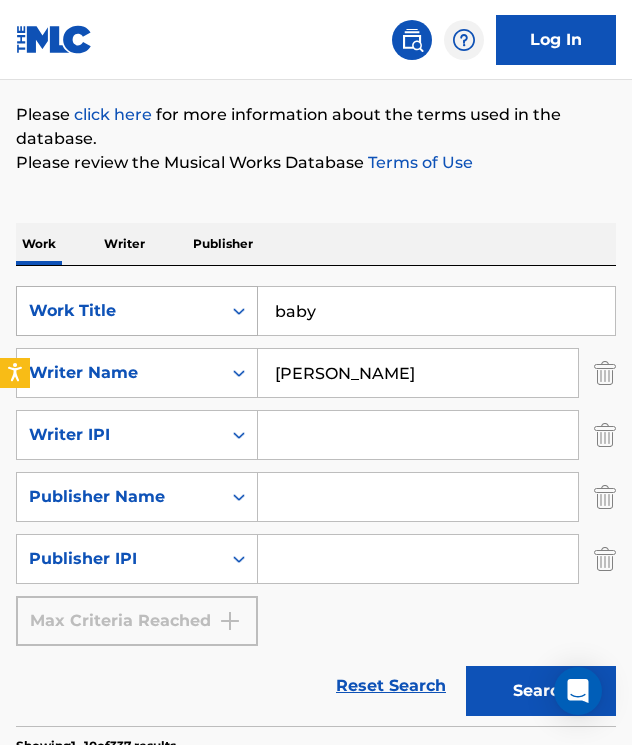 click on "Work Title" at bounding box center [119, 311] 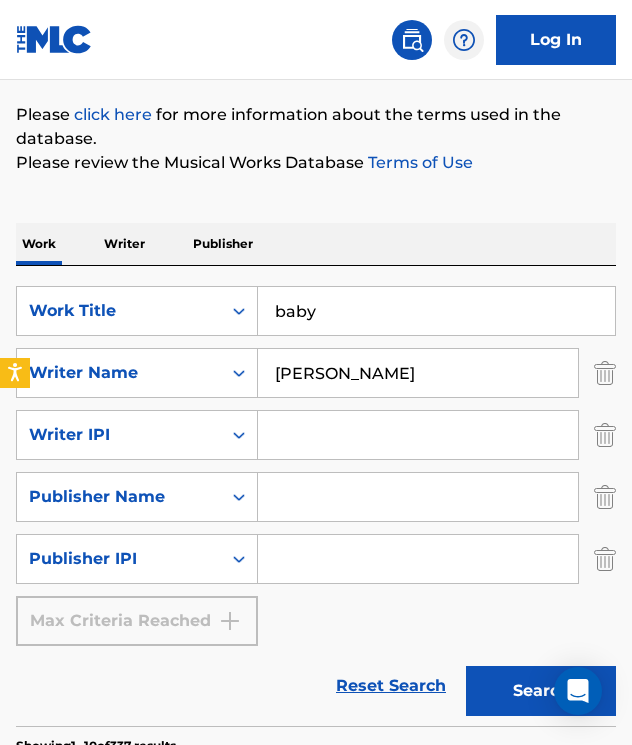 click on "Work Title" at bounding box center [119, 311] 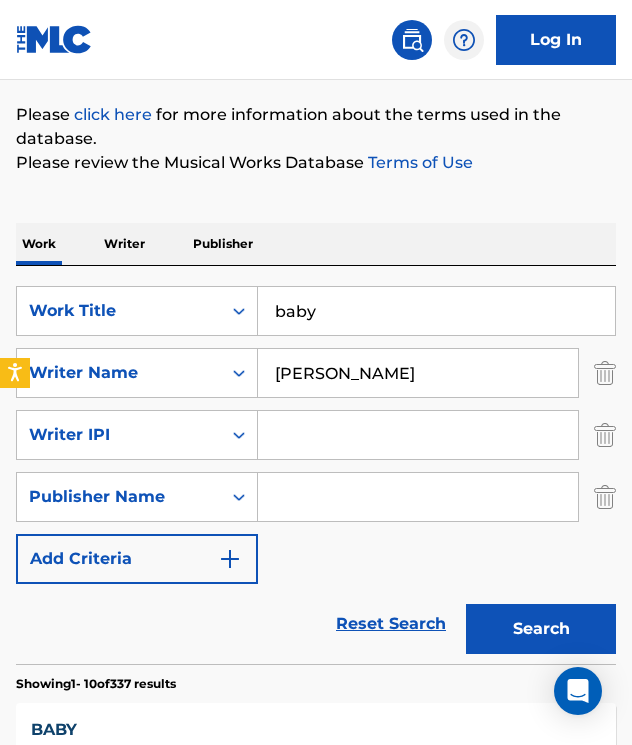 click at bounding box center (605, 497) 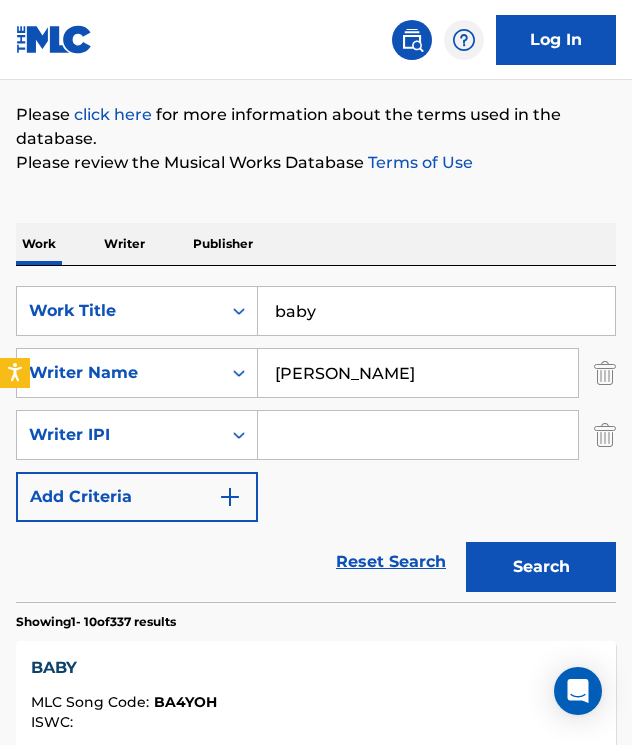 click at bounding box center (605, 435) 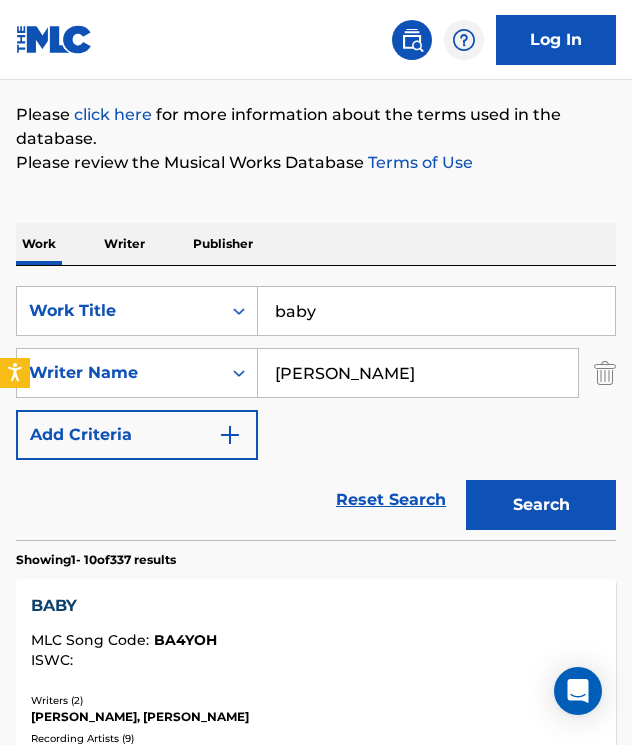 click at bounding box center (605, 373) 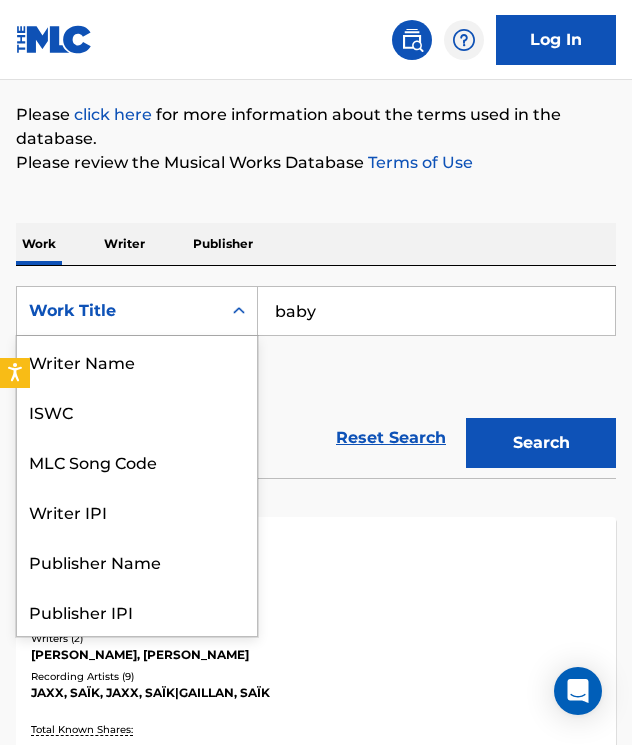 click 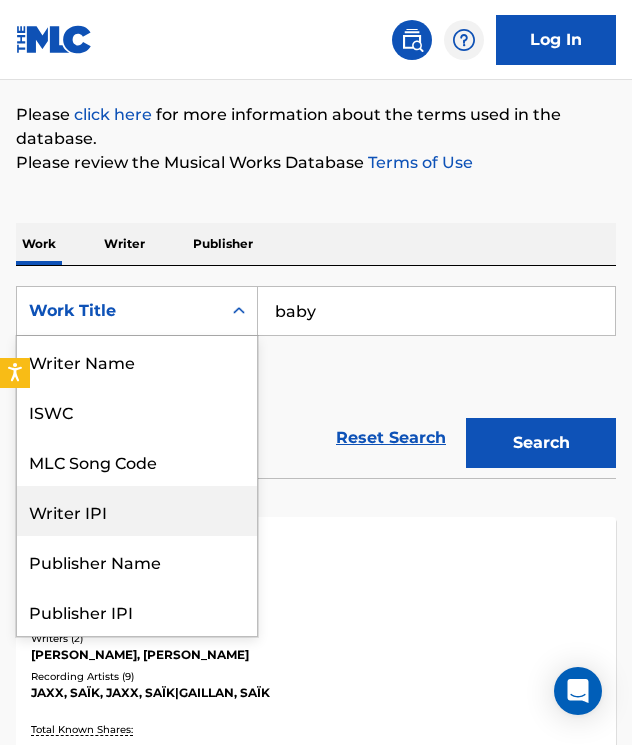 scroll, scrollTop: 100, scrollLeft: 0, axis: vertical 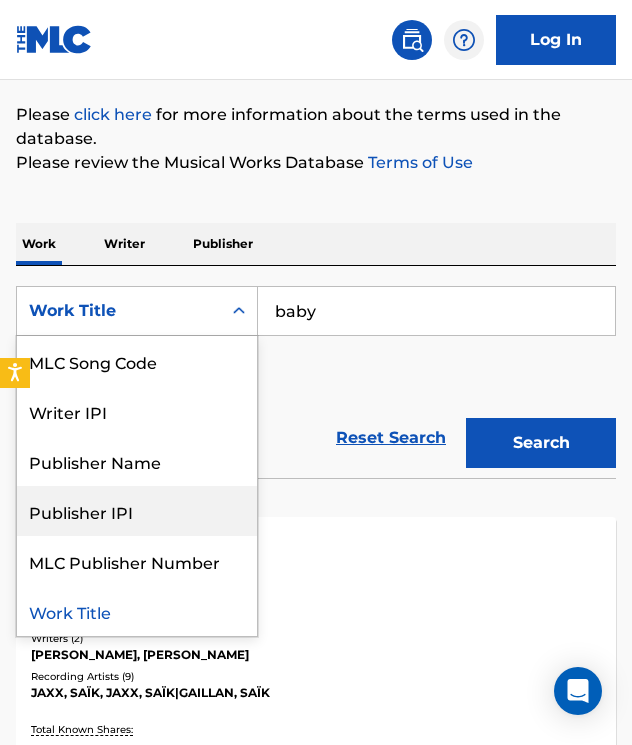 click on "SearchWithCriteriad09e91b3-0cb0-4a68-84ec-b8ff115ee99d Publisher IPI, 6 of 8. 8 results available. Use Up and Down to choose options, press Enter to select the currently focused option, press Escape to exit the menu, press Tab to select the option and exit the menu. Work Title Writer Name ISWC MLC Song Code Writer IPI Publisher Name Publisher IPI MLC Publisher Number Work Title baby Add Criteria" at bounding box center [316, 342] 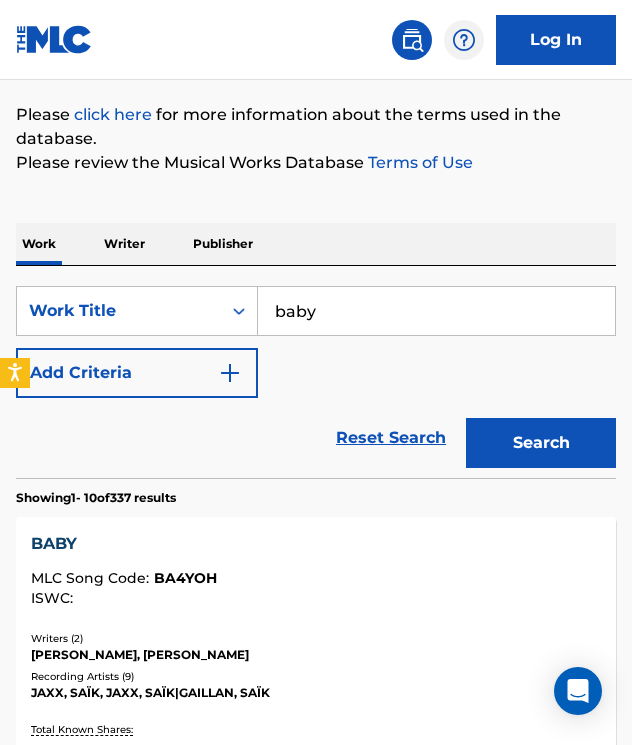 click on "Add Criteria" at bounding box center (137, 373) 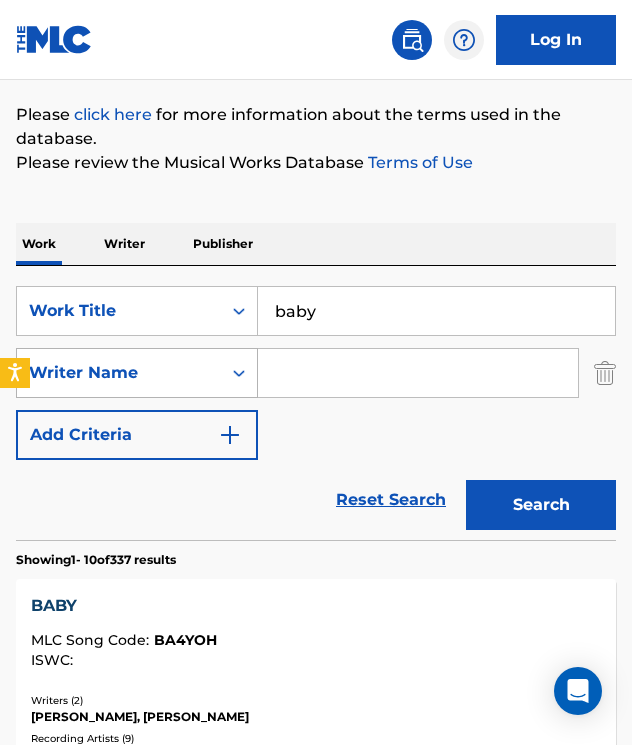 click on "Writer Name" at bounding box center [119, 373] 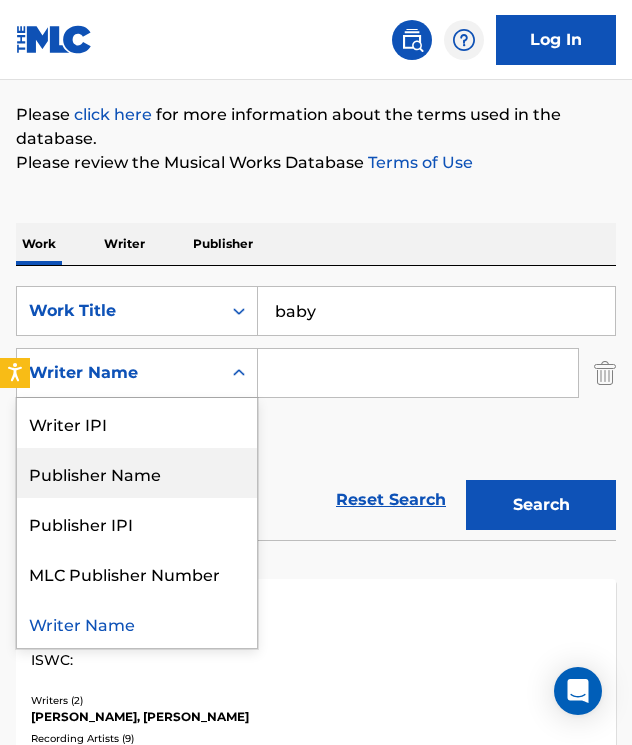 click on "SearchWithCriteriad09e91b3-0cb0-4a68-84ec-b8ff115ee99d Work Title baby SearchWithCriteria2cf1ae61-f69b-4d98-914d-6e688cc21193 Publisher Name, 2 of 5. 5 results available. Use Up and Down to choose options, press Enter to select the currently focused option, press Escape to exit the menu, press Tab to select the option and exit the menu. Writer Name Writer IPI Publisher Name Publisher IPI MLC Publisher Number Writer Name Add Criteria" at bounding box center [316, 373] 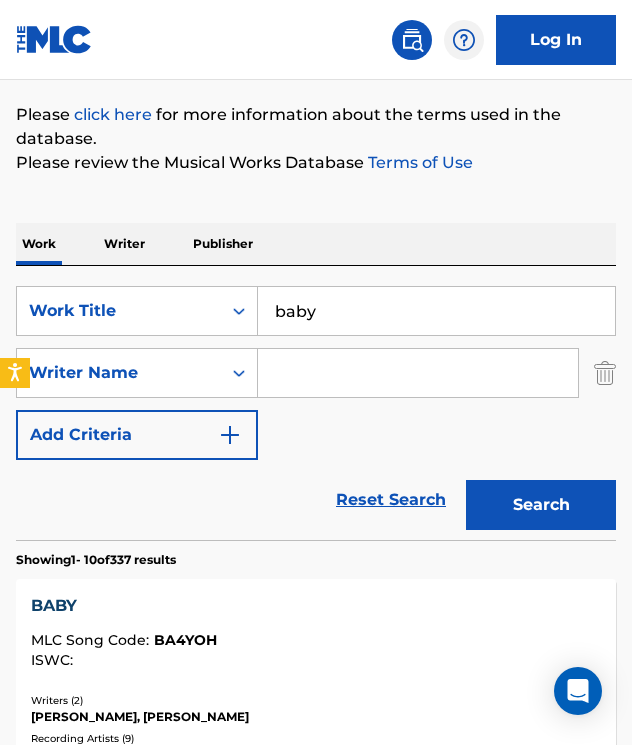 click on "Add Criteria" at bounding box center (137, 435) 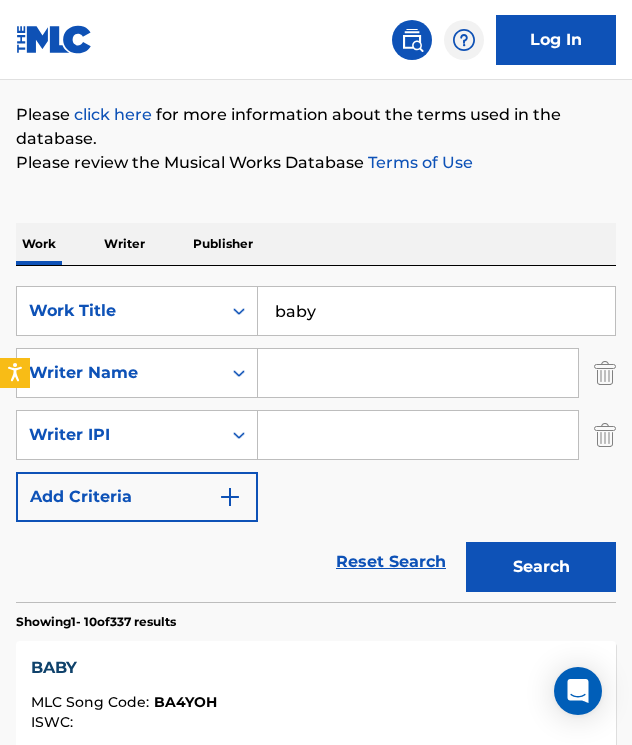 click on "Add Criteria" at bounding box center (137, 497) 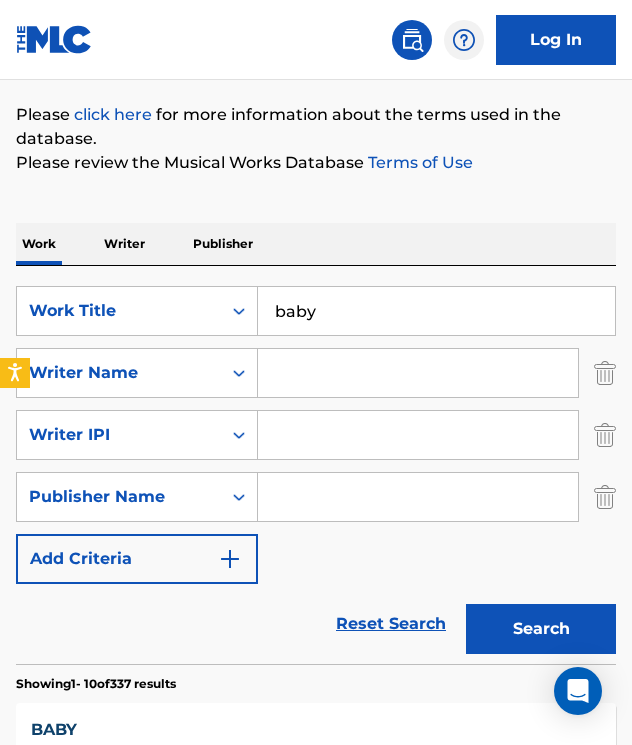 click on "Add Criteria" at bounding box center [137, 559] 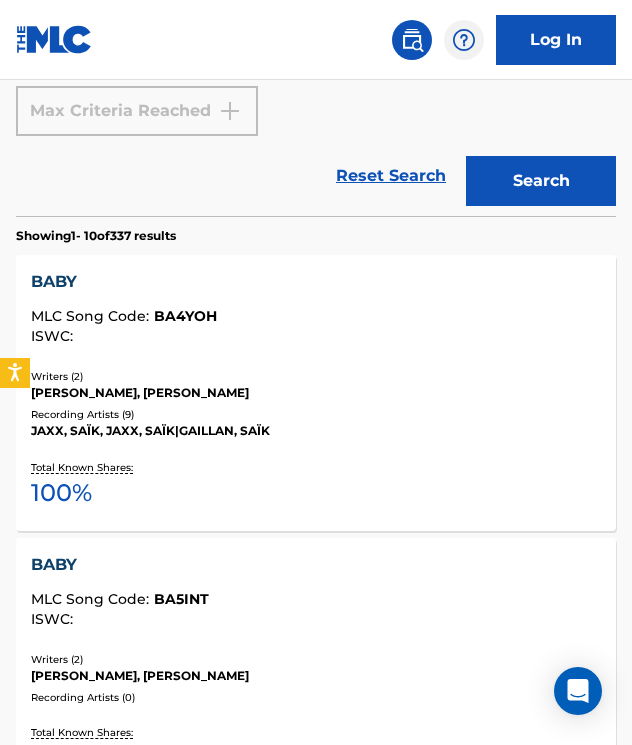 scroll, scrollTop: 408, scrollLeft: 0, axis: vertical 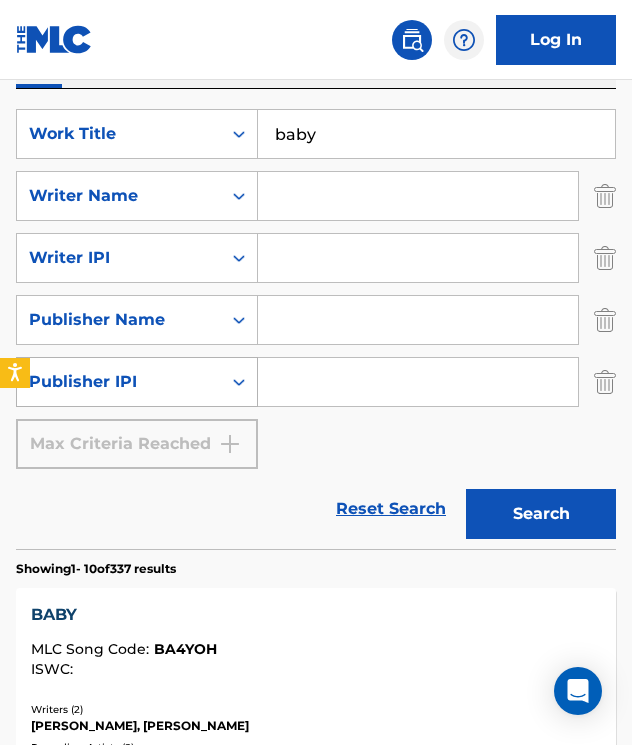 click on "Publisher IPI" at bounding box center [119, 382] 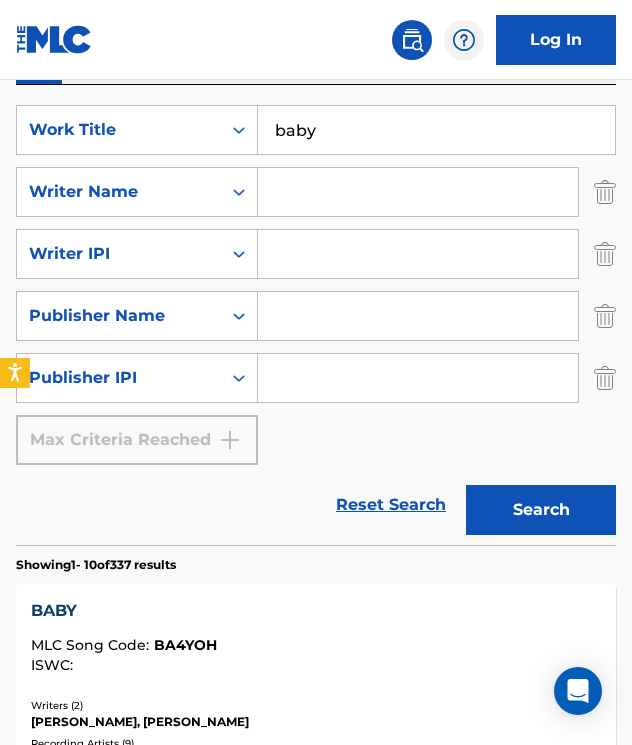 click on "SearchWithCriteriad09e91b3-0cb0-4a68-84ec-b8ff115ee99d Work Title baby SearchWithCriteria2cf1ae61-f69b-4d98-914d-6e688cc21193 Writer Name SearchWithCriteria7de22062-841d-4e00-9675-63565dc19ffb Writer IPI SearchWithCriteria5457bc9a-d323-4be7-ae23-6f6d11b7aa97 Publisher Name SearchWithCriteria45075af9-ada8-419d-b060-9564bbc6ebad Publisher IPI Max Criteria Reached" at bounding box center [316, 285] 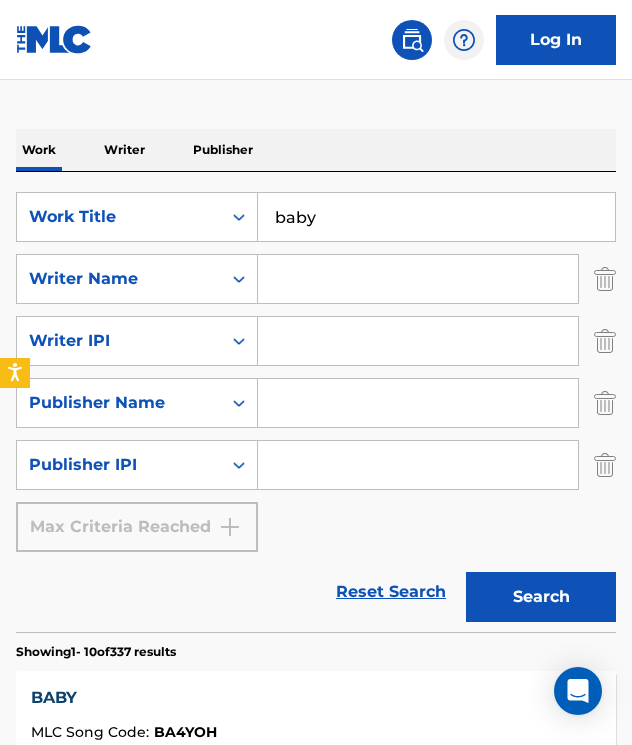 scroll, scrollTop: 94, scrollLeft: 0, axis: vertical 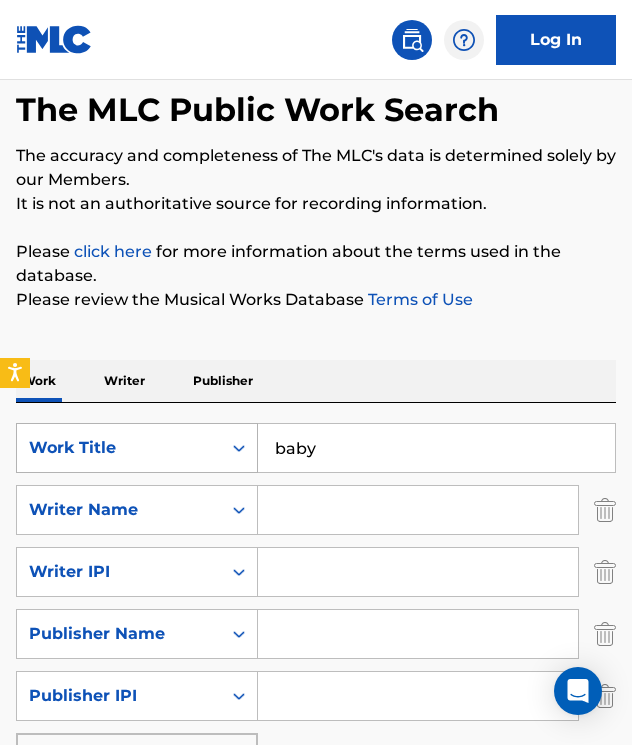 click on "Work Title" at bounding box center [119, 448] 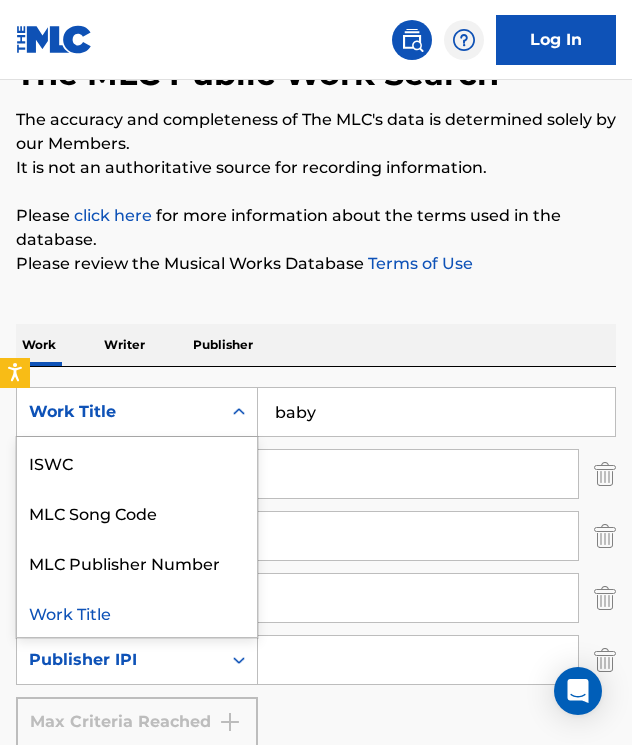 scroll, scrollTop: 136, scrollLeft: 0, axis: vertical 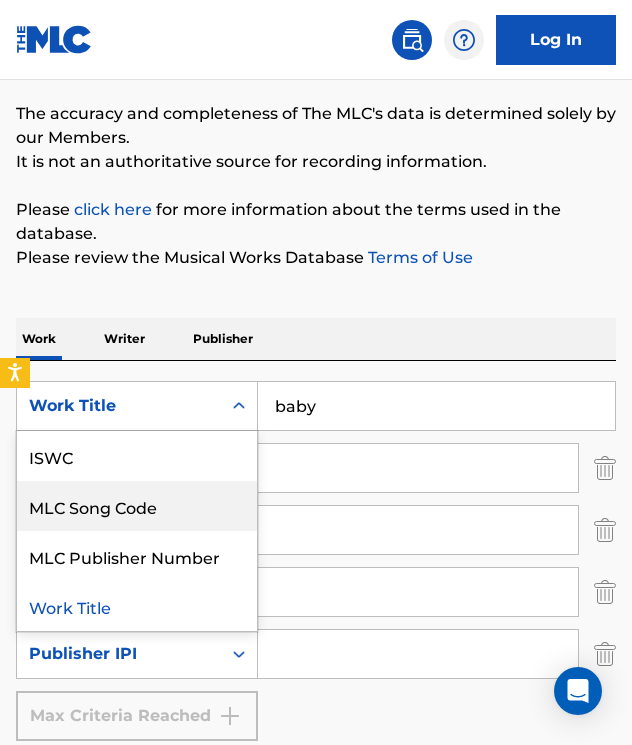 click on "SearchWithCriteriad09e91b3-0cb0-4a68-84ec-b8ff115ee99d MLC Song Code, 2 of 4. 4 results available. Use Up and Down to choose options, press Enter to select the currently focused option, press Escape to exit the menu, press Tab to select the option and exit the menu. Work Title ISWC MLC Song Code MLC Publisher Number Work Title baby SearchWithCriteria2cf1ae61-f69b-4d98-914d-6e688cc21193 Writer Name SearchWithCriteria7de22062-841d-4e00-9675-63565dc19ffb Writer IPI SearchWithCriteria5457bc9a-d323-4be7-ae23-6f6d11b7aa97 Publisher Name SearchWithCriteria45075af9-ada8-419d-b060-9564bbc6ebad Publisher IPI Max Criteria Reached" at bounding box center [316, 561] 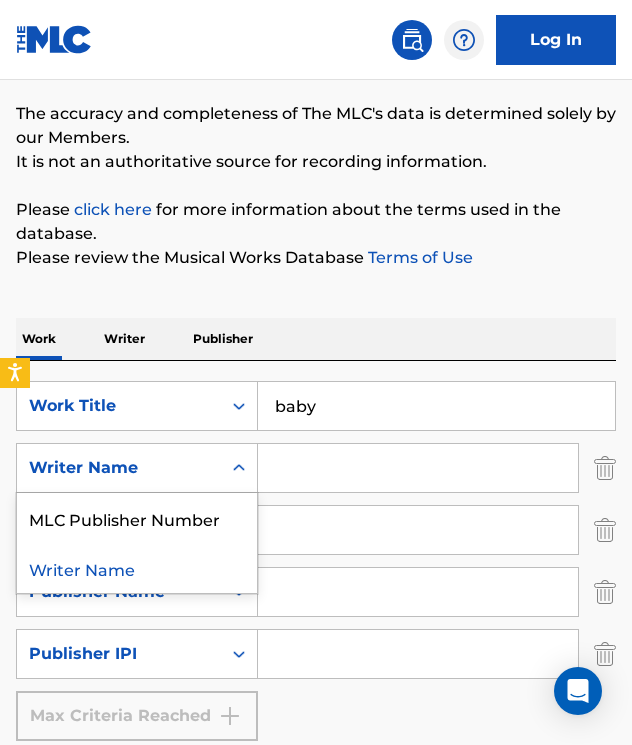 click on "Writer Name" at bounding box center (119, 468) 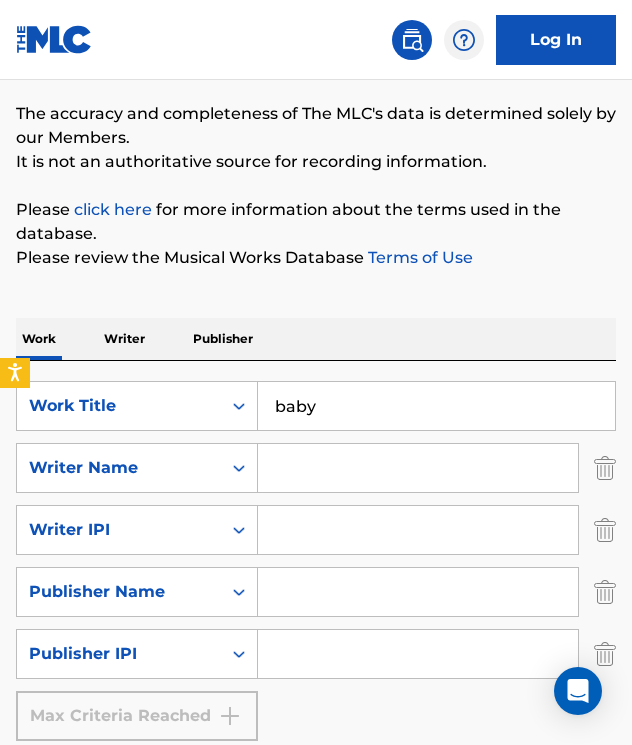 click on "SearchWithCriteriad09e91b3-0cb0-4a68-84ec-b8ff115ee99d Work Title baby SearchWithCriteria2cf1ae61-f69b-4d98-914d-6e688cc21193 Writer Name SearchWithCriteria7de22062-841d-4e00-9675-63565dc19ffb Writer IPI SearchWithCriteria5457bc9a-d323-4be7-ae23-6f6d11b7aa97 Publisher Name SearchWithCriteria45075af9-ada8-419d-b060-9564bbc6ebad Publisher IPI Max Criteria Reached" at bounding box center [316, 561] 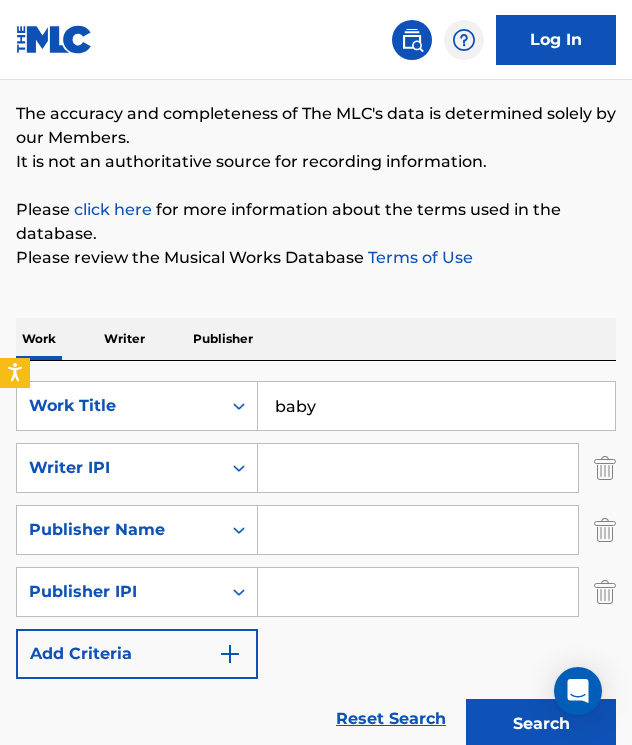click at bounding box center [605, 468] 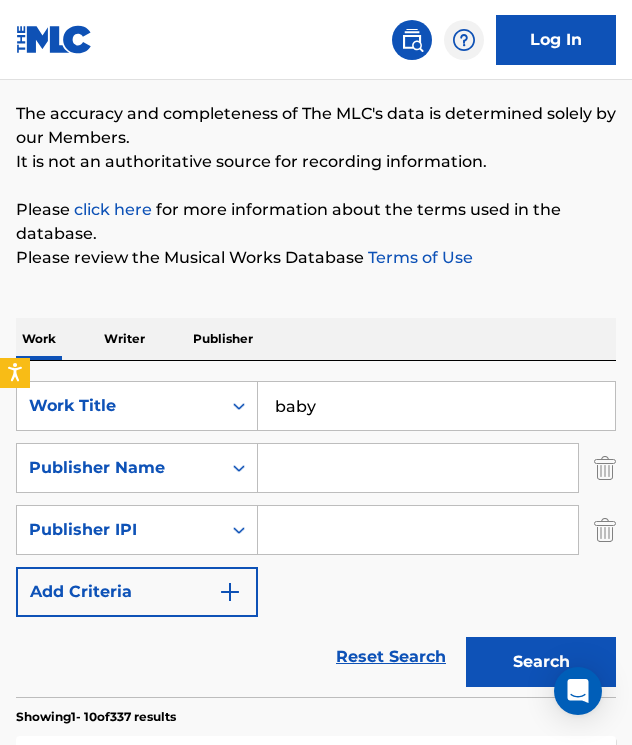 click at bounding box center [605, 468] 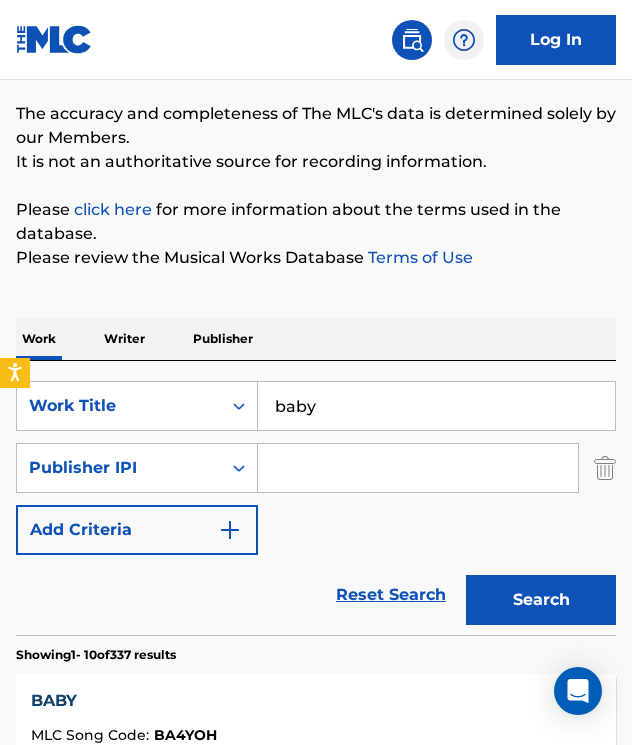 click at bounding box center (605, 468) 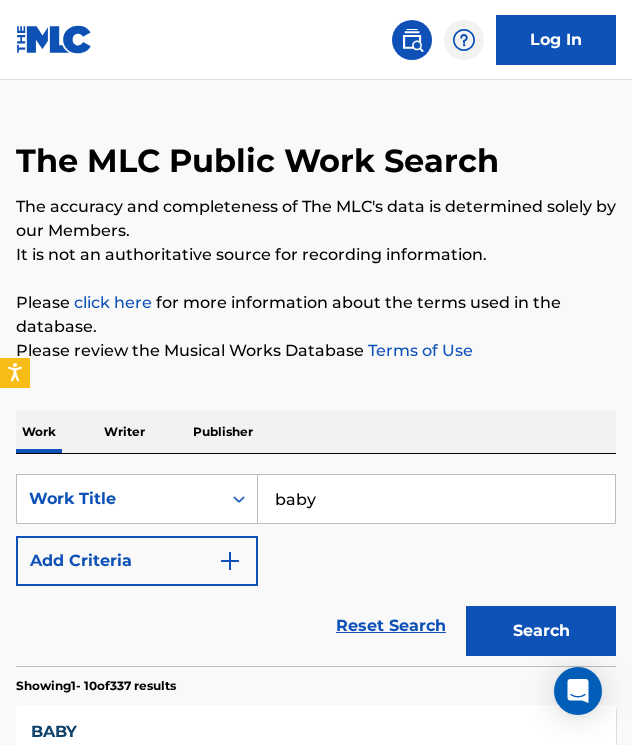 scroll, scrollTop: 0, scrollLeft: 0, axis: both 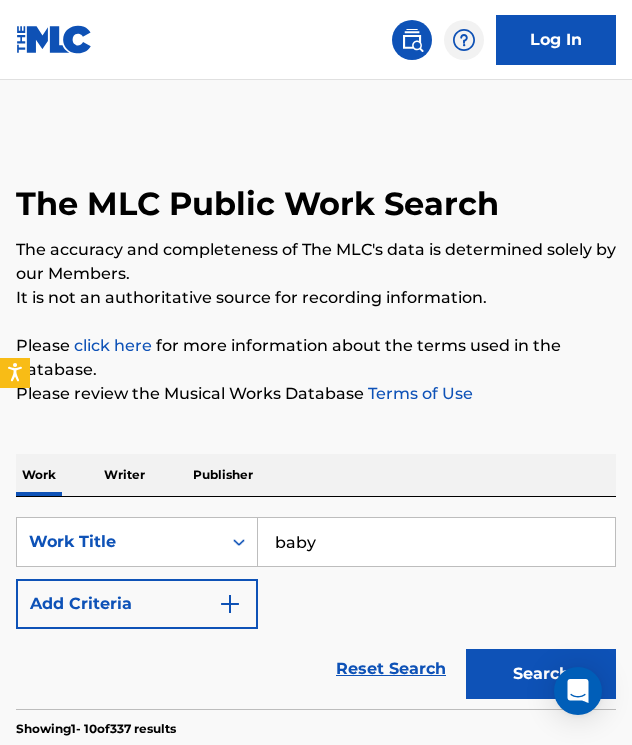 click on "Writer" at bounding box center (124, 475) 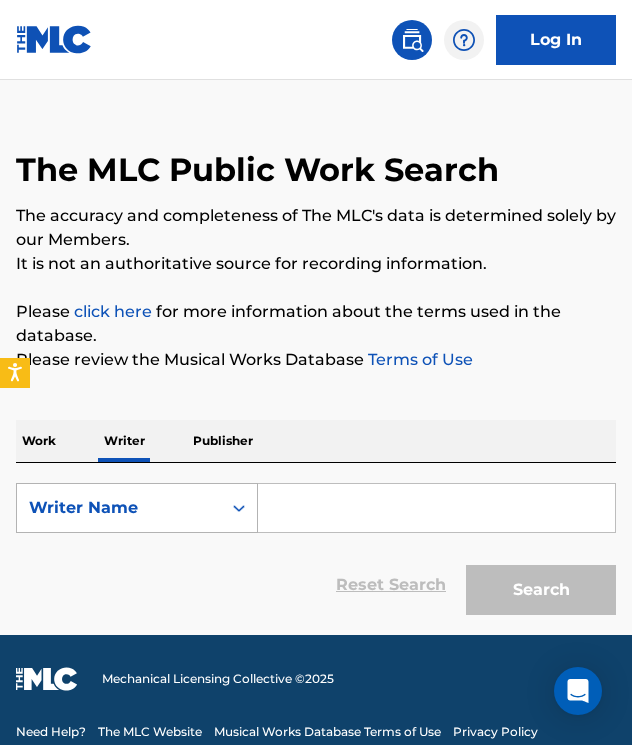 scroll, scrollTop: 43, scrollLeft: 0, axis: vertical 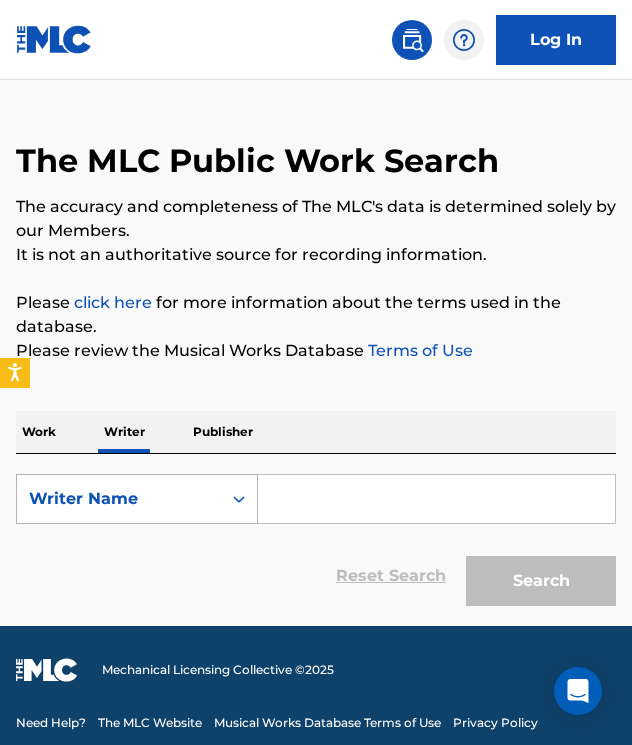 click on "Writer Name" at bounding box center [119, 499] 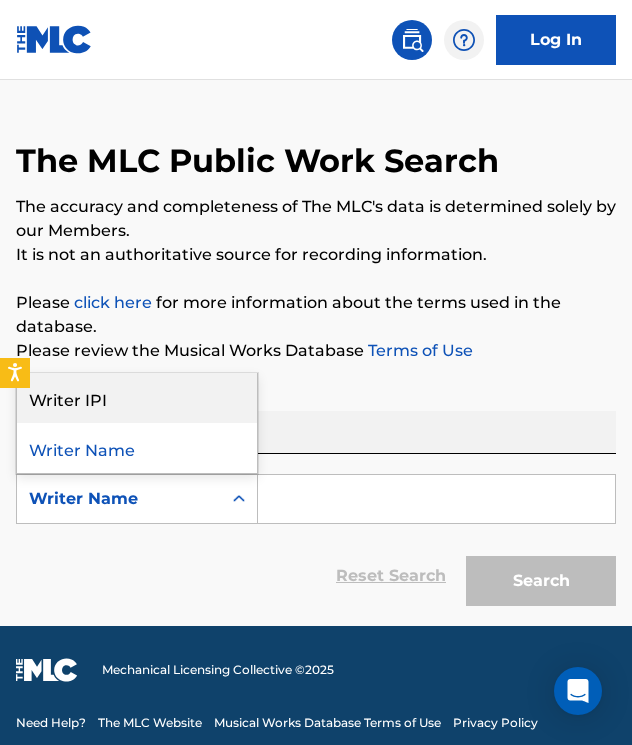 click on "Work Writer Publisher SearchWithCriteria5f95304a-4455-41ba-81f7-44ac781f7296 Writer IPI, 1 of 2. 2 results available. Use Up and Down to choose options, press Enter to select the currently focused option, press Escape to exit the menu, press Tab to select the option and exit the menu. Writer Name Writer IPI Writer Name Reset Search Search" at bounding box center (316, 501) 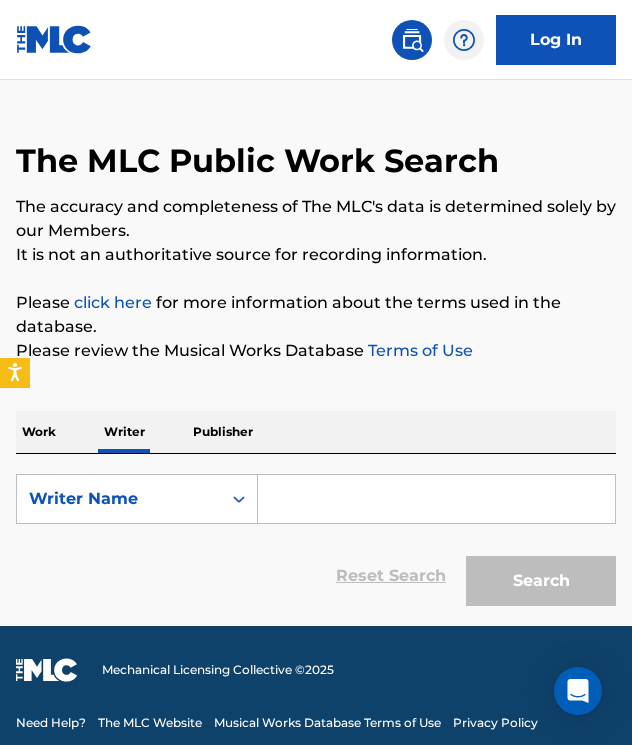 click on "Publisher" at bounding box center [223, 432] 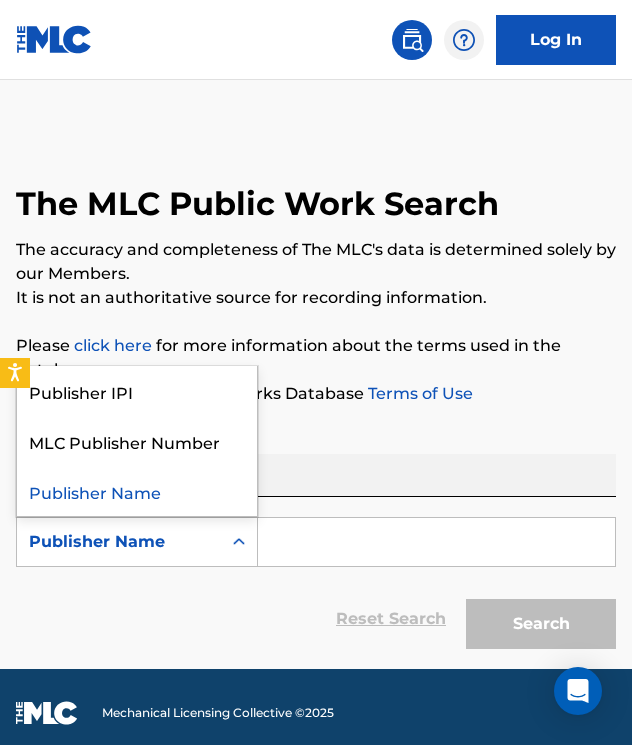 click on "Publisher Name" at bounding box center (119, 542) 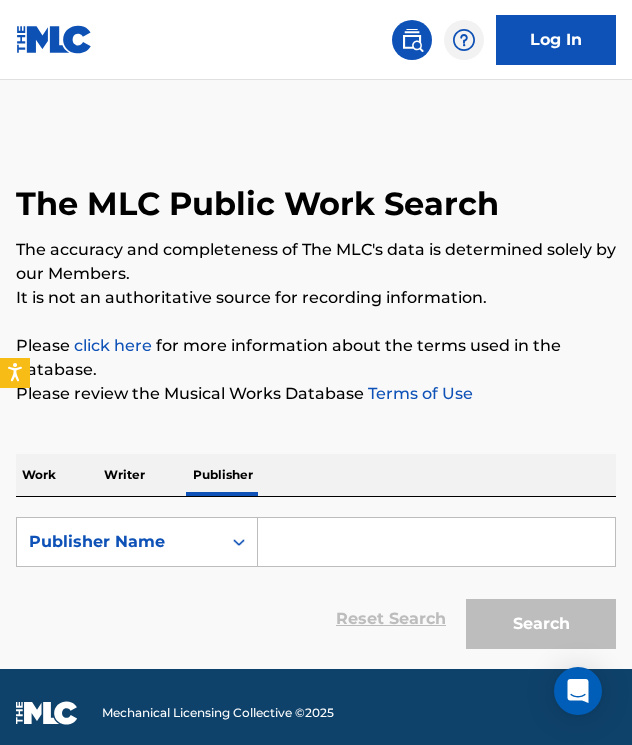click on "Work Writer Publisher SearchWithCriteria138097a0-c1dc-4759-90ac-a38480ad9e10 Publisher Name Reset Search Search" at bounding box center (316, 544) 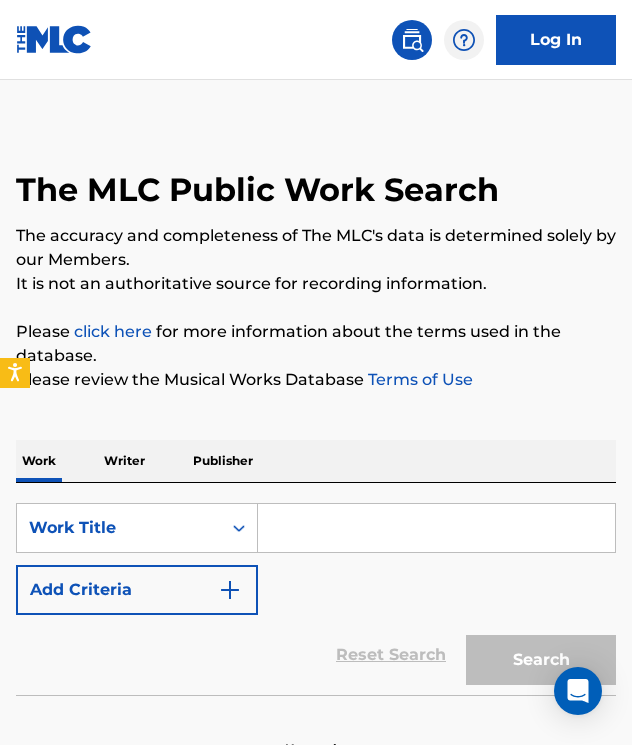 scroll, scrollTop: 56, scrollLeft: 0, axis: vertical 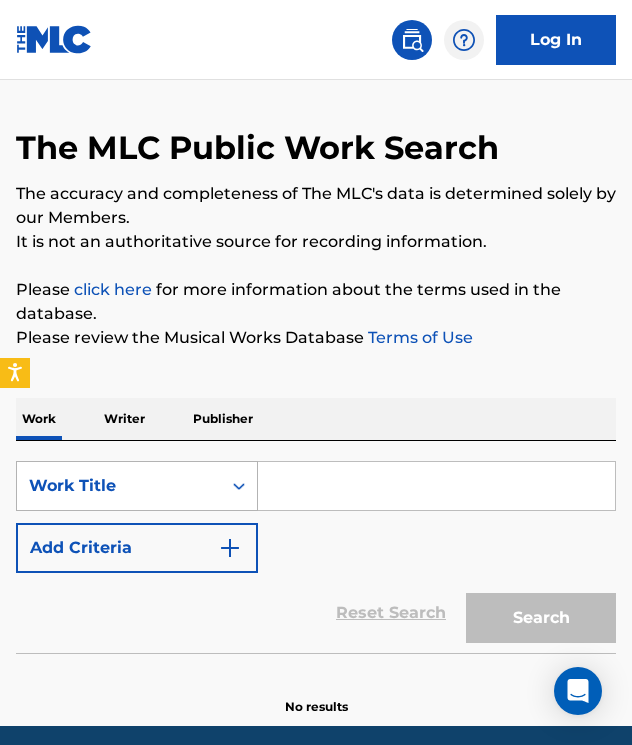click on "Work Title" at bounding box center [119, 486] 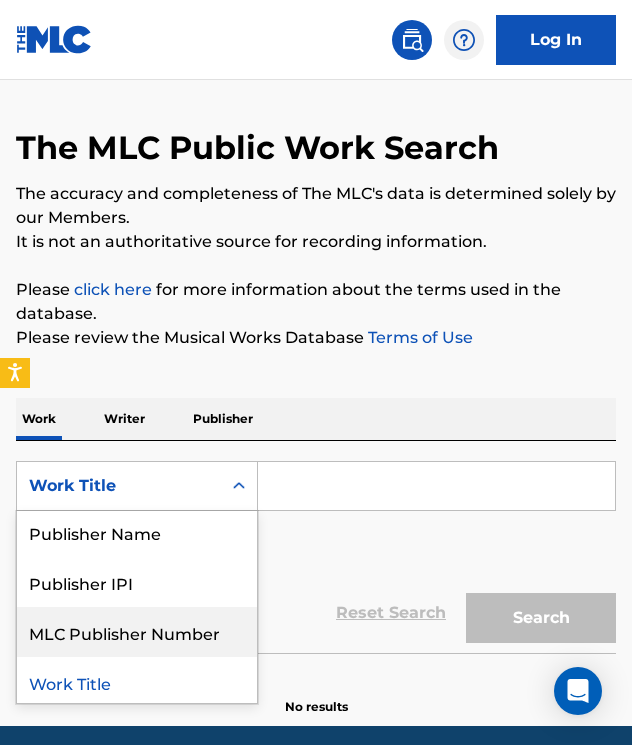 scroll, scrollTop: 208, scrollLeft: 0, axis: vertical 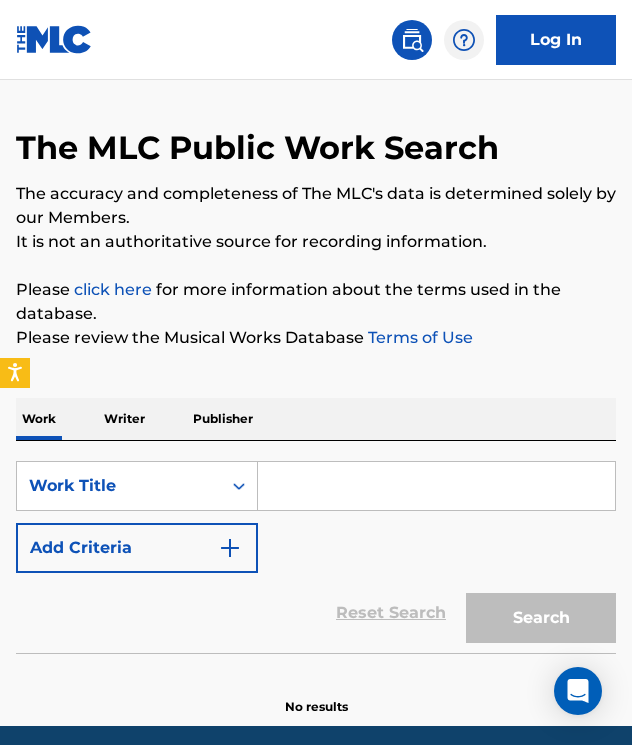 click on "SearchWithCriteriad09e91b3-0cb0-4a68-84ec-b8ff115ee99d Work Title Add Criteria" at bounding box center [316, 517] 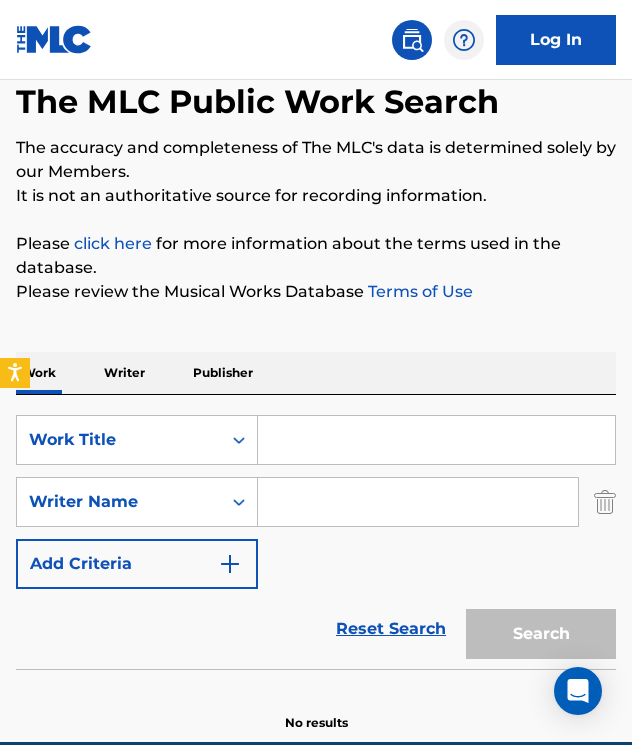 scroll, scrollTop: 107, scrollLeft: 0, axis: vertical 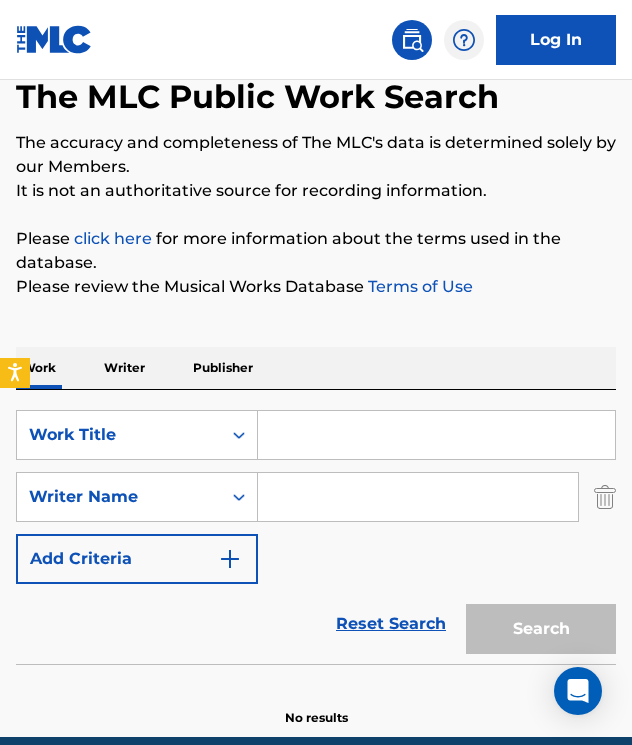 click on "Add Criteria" at bounding box center [137, 559] 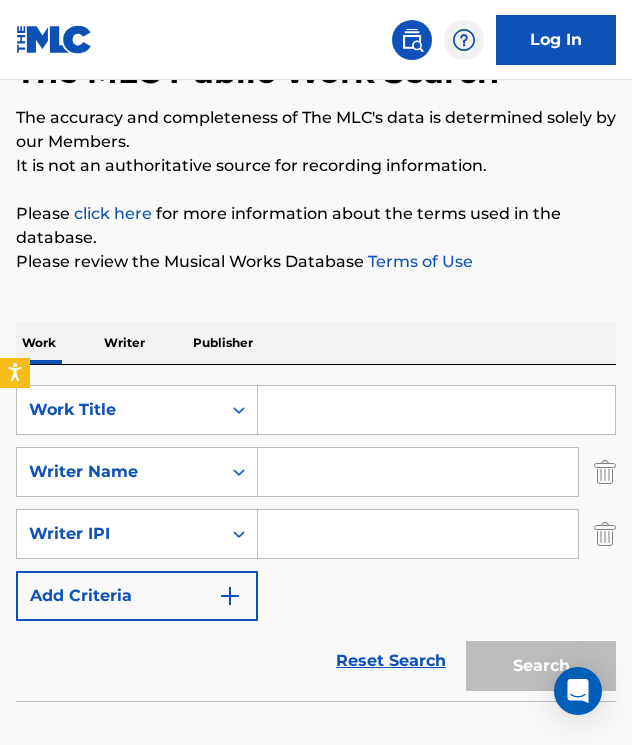 scroll, scrollTop: 291, scrollLeft: 0, axis: vertical 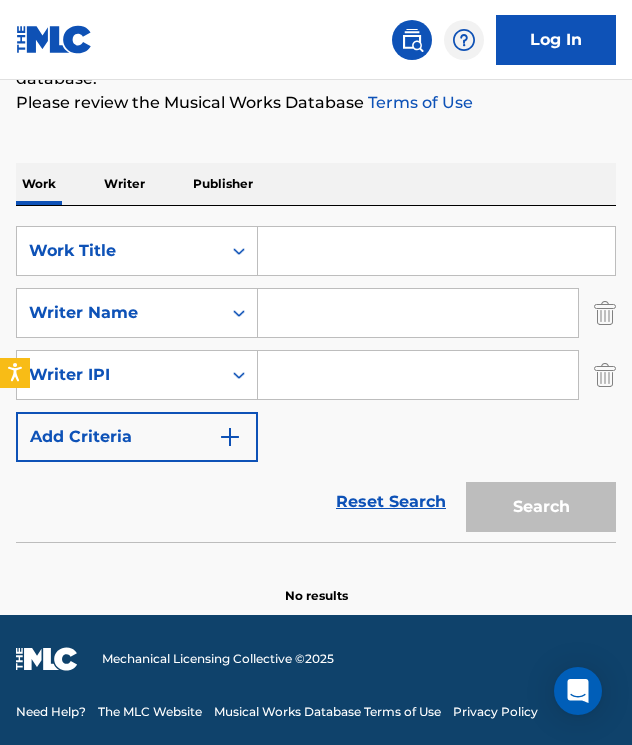 click at bounding box center (436, 251) 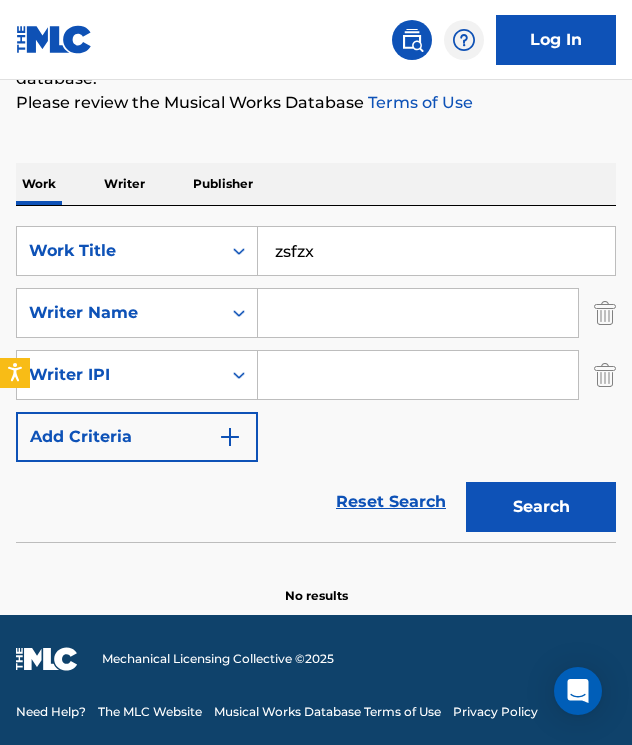 type on "zsfzx" 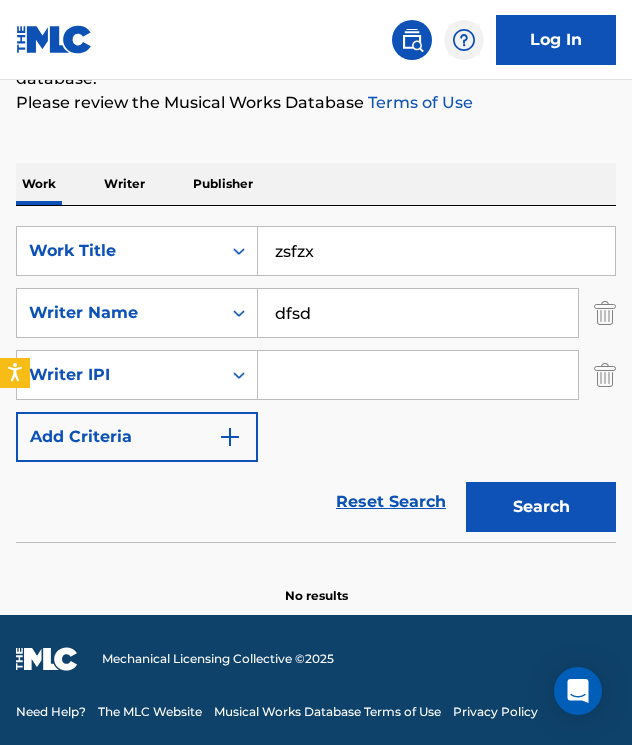 type on "dfsd" 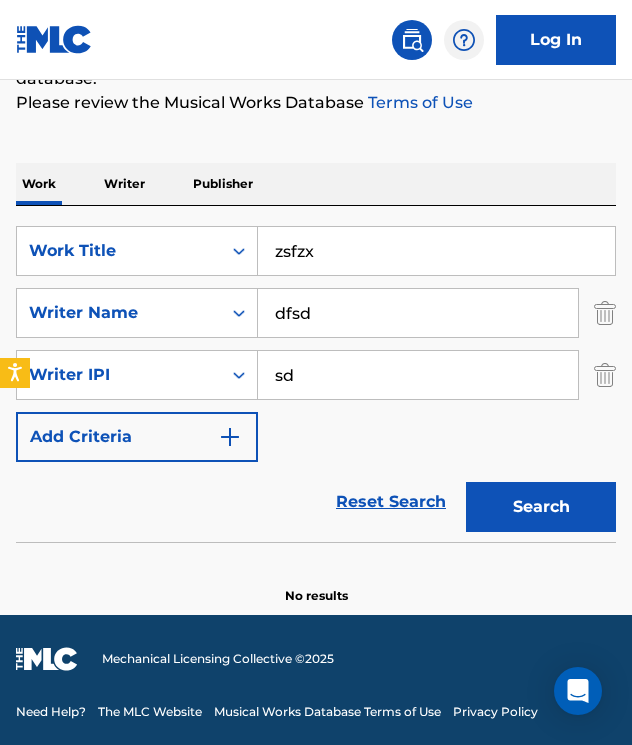 type on "s" 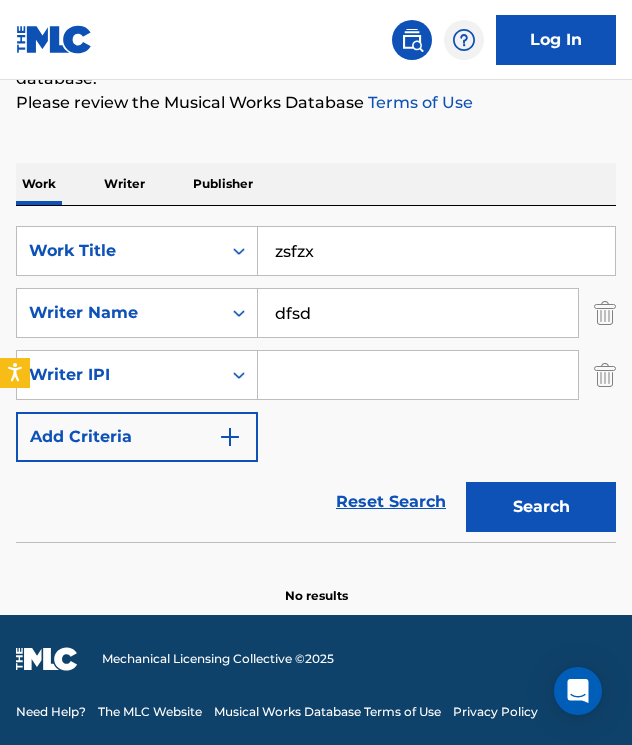 click on "Search" at bounding box center [541, 507] 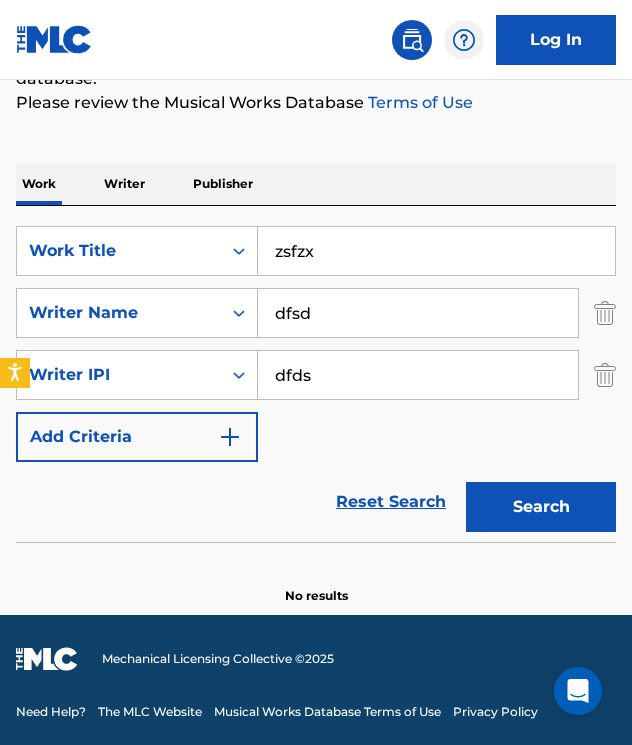 click on "Search" at bounding box center (541, 507) 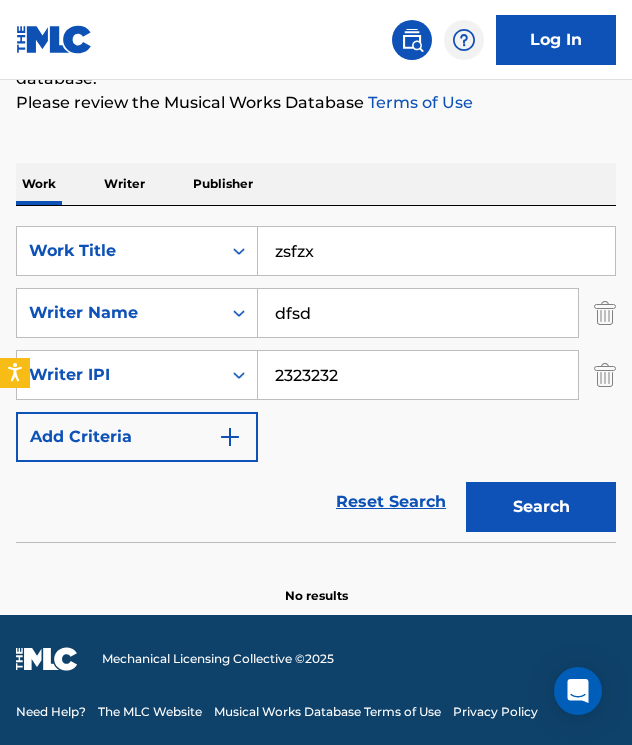 type on "2323232" 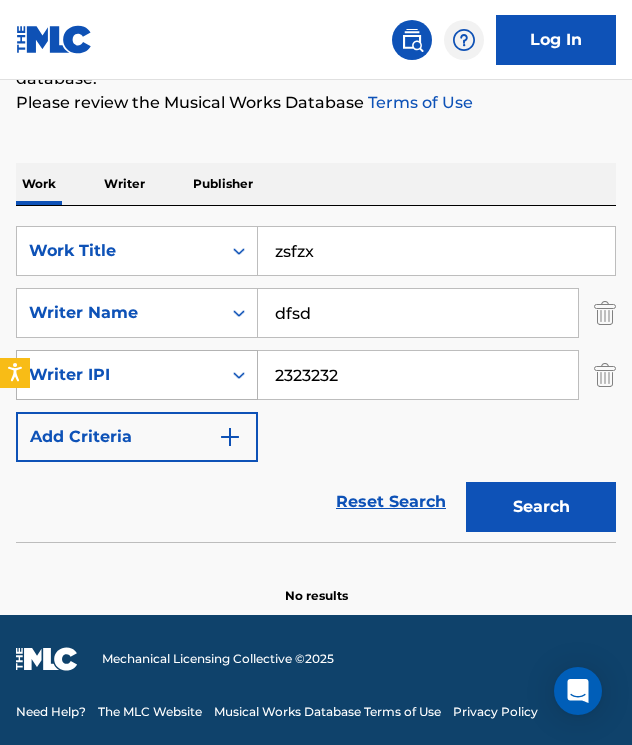 click on "Writer IPI" at bounding box center [119, 375] 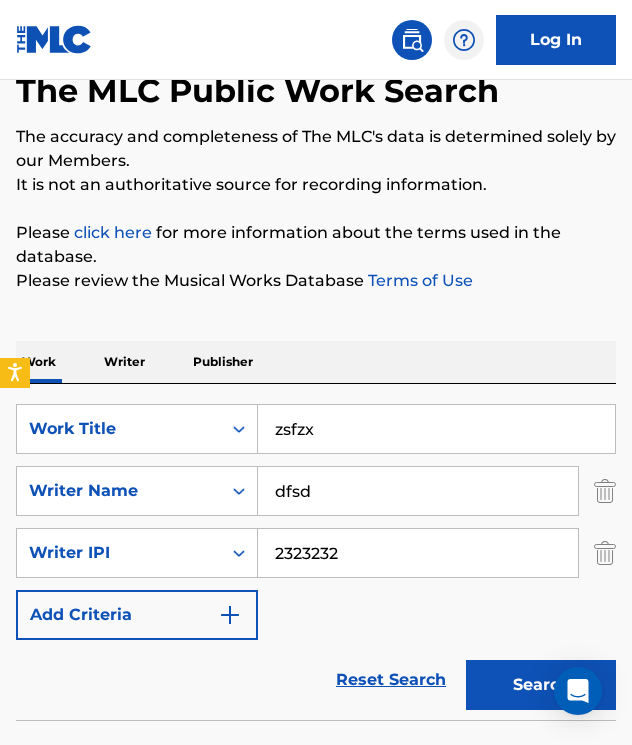 scroll, scrollTop: 0, scrollLeft: 0, axis: both 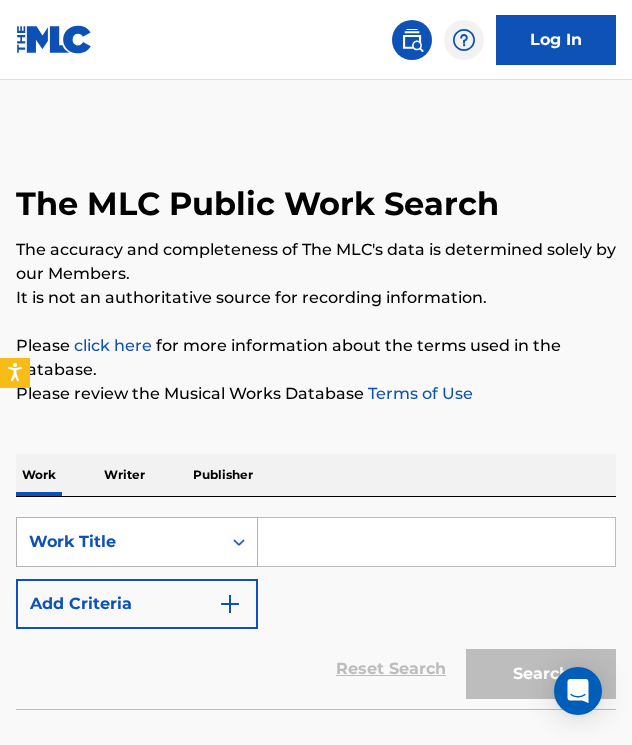 click on "Work Title" at bounding box center (119, 542) 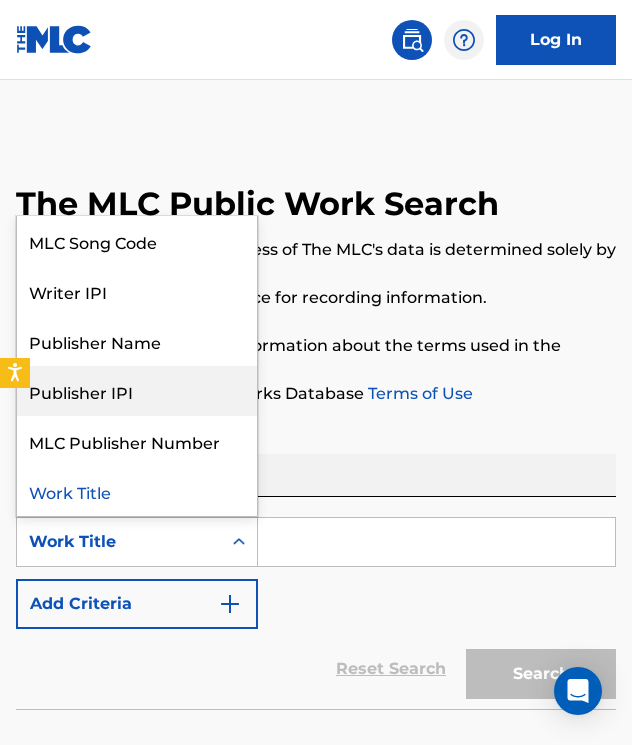 scroll, scrollTop: 0, scrollLeft: 0, axis: both 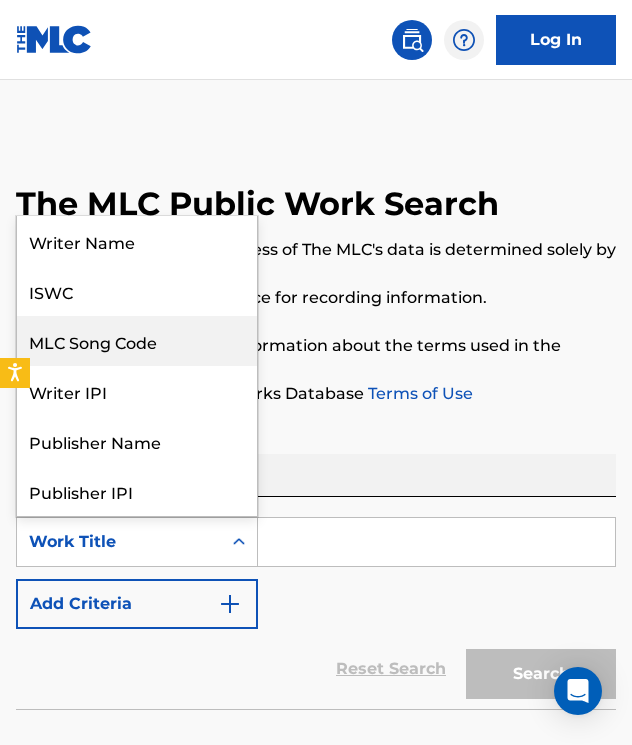 click on "MLC Song Code" at bounding box center [137, 341] 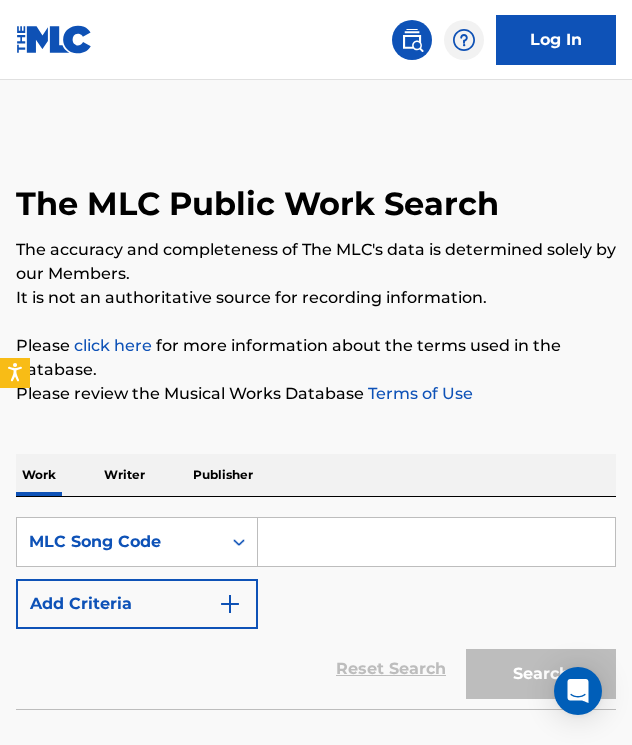 click at bounding box center (436, 542) 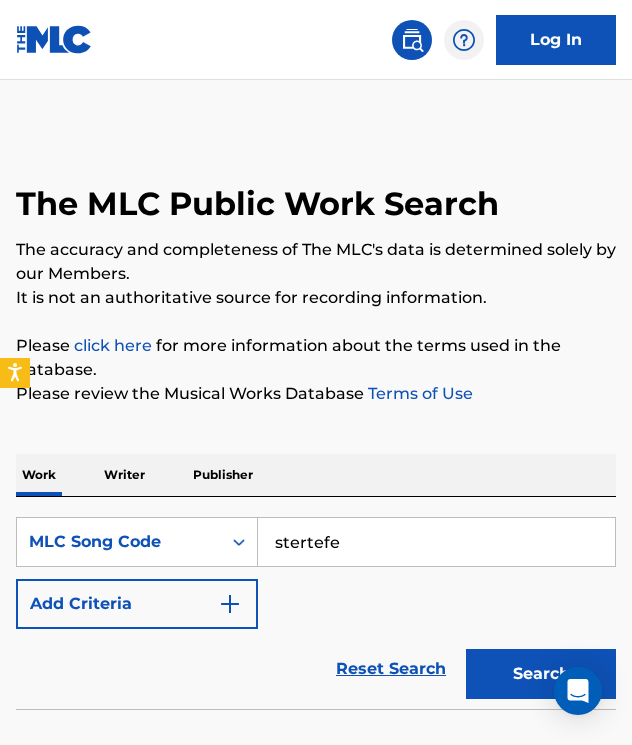 type on "stertefe" 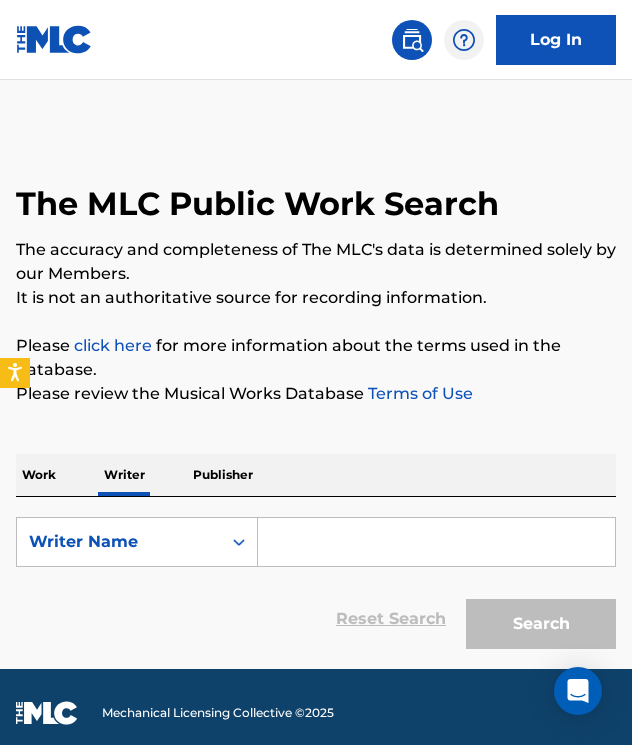 click at bounding box center [436, 542] 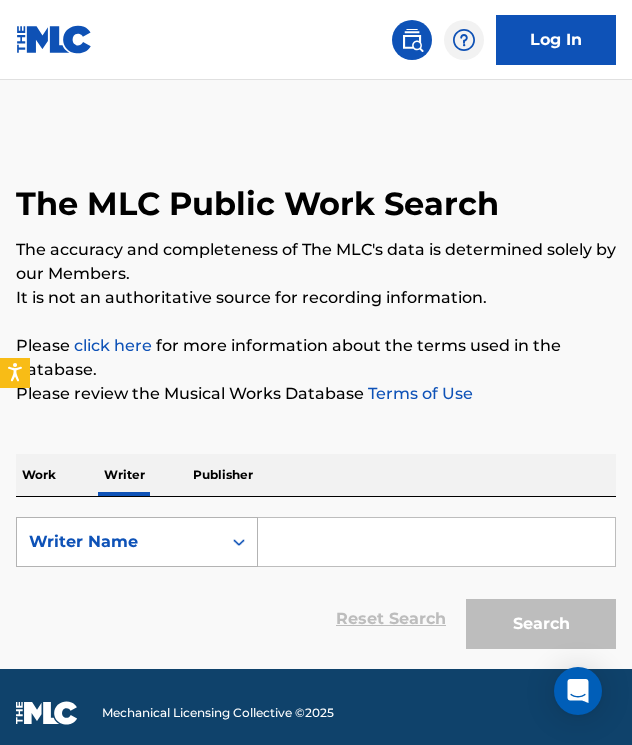 click on "Writer Name" at bounding box center [119, 542] 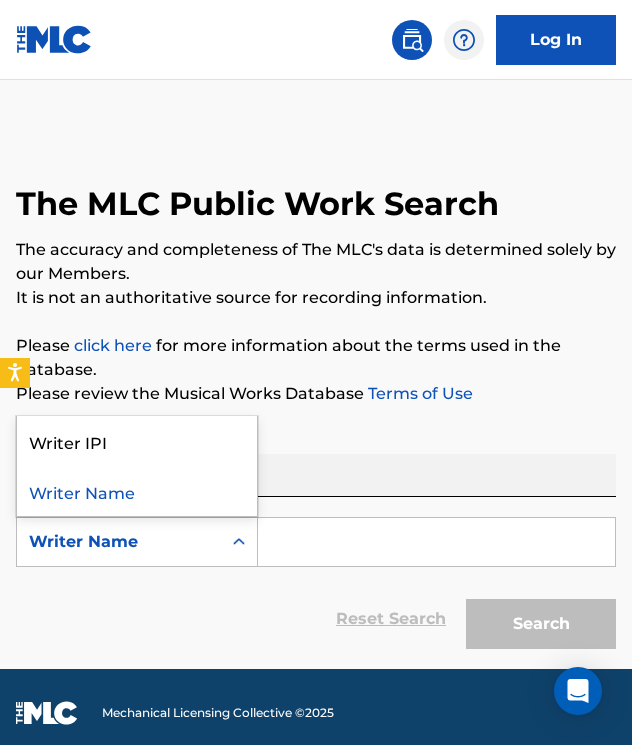 click on "Writer Name" at bounding box center (137, 491) 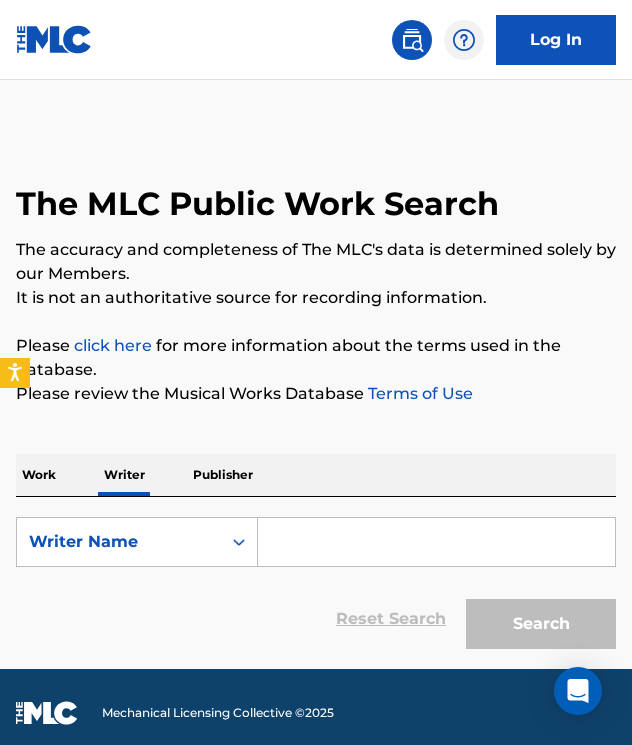 click at bounding box center [436, 542] 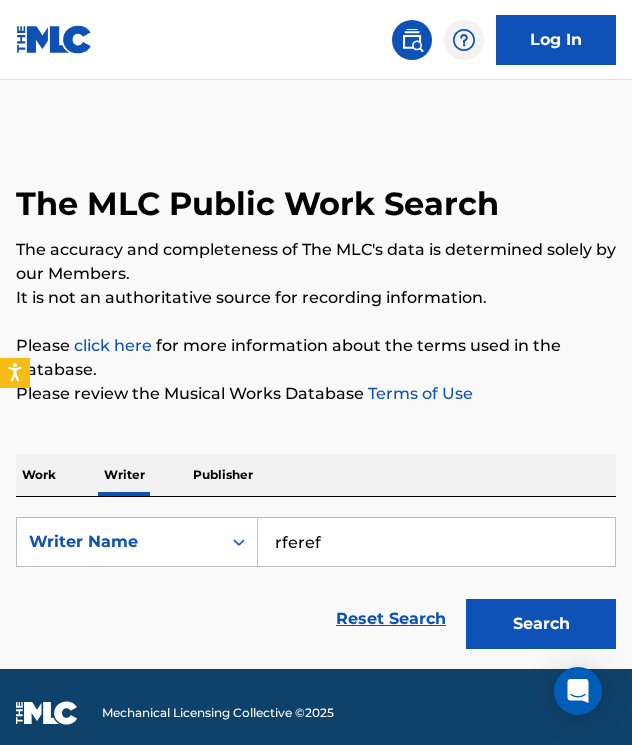 type on "rferef" 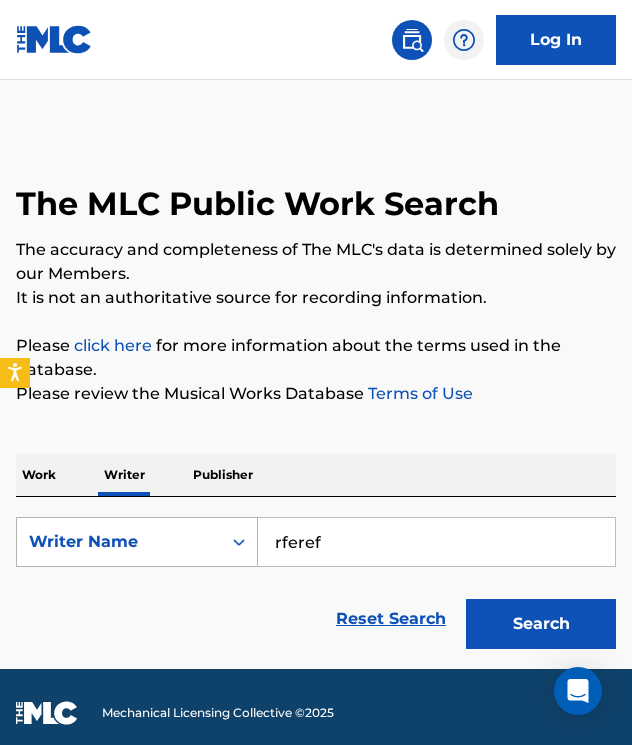 click on "Writer Name" at bounding box center (119, 542) 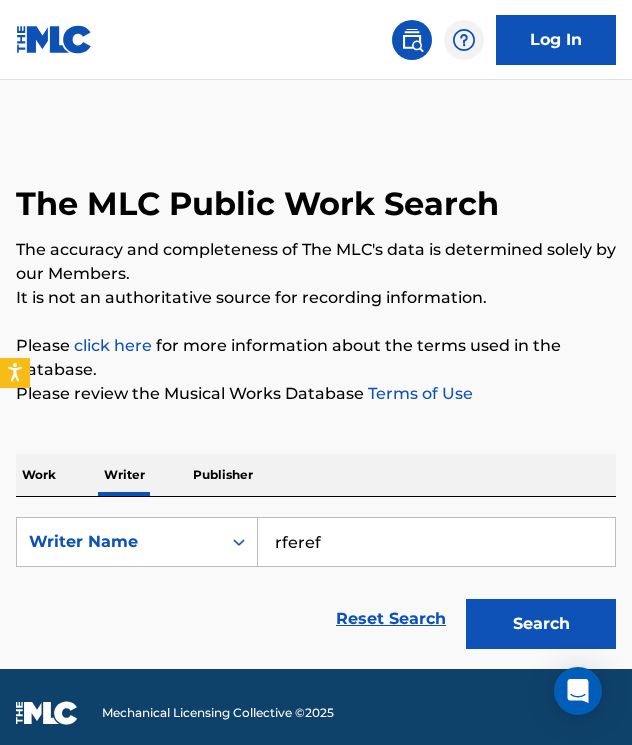 click on "Writer Name" at bounding box center [119, 542] 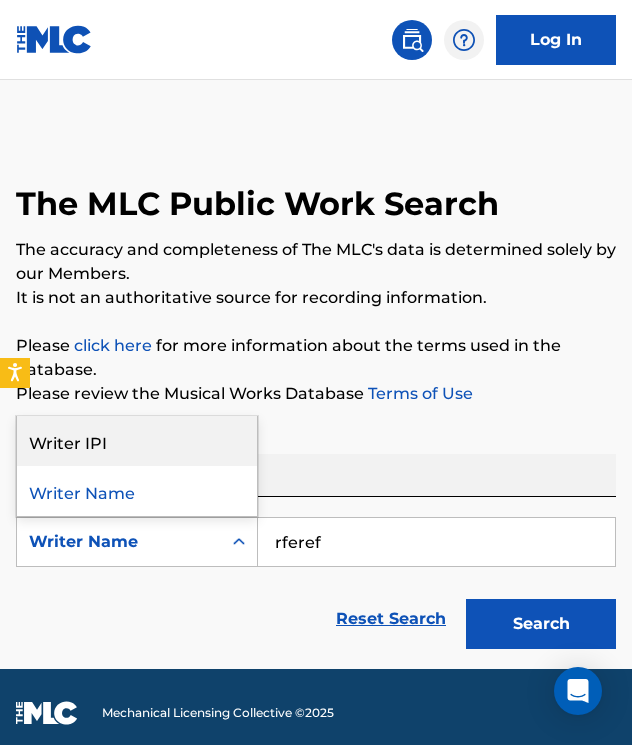 click on "Writer IPI" at bounding box center (137, 441) 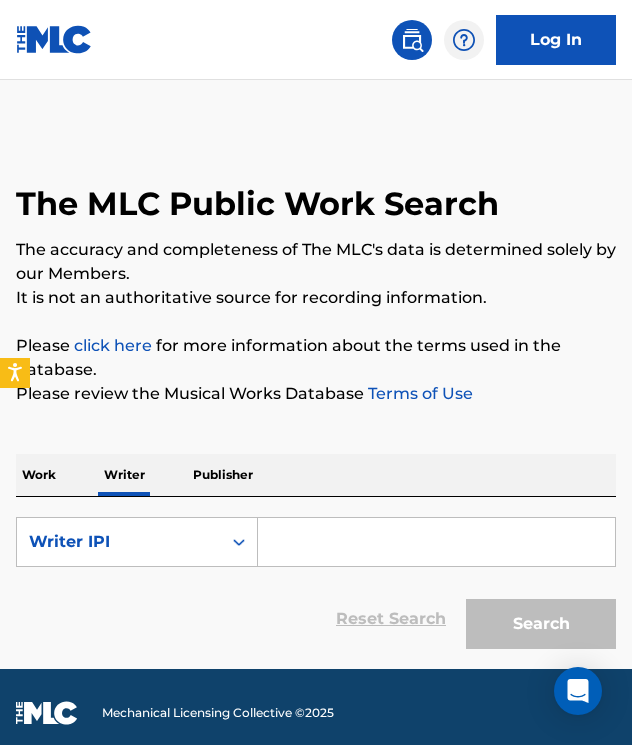 click at bounding box center (436, 542) 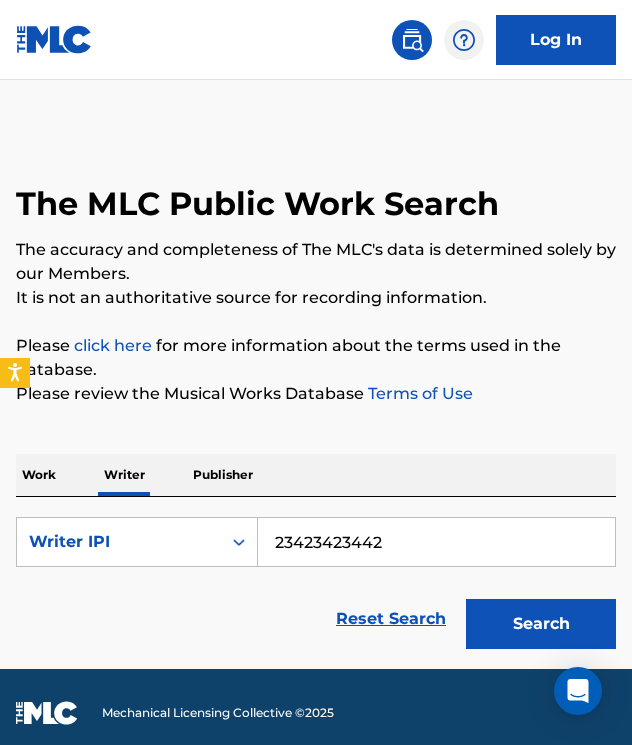 type on "23423423442" 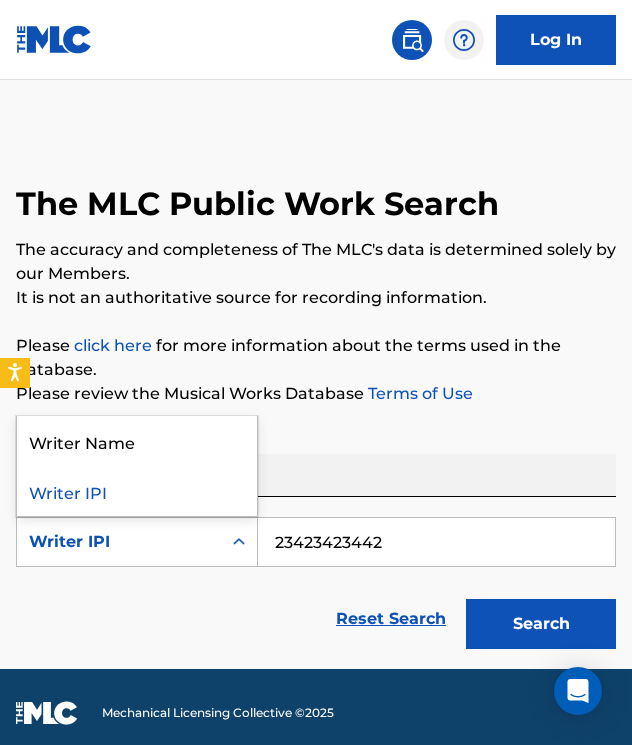 click on "Writer IPI" at bounding box center [119, 542] 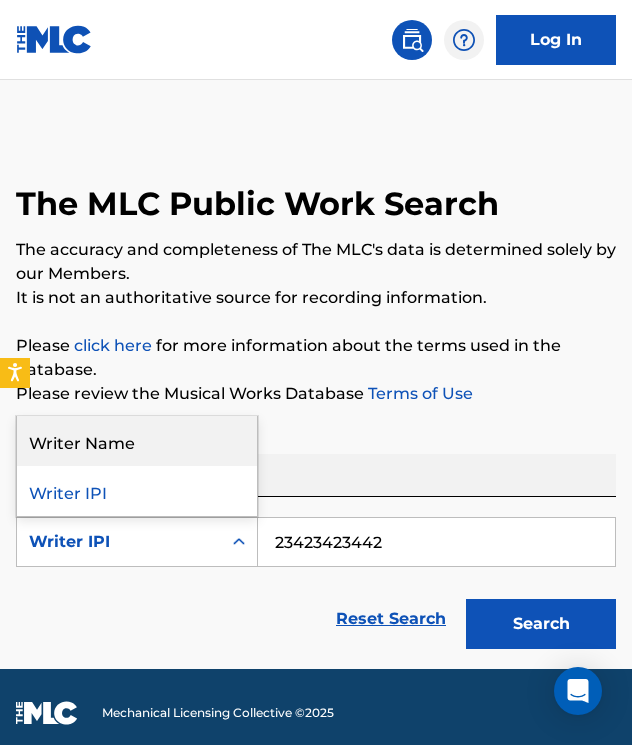 click on "Writer Name" at bounding box center [137, 441] 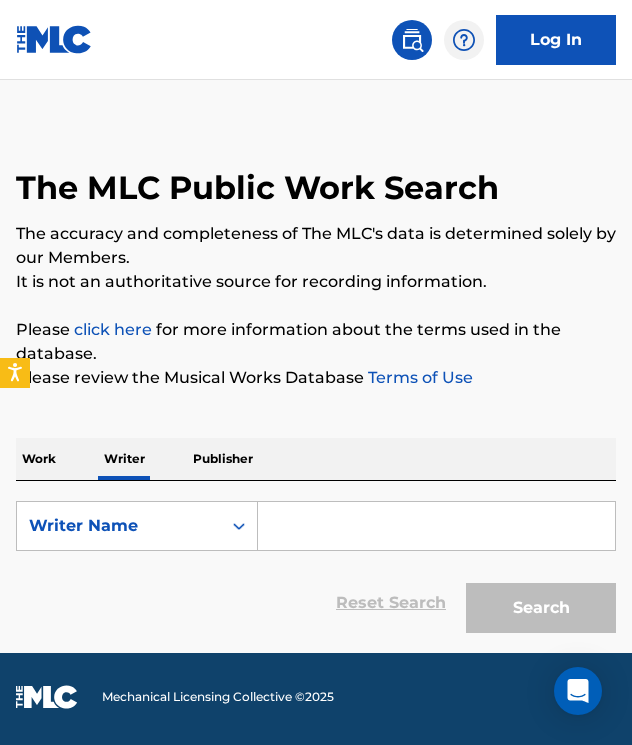 scroll, scrollTop: 54, scrollLeft: 0, axis: vertical 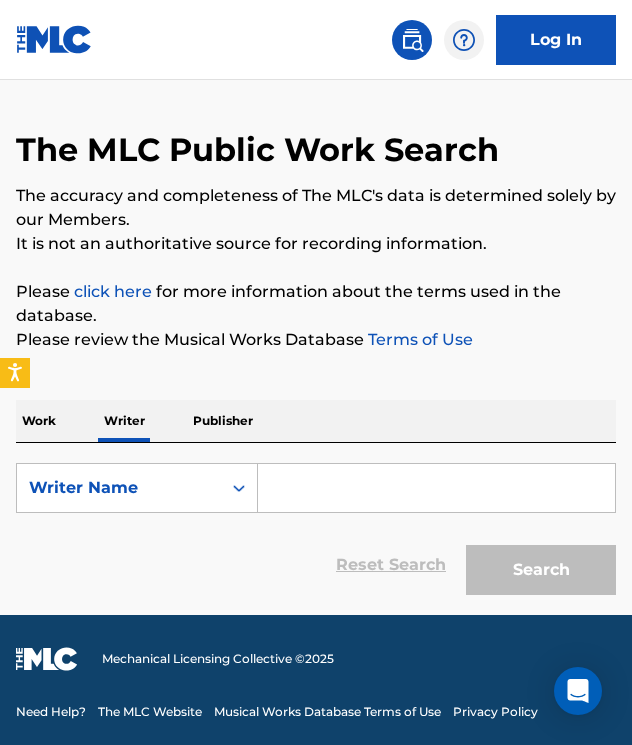 click on "Work" at bounding box center (39, 421) 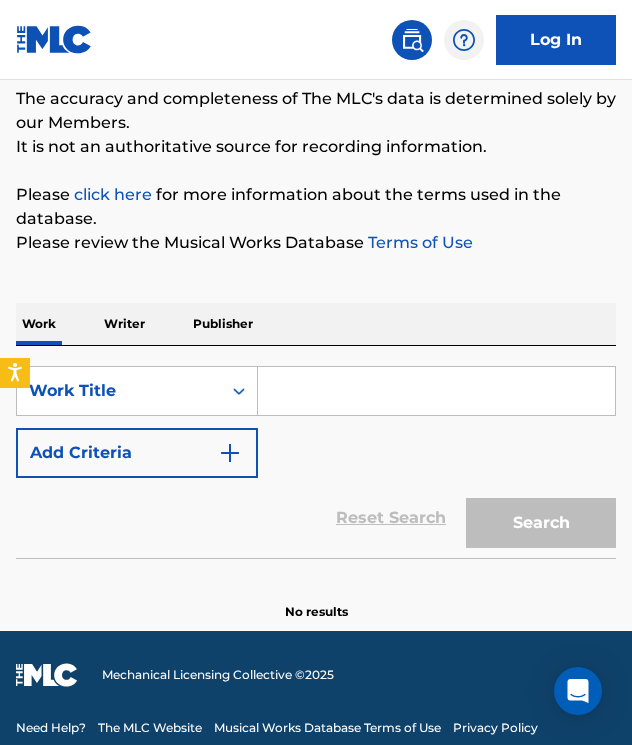 scroll, scrollTop: 167, scrollLeft: 0, axis: vertical 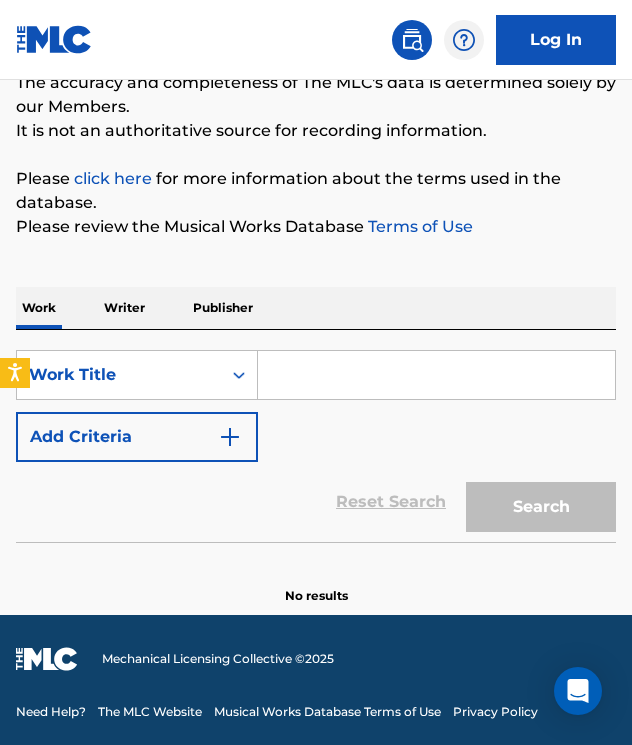 click on "Add Criteria" at bounding box center (137, 437) 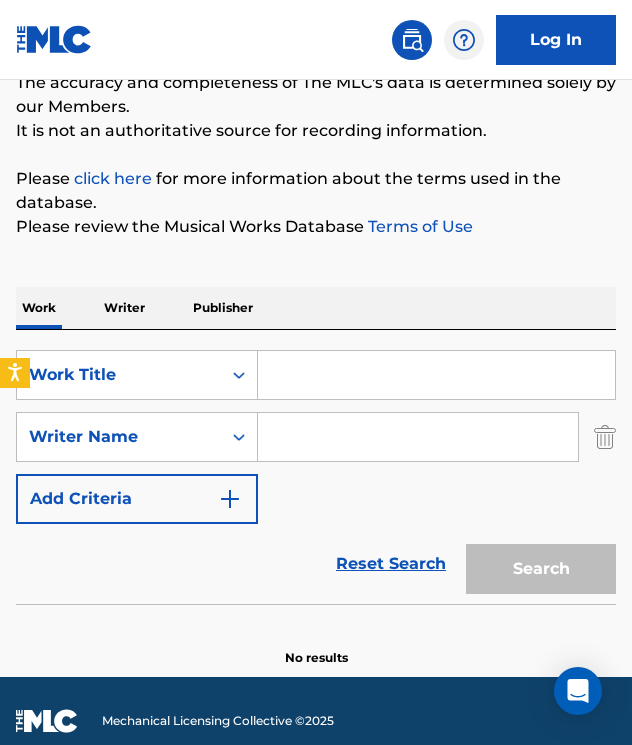 click on "Add Criteria" at bounding box center (137, 499) 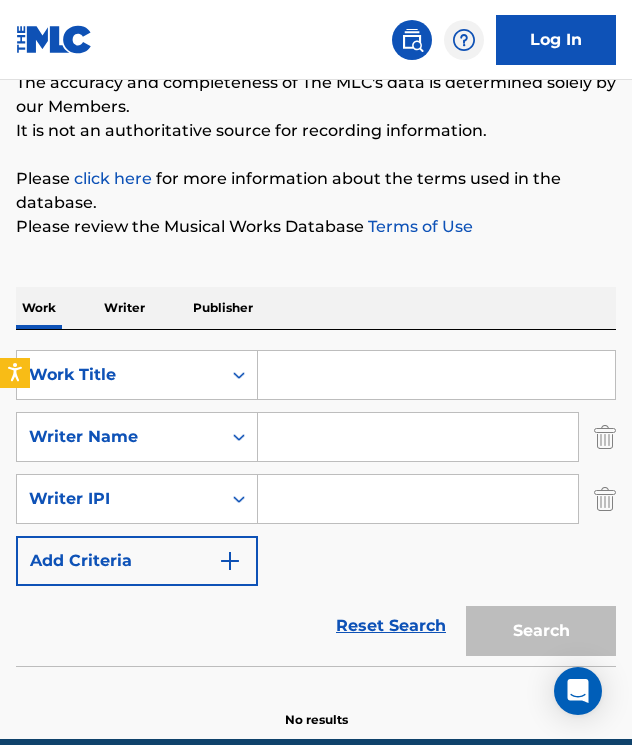click on "Add Criteria" at bounding box center (137, 561) 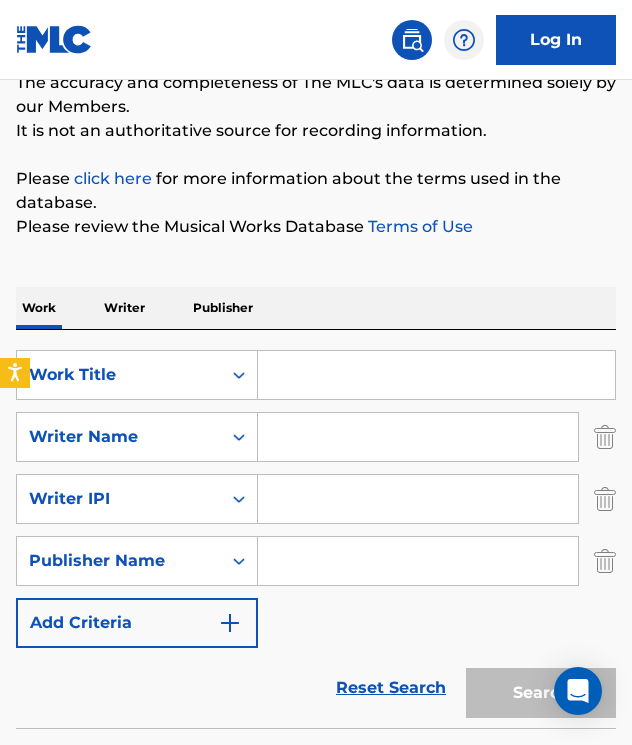 click on "Add Criteria" at bounding box center (137, 623) 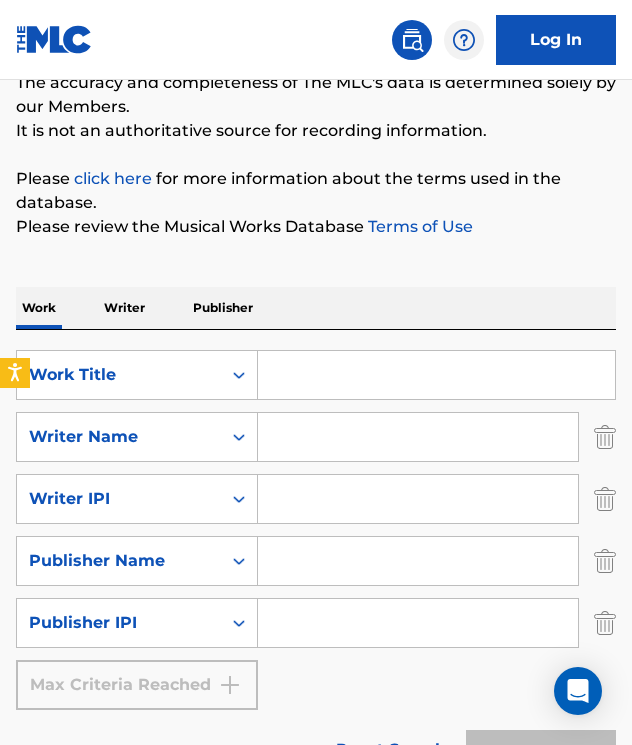 click on "Max Criteria Reached" at bounding box center [137, 685] 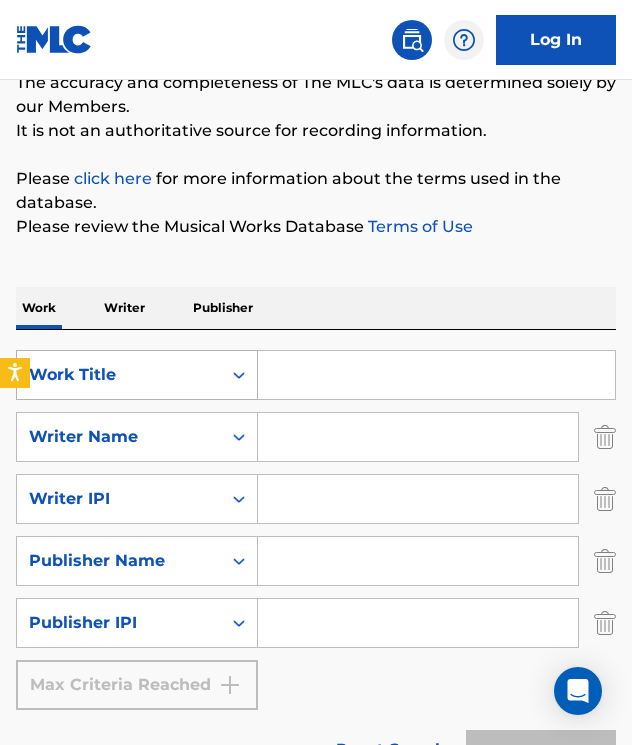 click on "Work Title" at bounding box center [119, 375] 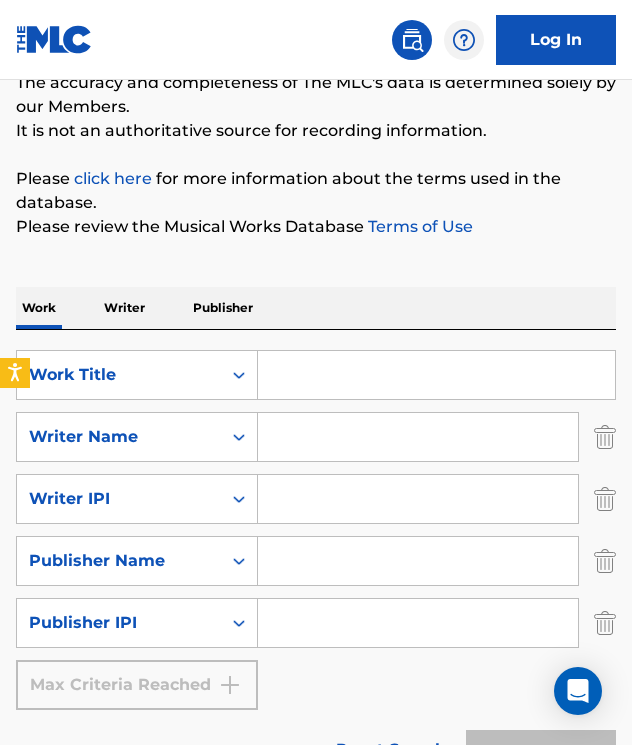 click on "Work Title" at bounding box center (119, 375) 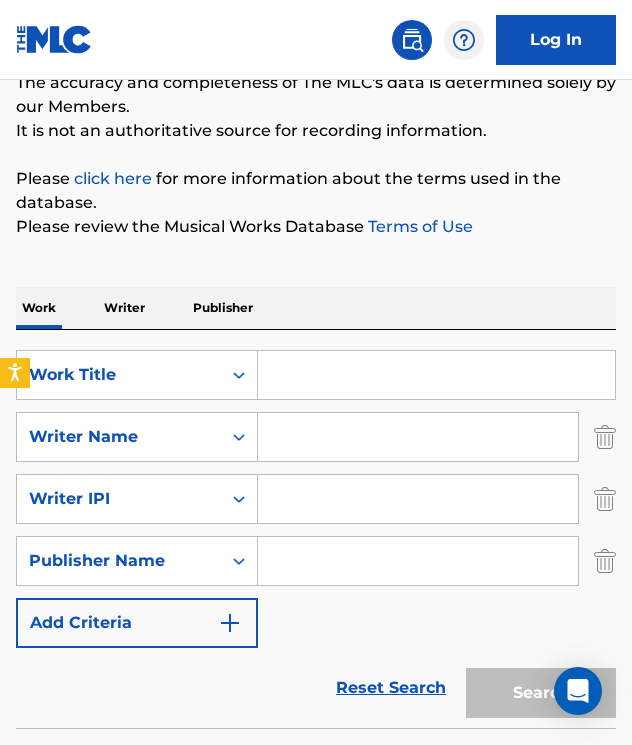 drag, startPoint x: 611, startPoint y: 557, endPoint x: 605, endPoint y: 524, distance: 33.54102 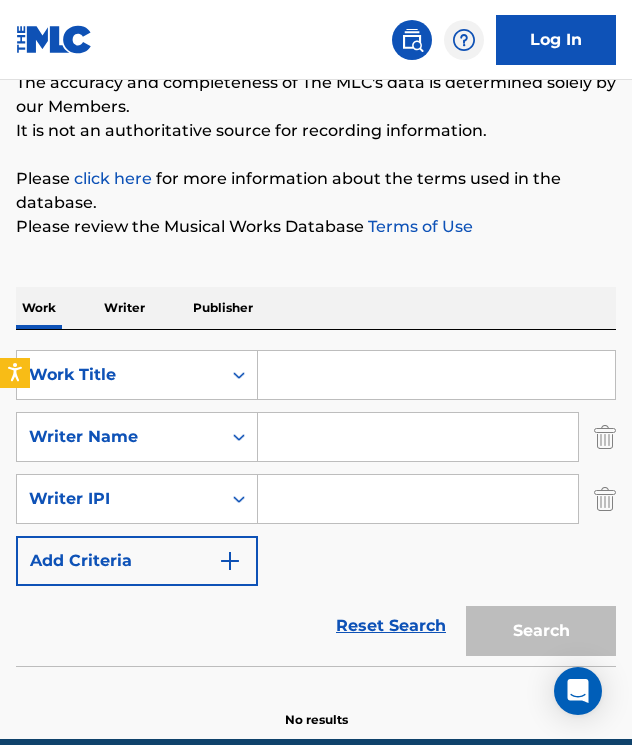 click at bounding box center (605, 499) 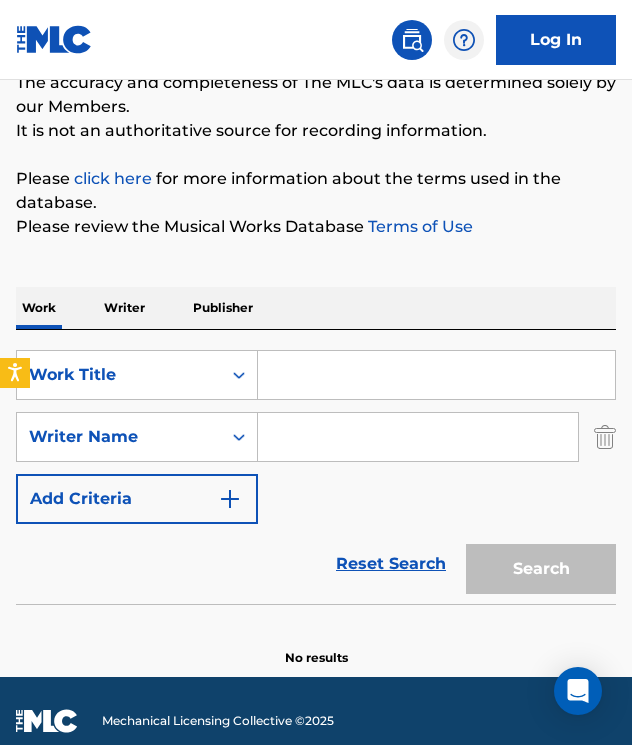 click at bounding box center [605, 437] 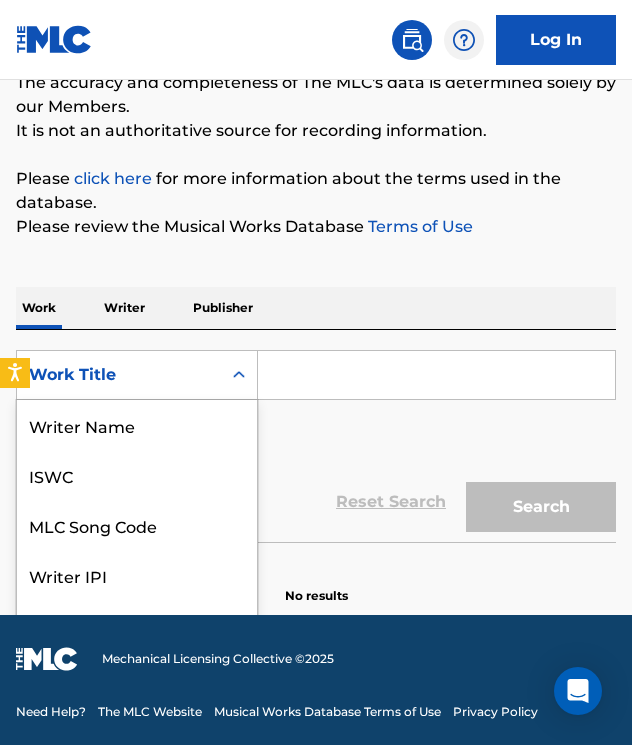 click on "Work Title" at bounding box center (119, 375) 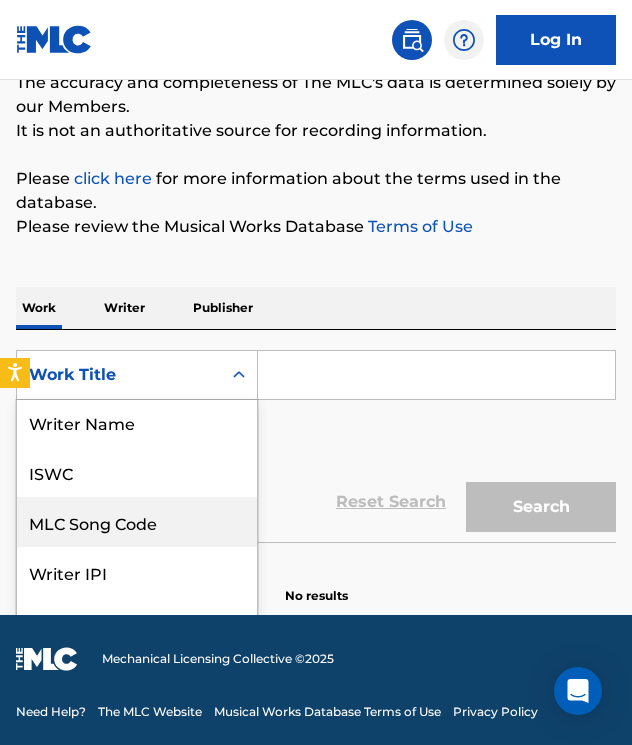 scroll, scrollTop: 100, scrollLeft: 0, axis: vertical 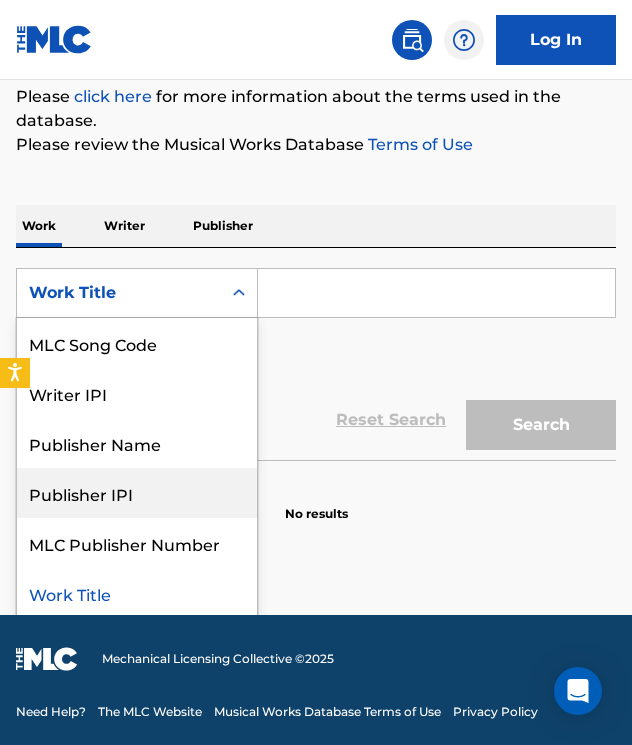 click on "Work Writer Publisher SearchWithCriteria31d3a998-f00c-4345-8b3f-228819bf8788 Publisher IPI, 6 of 8. 8 results available. Use Up and Down to choose options, press Enter to select the currently focused option, press Escape to exit the menu, press Tab to select the option and exit the menu. Work Title Writer Name ISWC MLC Song Code Writer IPI Publisher Name Publisher IPI MLC Publisher Number Work Title Add Criteria Reset Search Search No results" at bounding box center (316, 352) 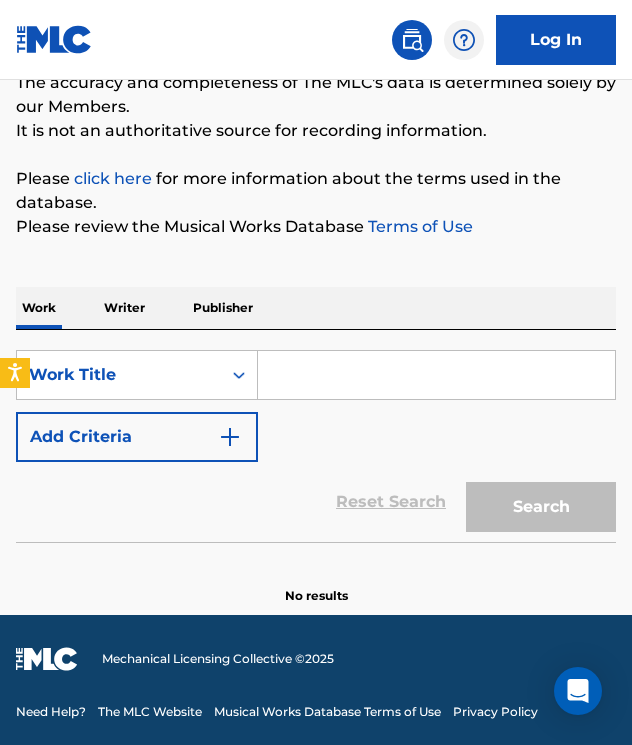click on "Add Criteria" at bounding box center (137, 437) 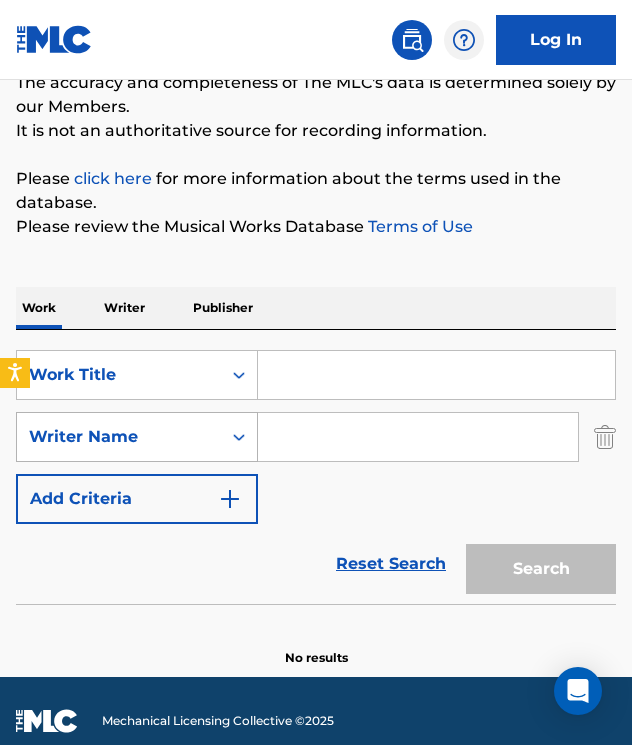 click on "Writer Name" at bounding box center (119, 437) 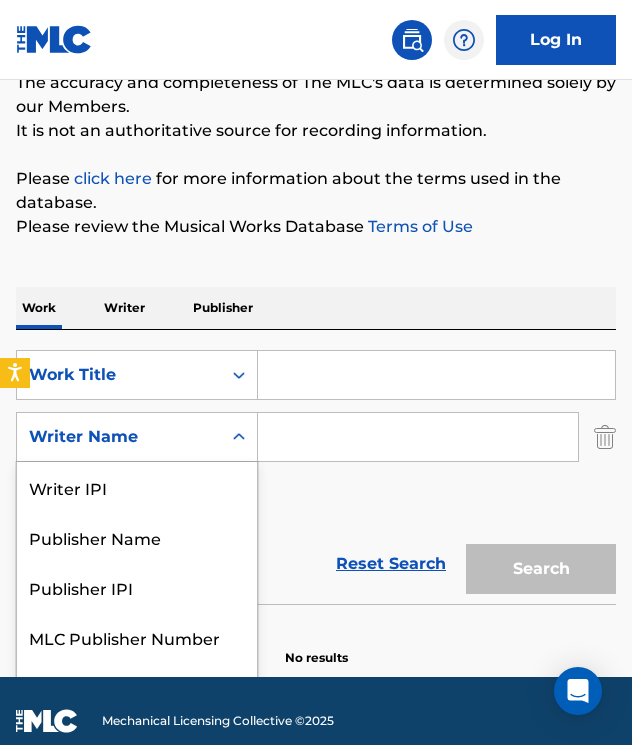 click on "Writer Name" at bounding box center (119, 437) 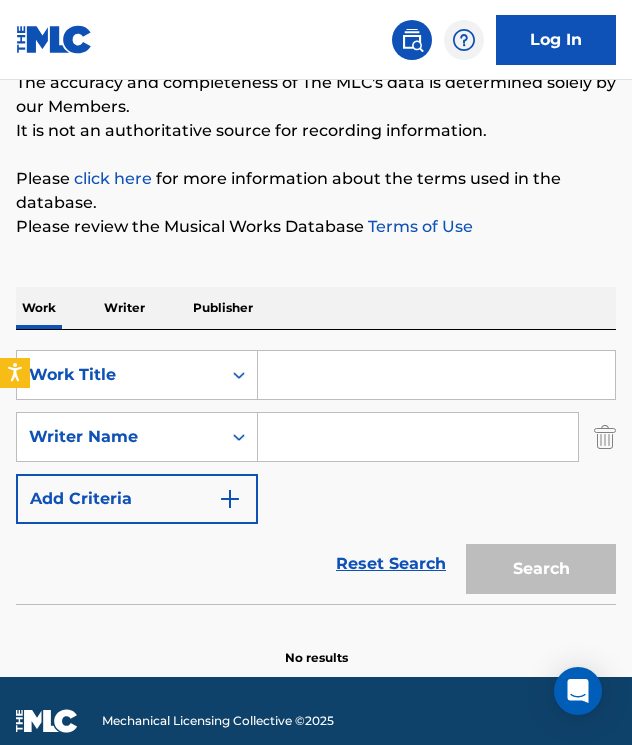 click at bounding box center (605, 437) 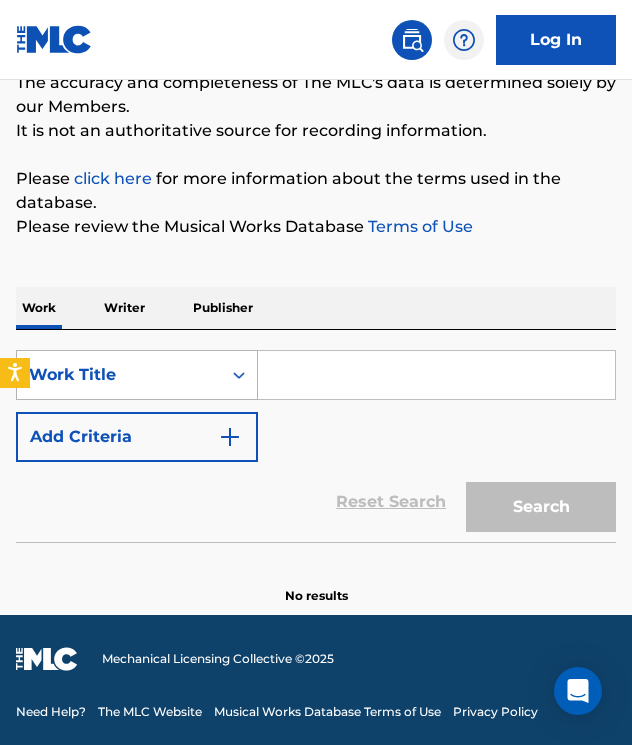 click on "Work Title" at bounding box center (119, 375) 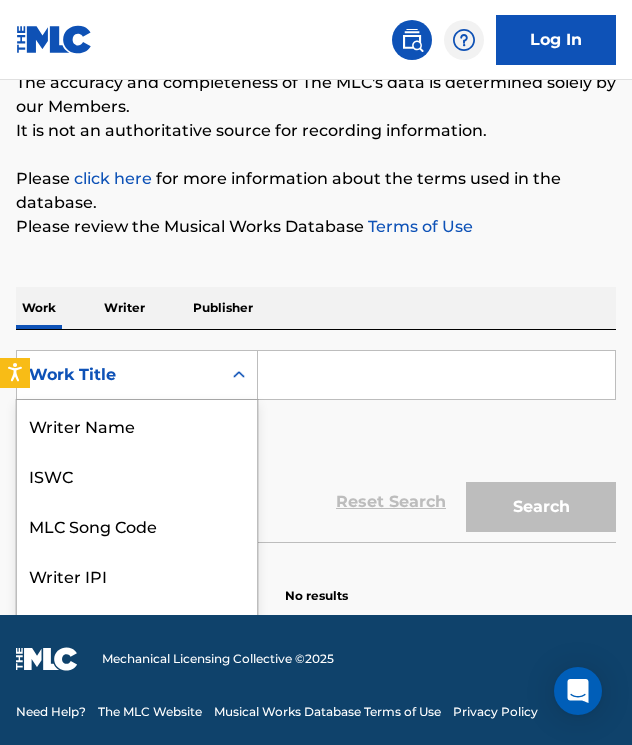 scroll, scrollTop: 100, scrollLeft: 0, axis: vertical 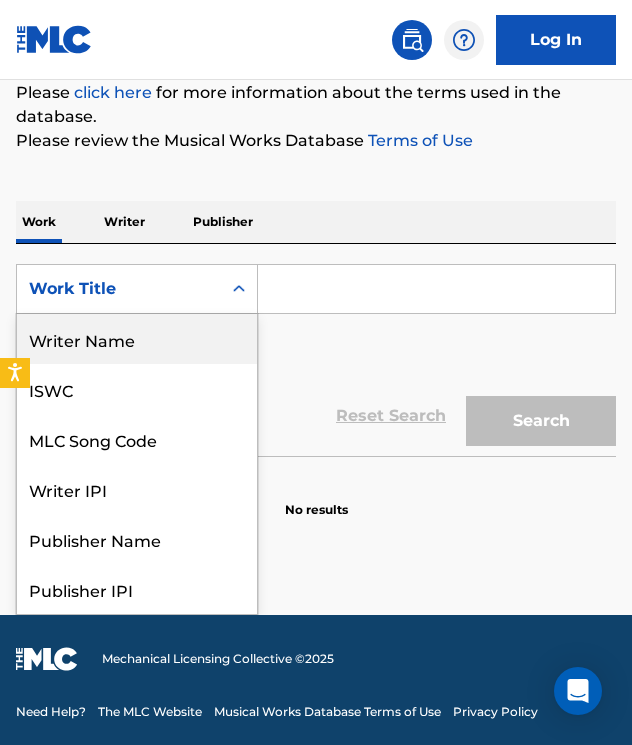 click on "Writer Name" at bounding box center (137, 339) 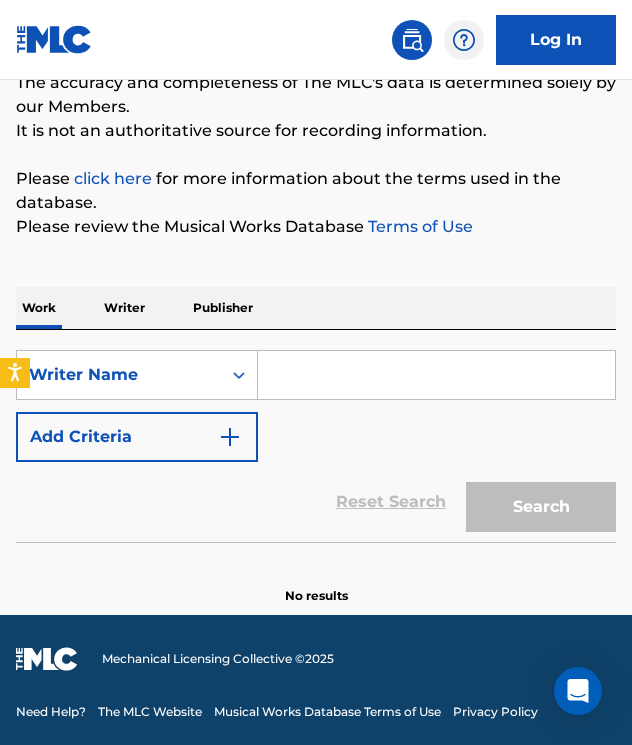 click at bounding box center [436, 375] 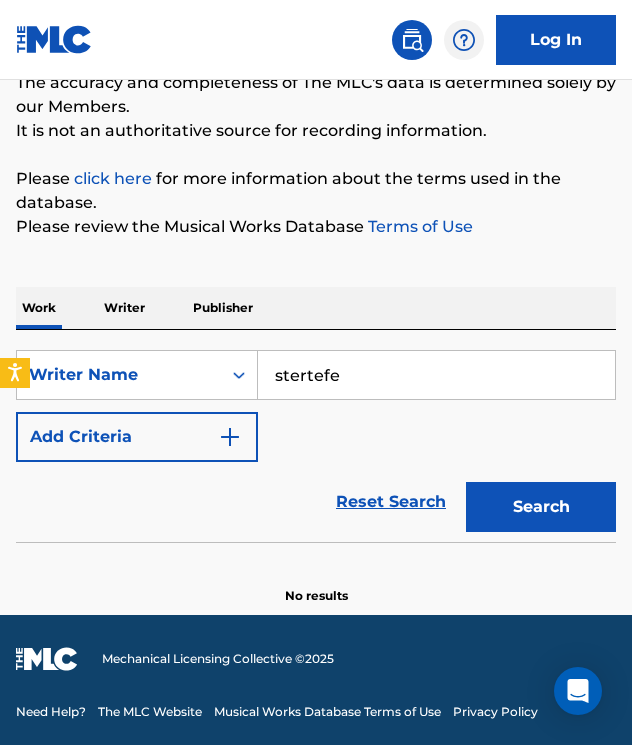 click on "Search" at bounding box center (541, 507) 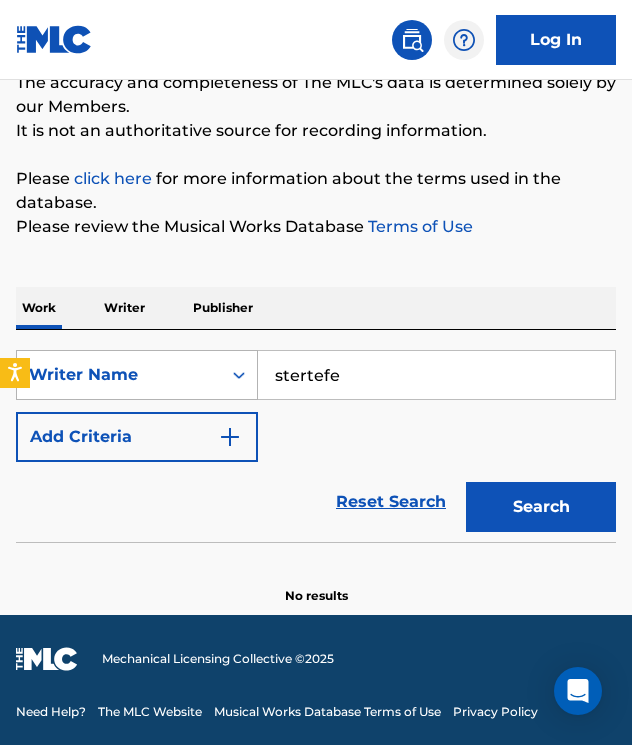 click on "Writer Name" at bounding box center [119, 375] 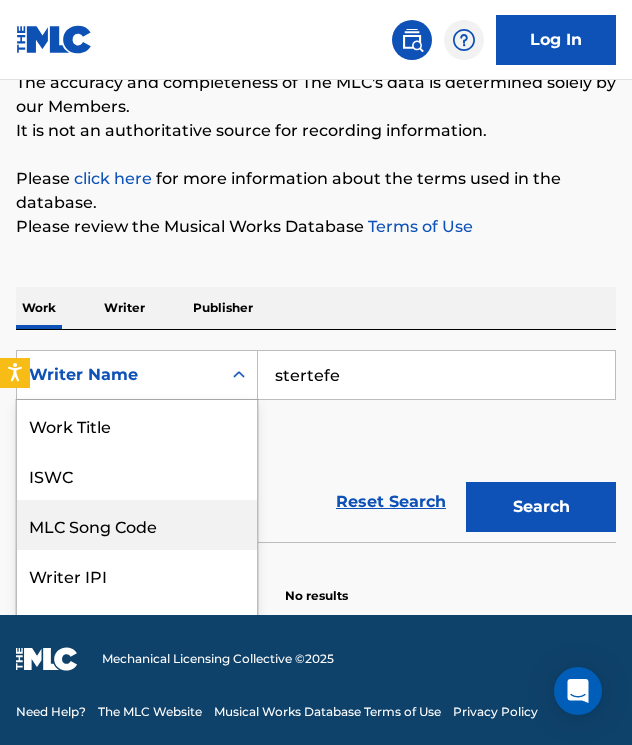 scroll, scrollTop: 100, scrollLeft: 0, axis: vertical 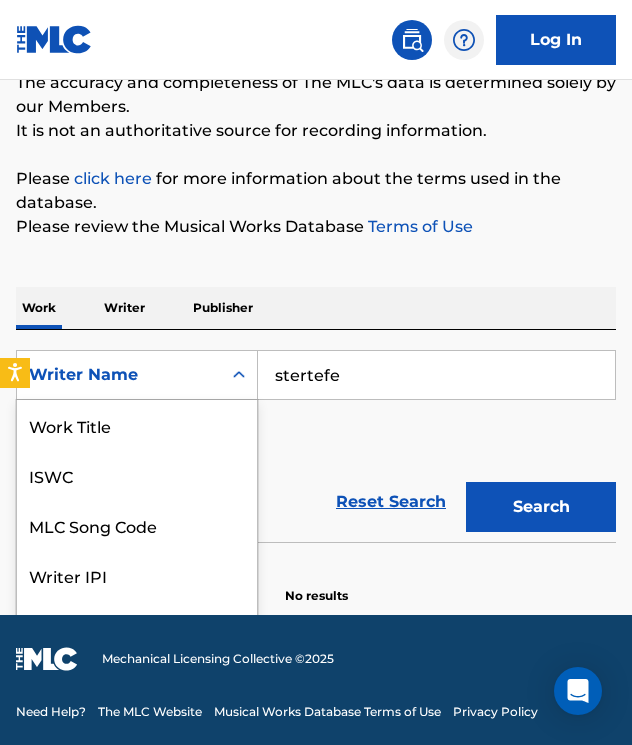 click on "Writer Name" at bounding box center (119, 375) 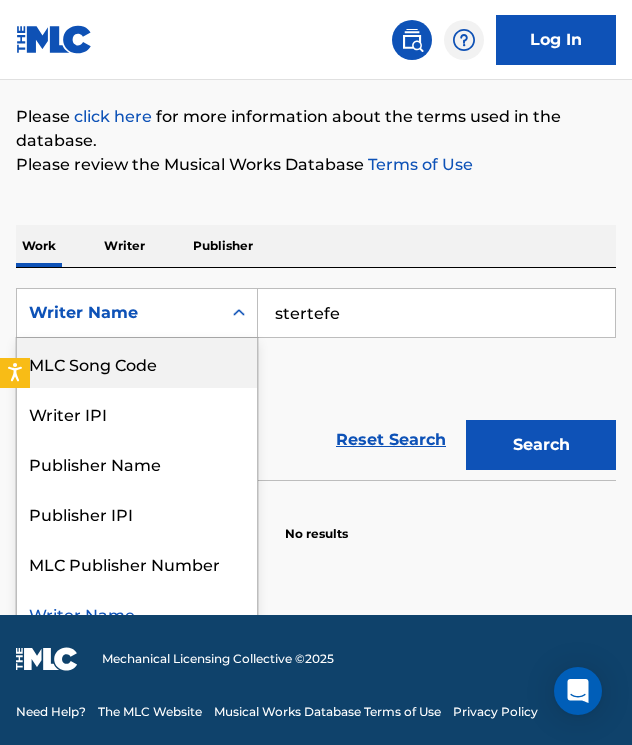 scroll, scrollTop: 86, scrollLeft: 0, axis: vertical 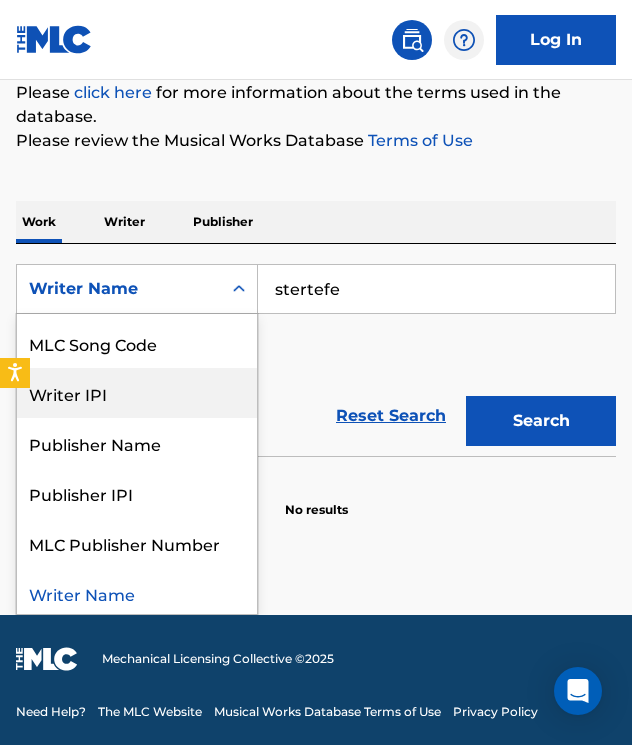 click on "Writer IPI" at bounding box center (137, 393) 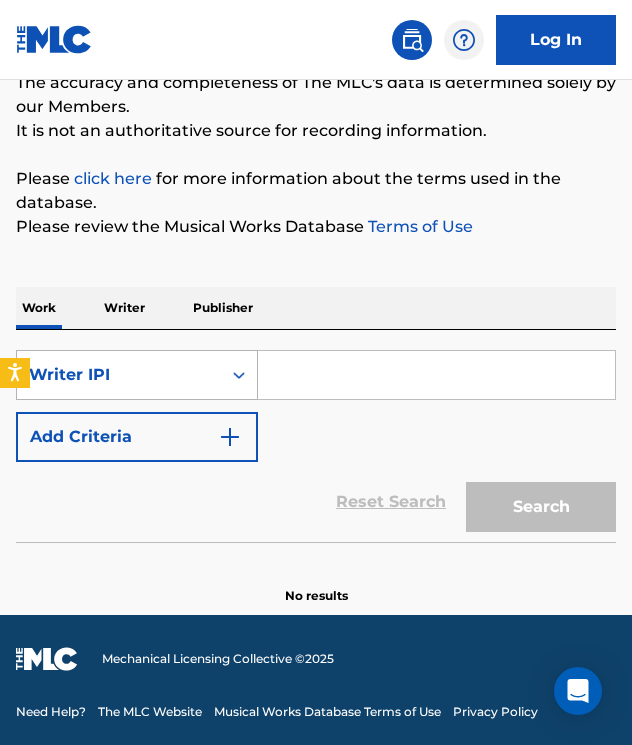 scroll, scrollTop: 0, scrollLeft: 0, axis: both 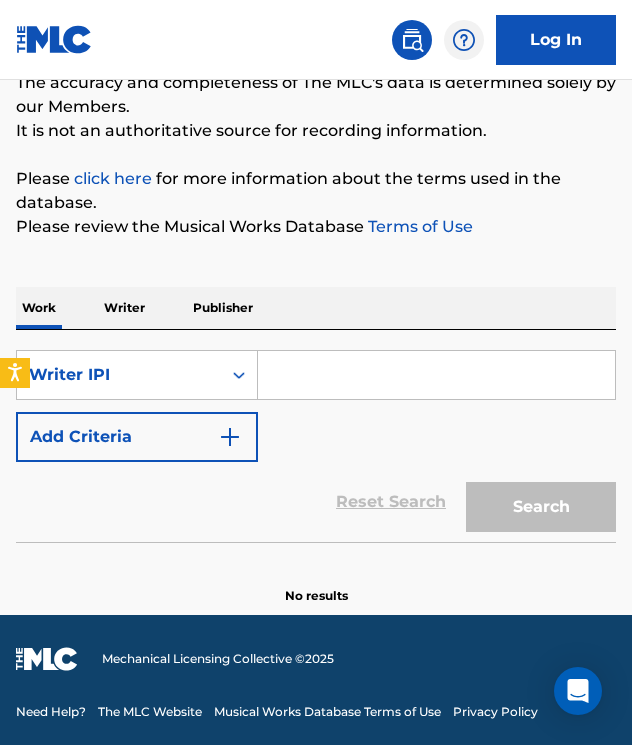click at bounding box center (436, 375) 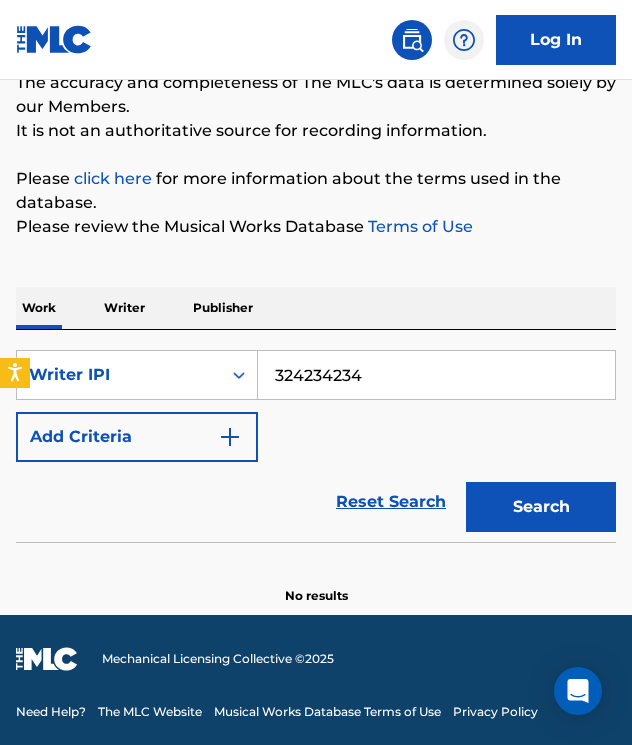 type on "324234234" 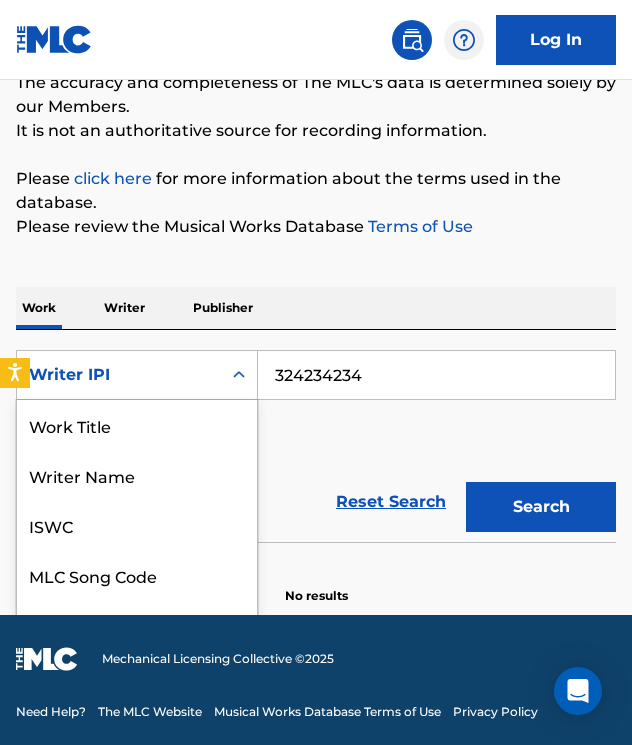 click on "Writer IPI" at bounding box center (119, 375) 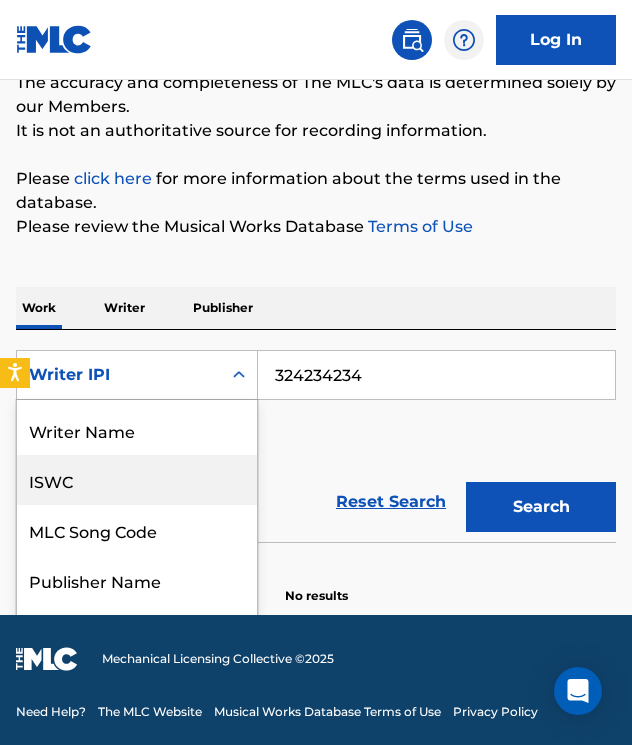 scroll, scrollTop: 0, scrollLeft: 0, axis: both 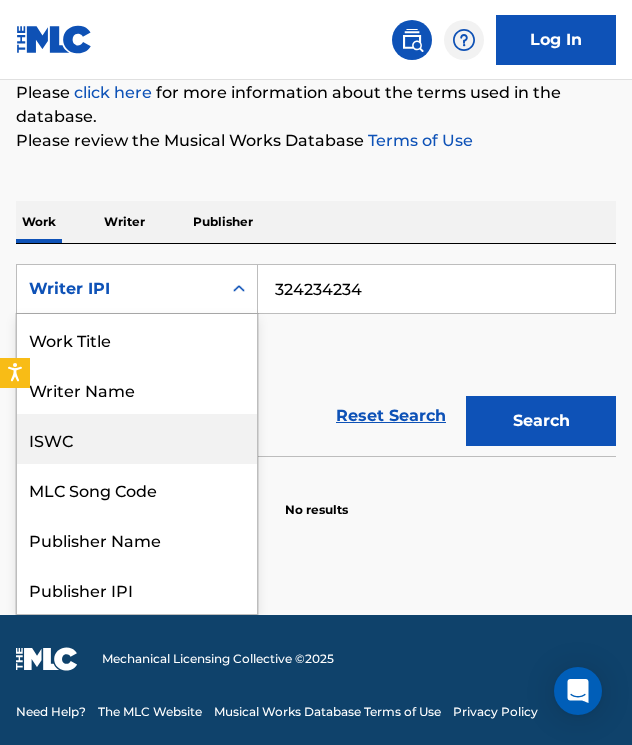 click on "ISWC" at bounding box center (137, 439) 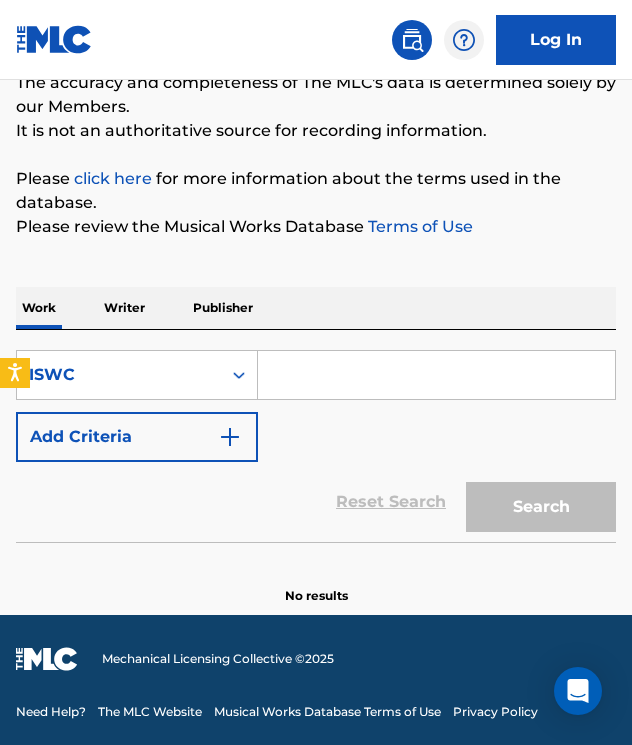click at bounding box center [436, 375] 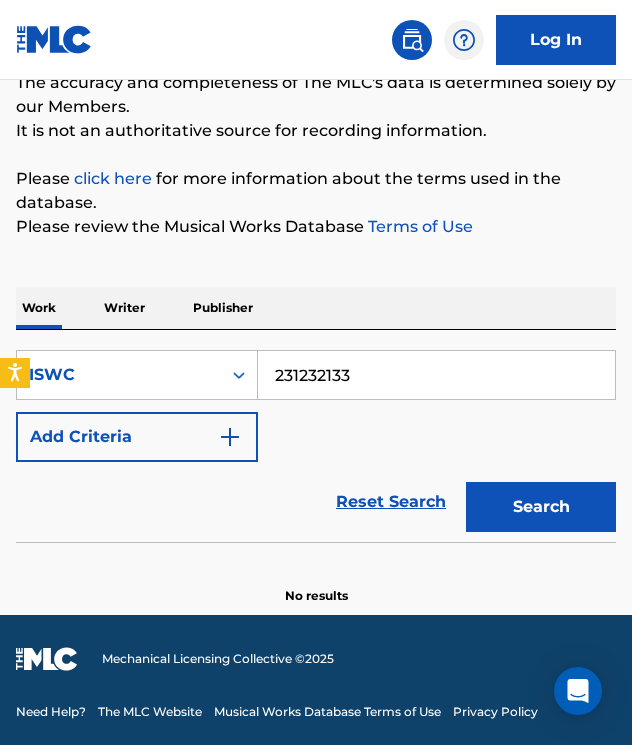 type on "231232133" 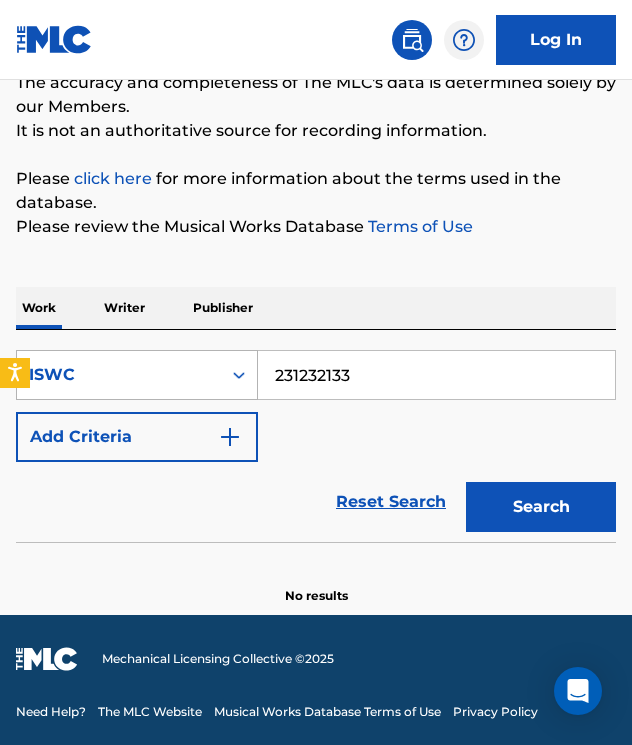 click on "ISWC" at bounding box center [119, 375] 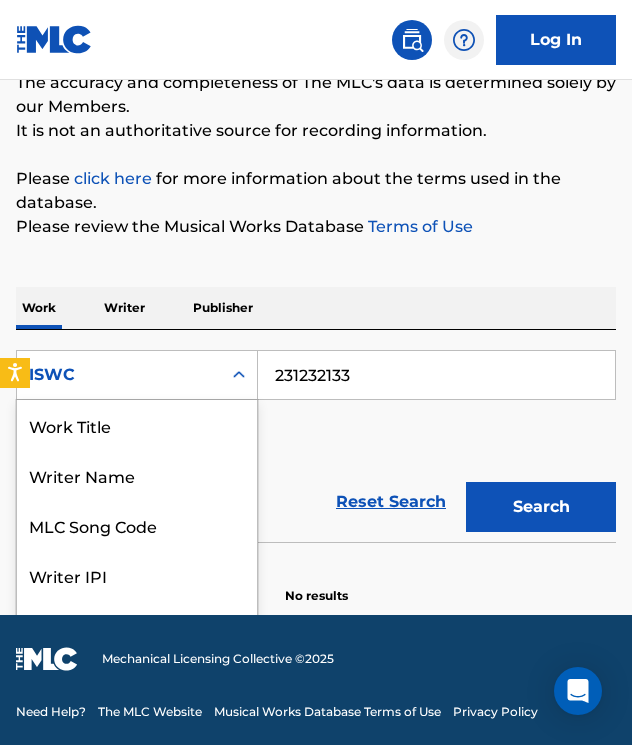 scroll, scrollTop: 100, scrollLeft: 0, axis: vertical 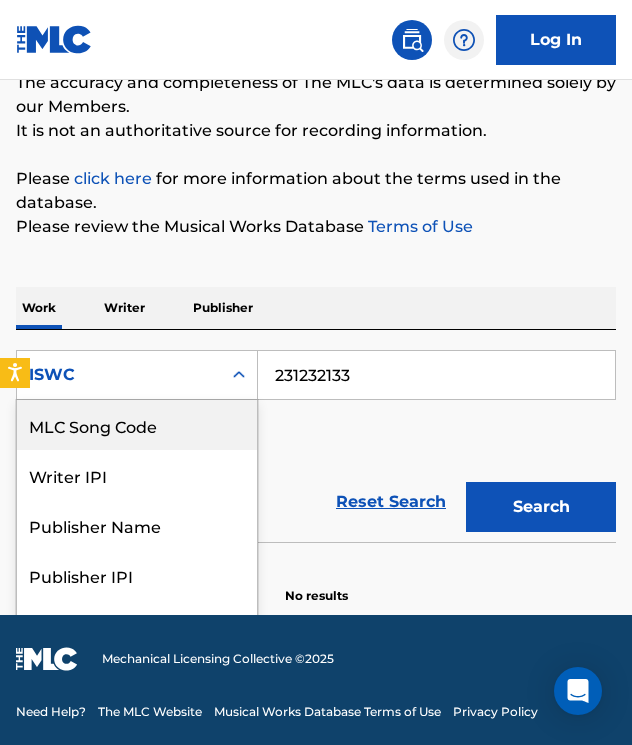 click on "MLC Song Code" at bounding box center [137, 425] 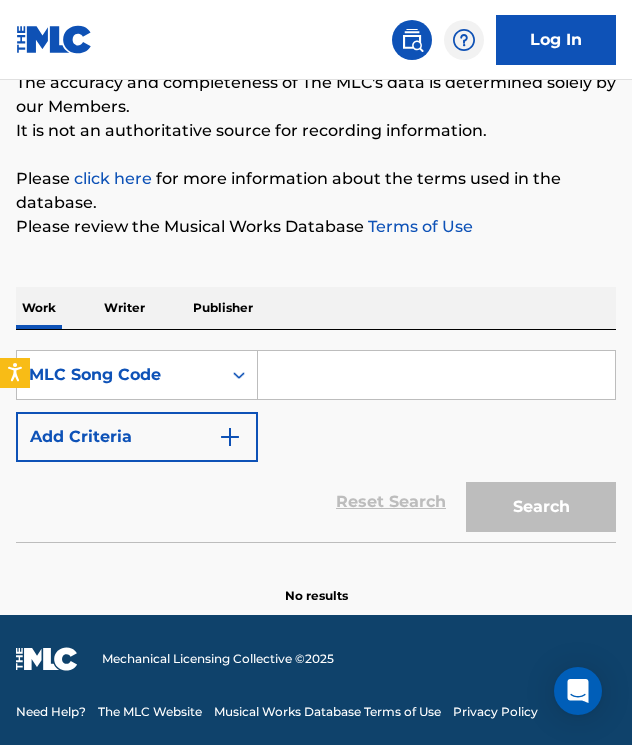 click at bounding box center [436, 375] 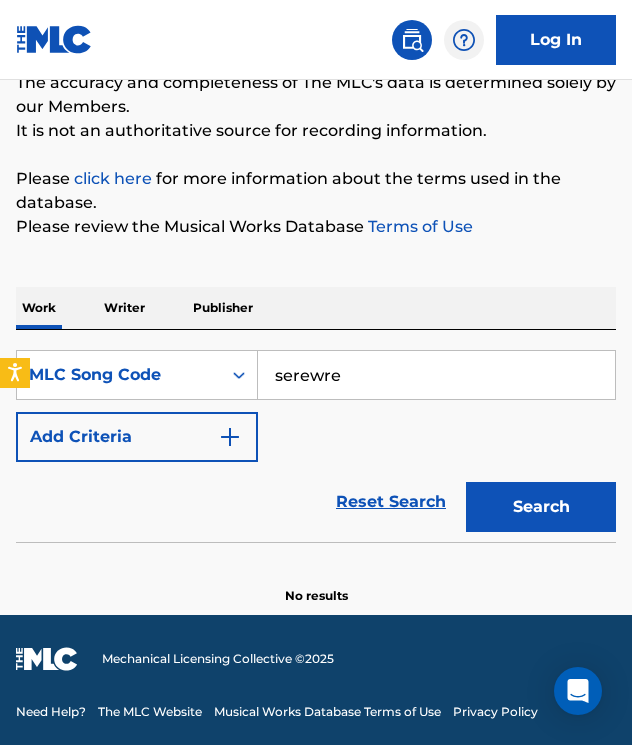 type on "serewre" 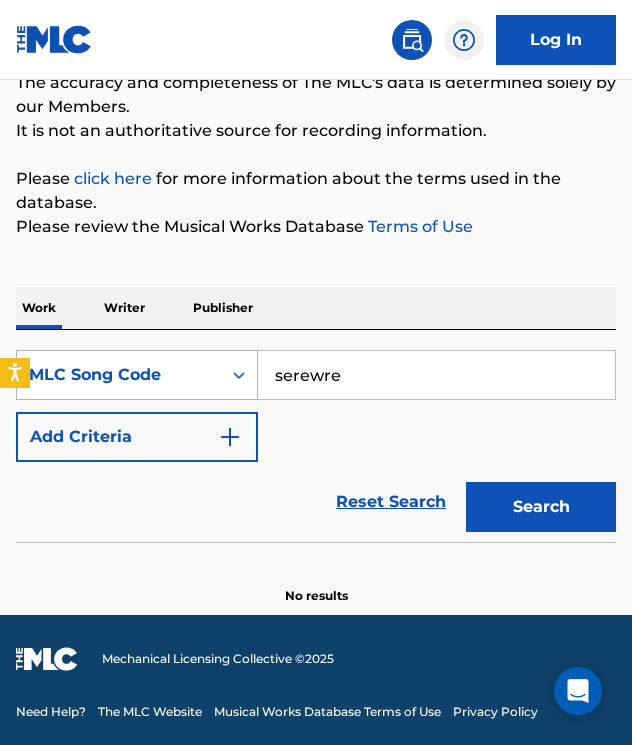 click on "MLC Song Code" at bounding box center (119, 375) 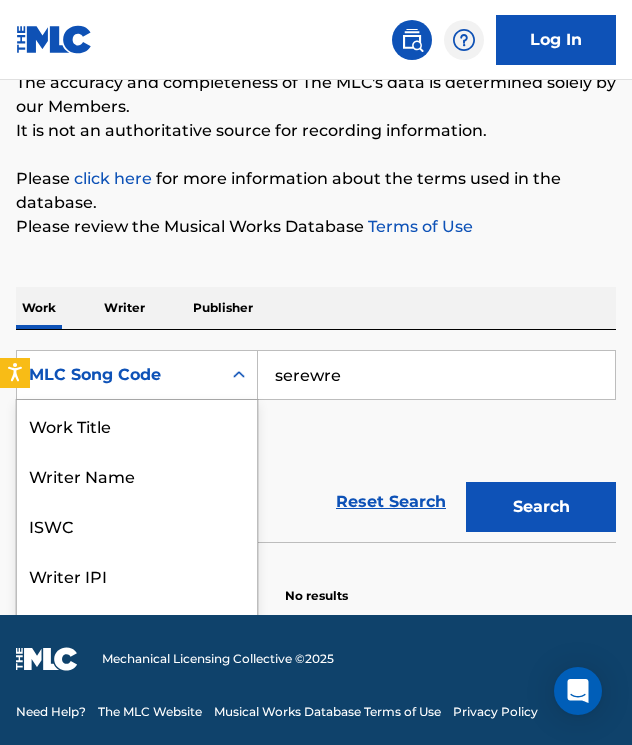 scroll, scrollTop: 100, scrollLeft: 0, axis: vertical 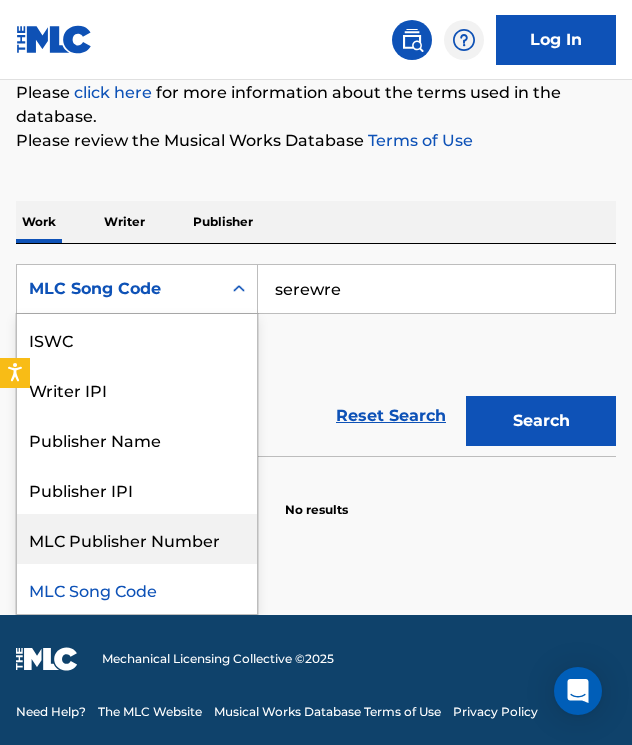 click on "MLC Publisher Number" at bounding box center [137, 539] 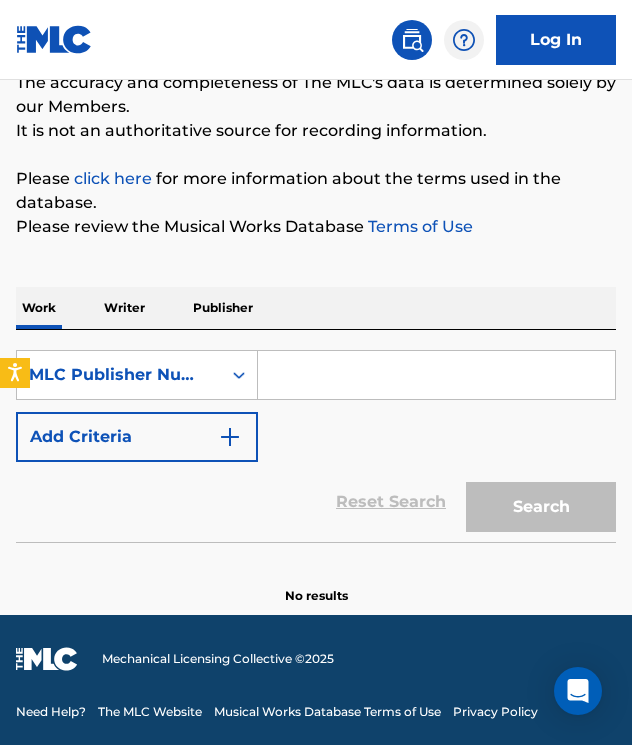 scroll, scrollTop: 0, scrollLeft: 0, axis: both 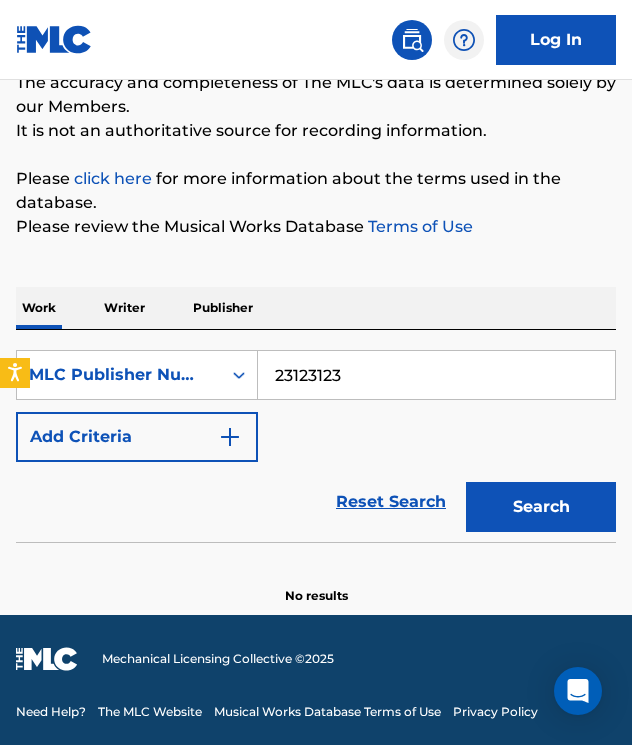 type on "23123123" 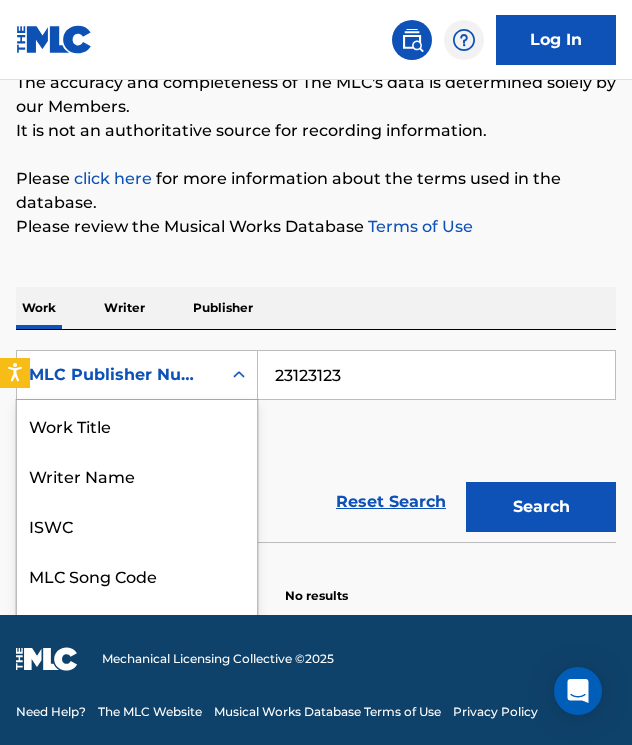 click on "MLC Publisher Number" at bounding box center (119, 375) 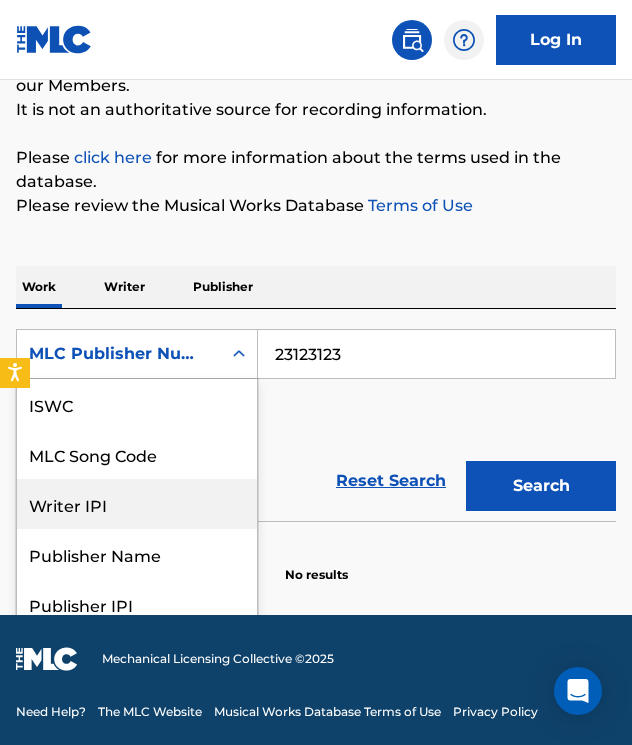 scroll, scrollTop: 86, scrollLeft: 0, axis: vertical 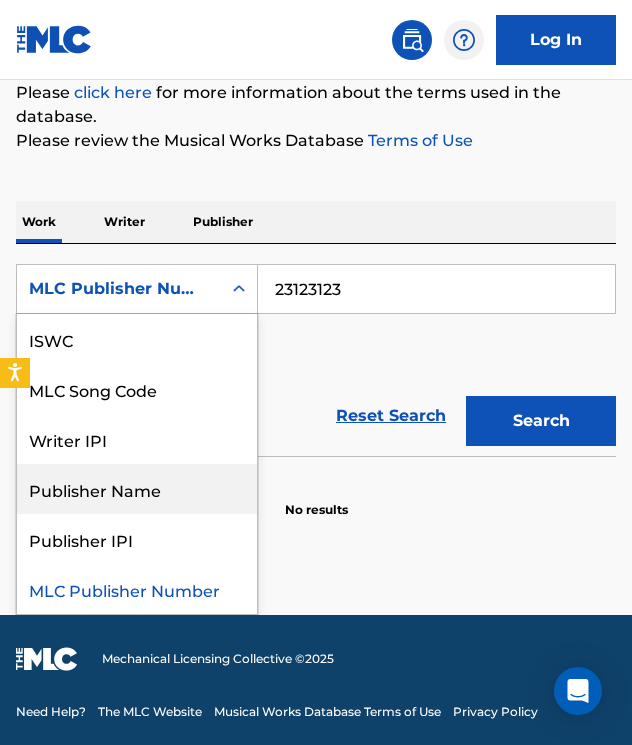 click on "Publisher Name" at bounding box center [137, 489] 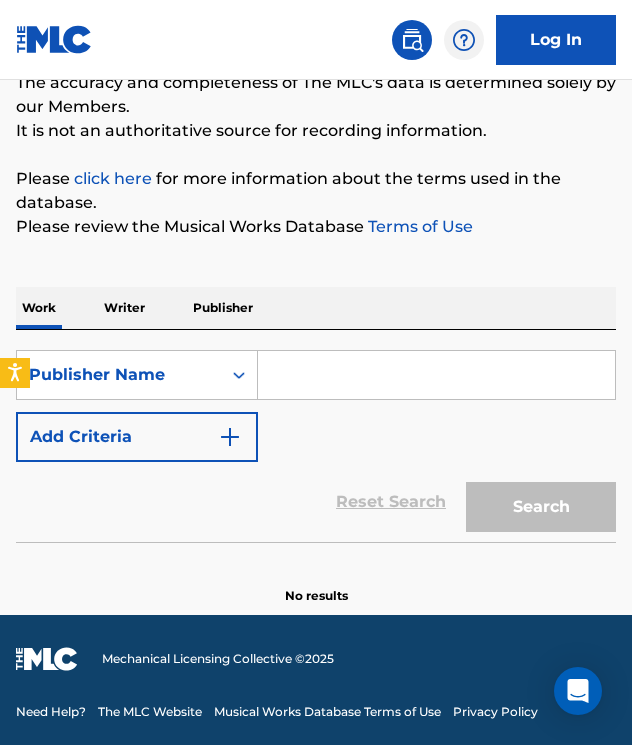 scroll, scrollTop: 0, scrollLeft: 0, axis: both 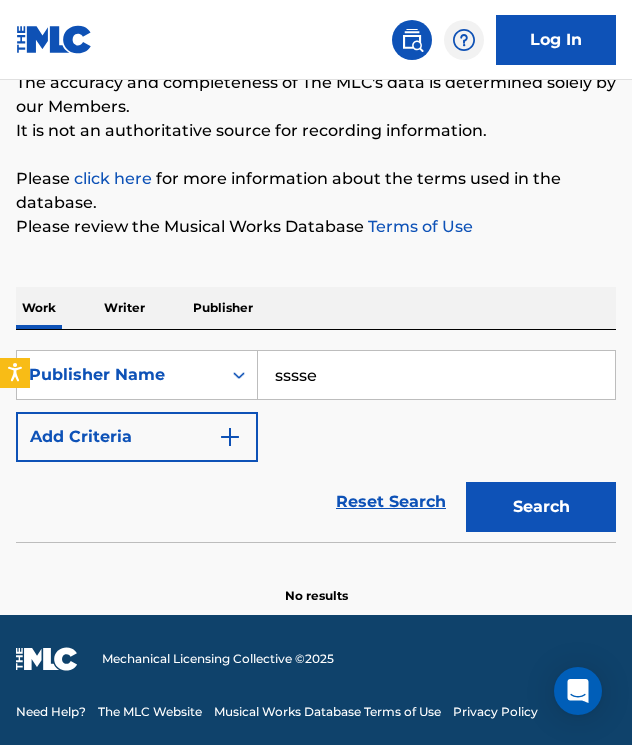 type on "sssse" 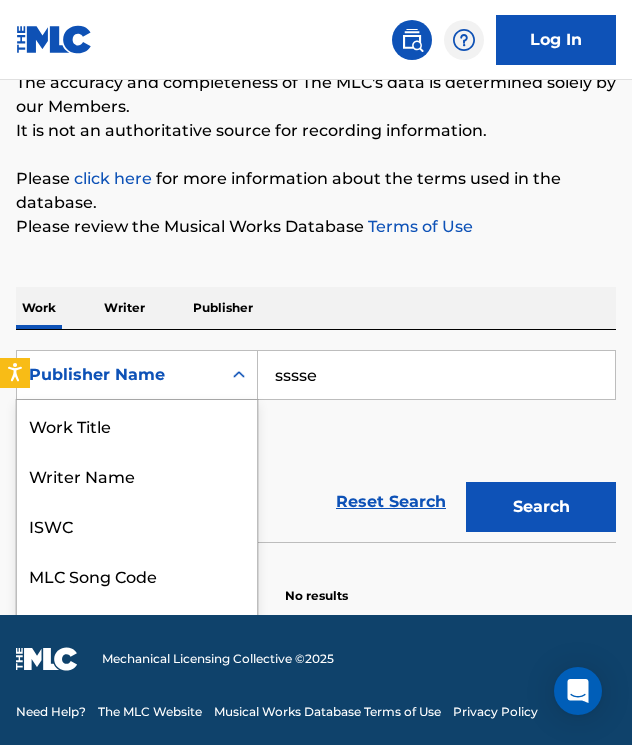 click on "Publisher Name" at bounding box center (119, 375) 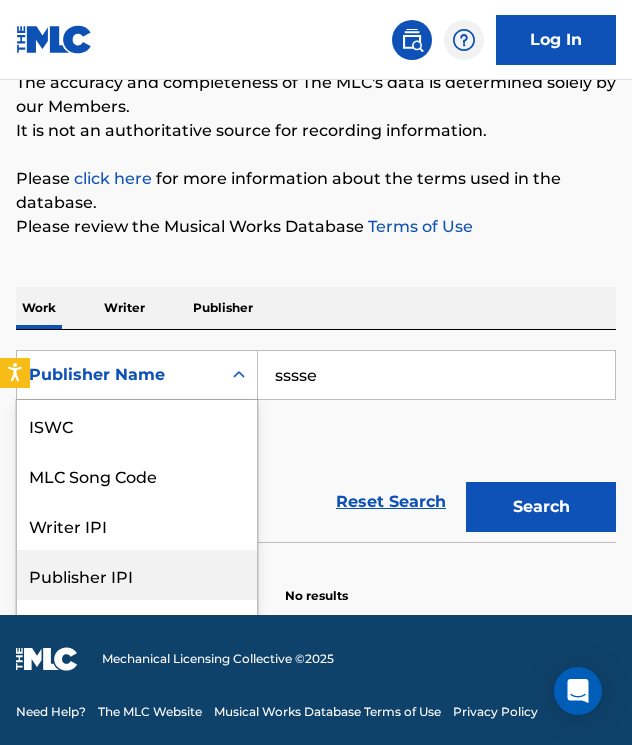 click on "Publisher IPI" at bounding box center [137, 575] 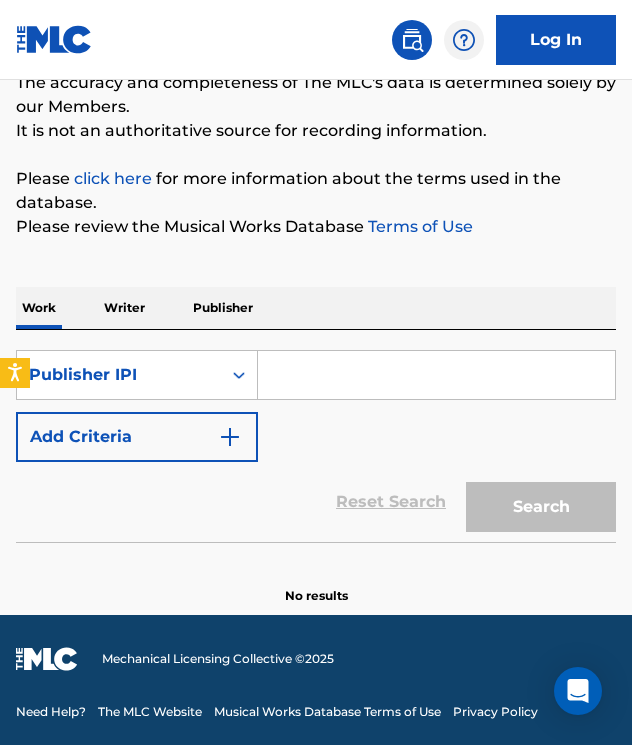click at bounding box center (436, 375) 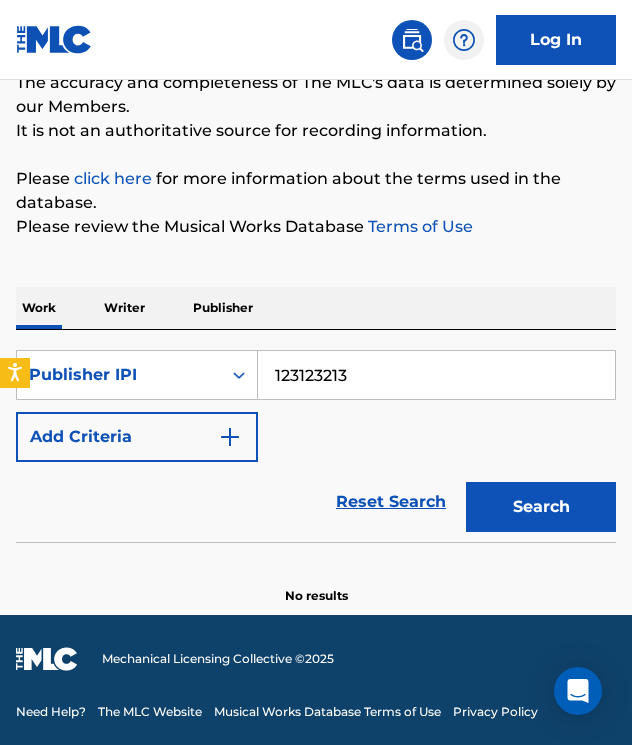 type on "123123213" 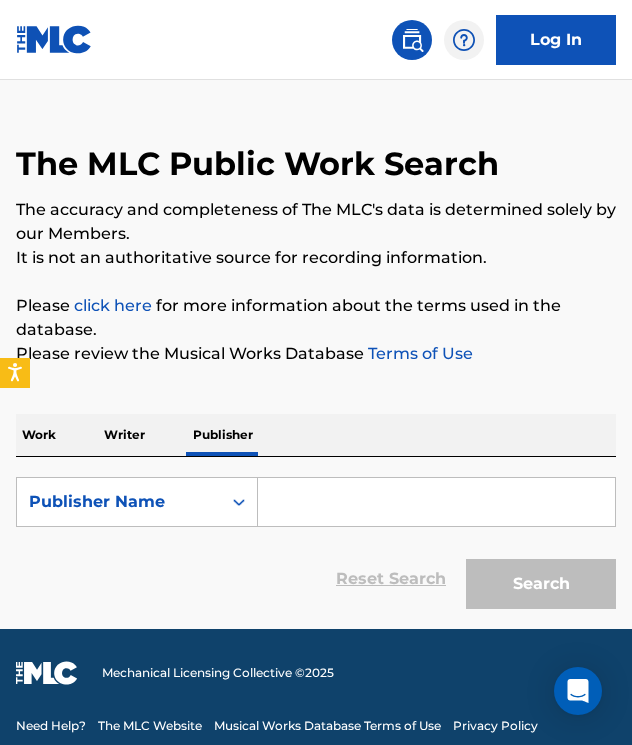 scroll, scrollTop: 54, scrollLeft: 0, axis: vertical 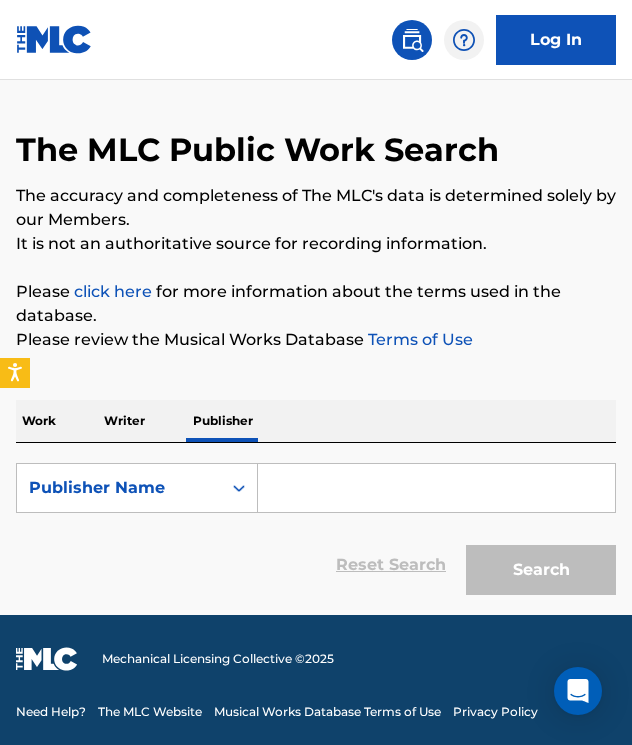click at bounding box center (436, 488) 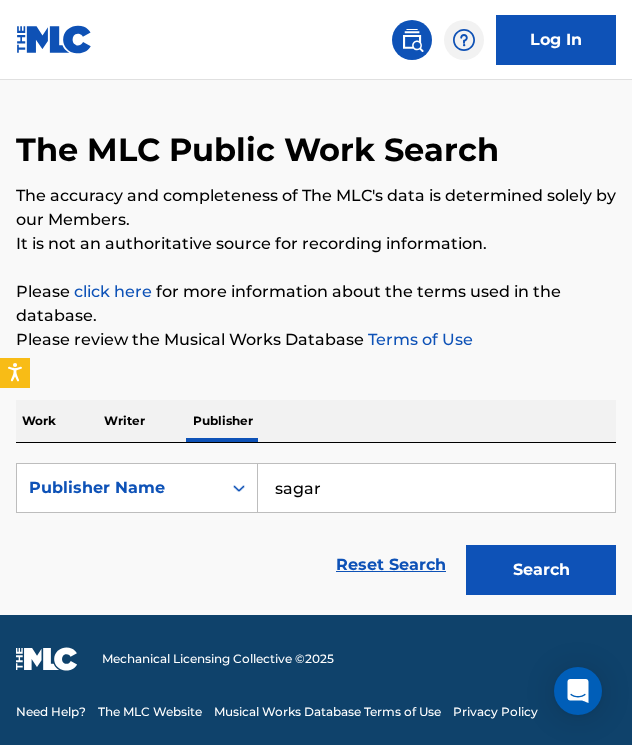 type on "sagar" 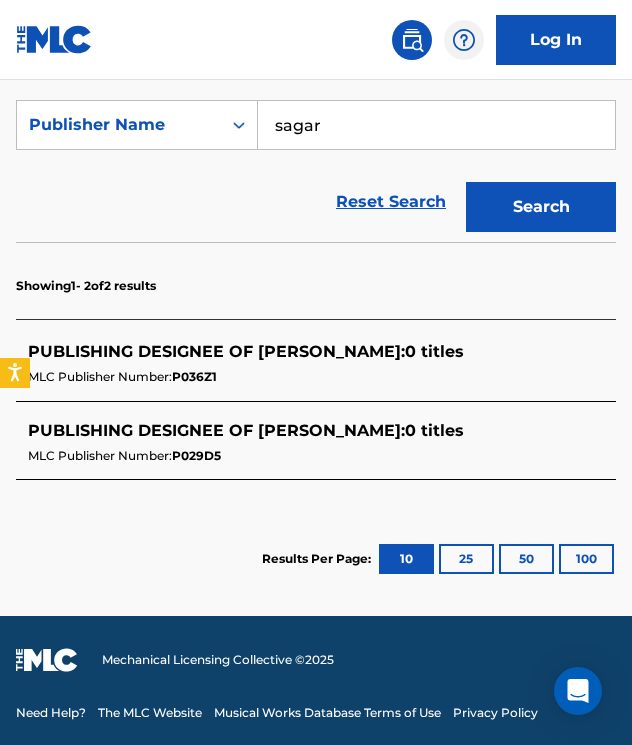scroll, scrollTop: 418, scrollLeft: 0, axis: vertical 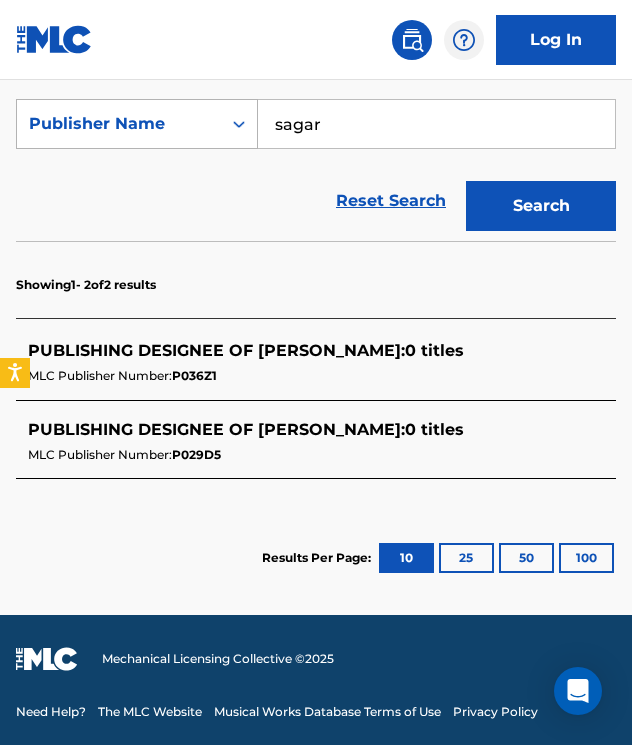 click on "Publisher Name" at bounding box center (119, 124) 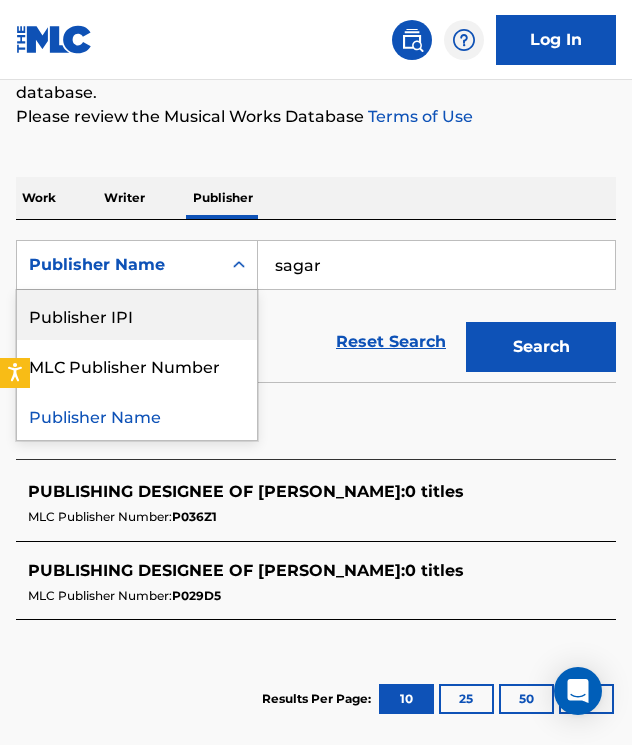 scroll, scrollTop: 282, scrollLeft: 0, axis: vertical 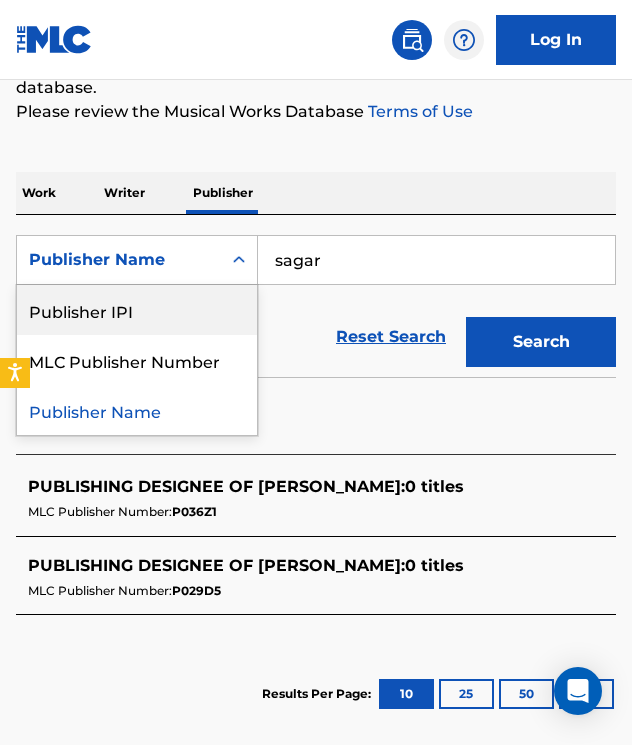 click on "Publisher IPI" at bounding box center (137, 310) 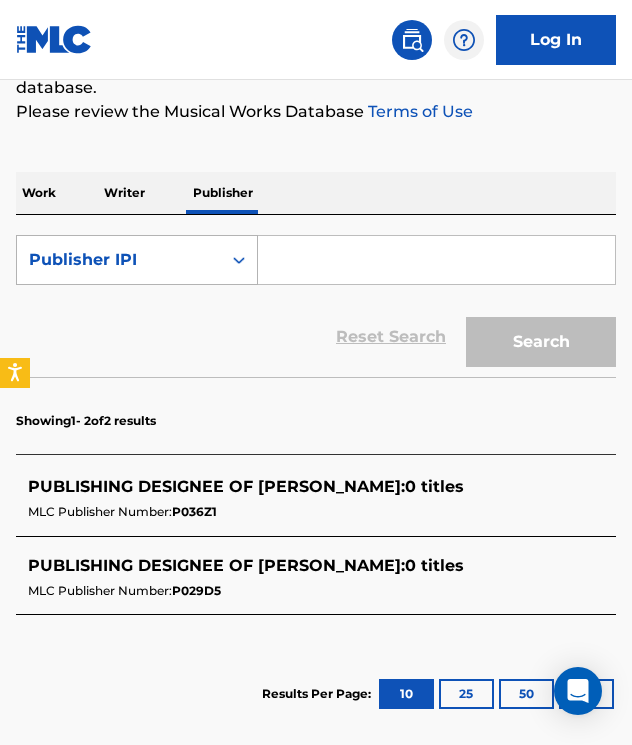 click on "Publisher IPI" at bounding box center (119, 260) 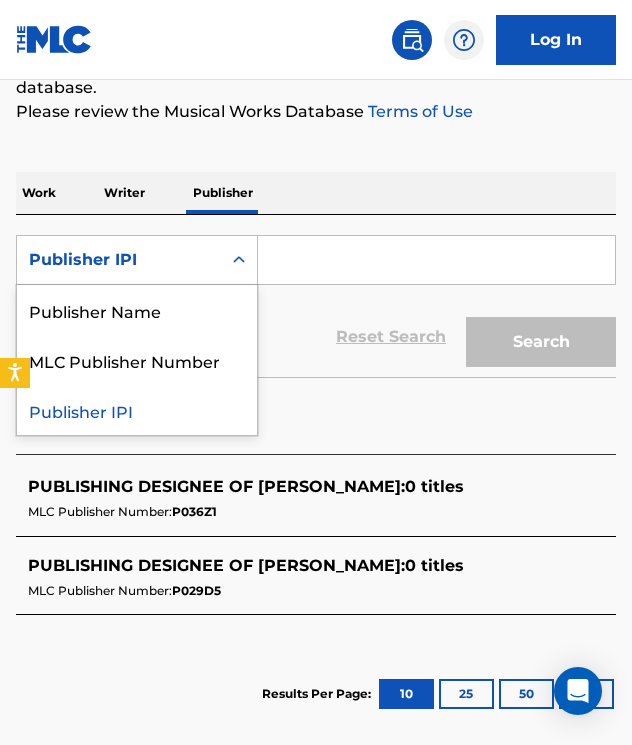 click on "Reset Search Search" at bounding box center [316, 337] 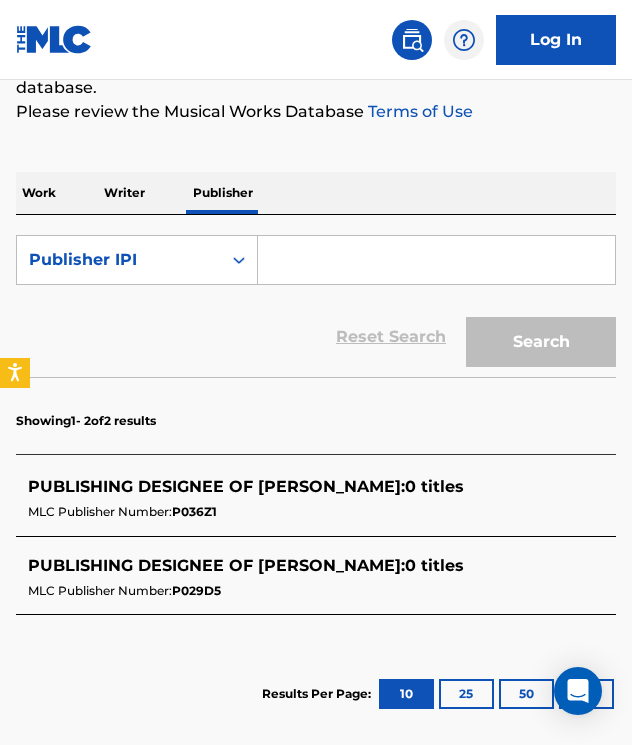 click at bounding box center [436, 260] 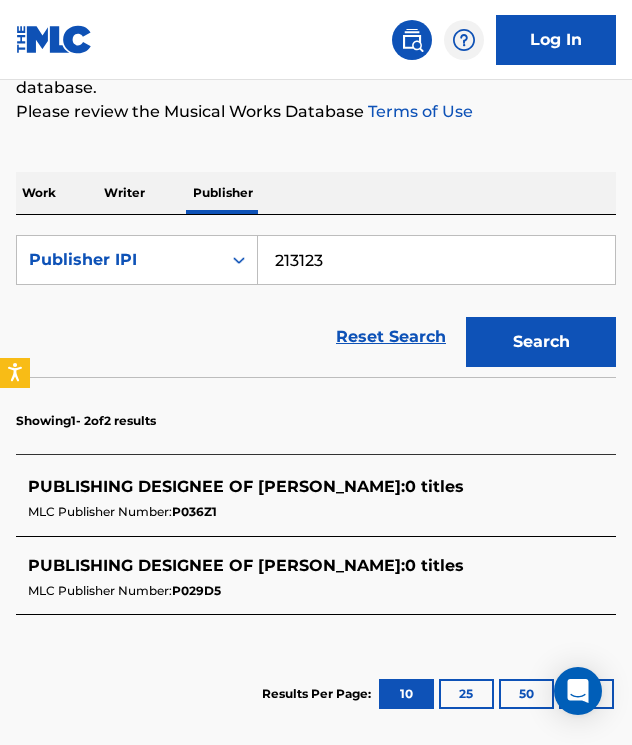 type on "213123" 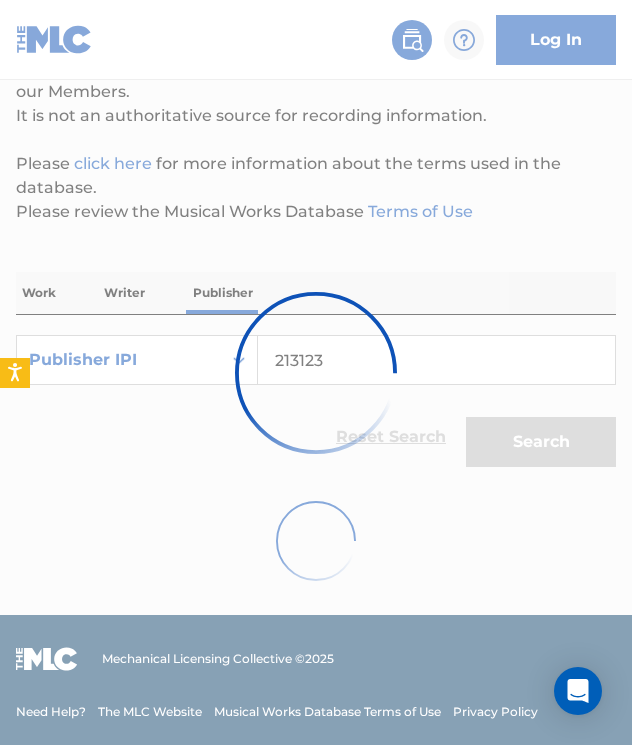 scroll, scrollTop: 54, scrollLeft: 0, axis: vertical 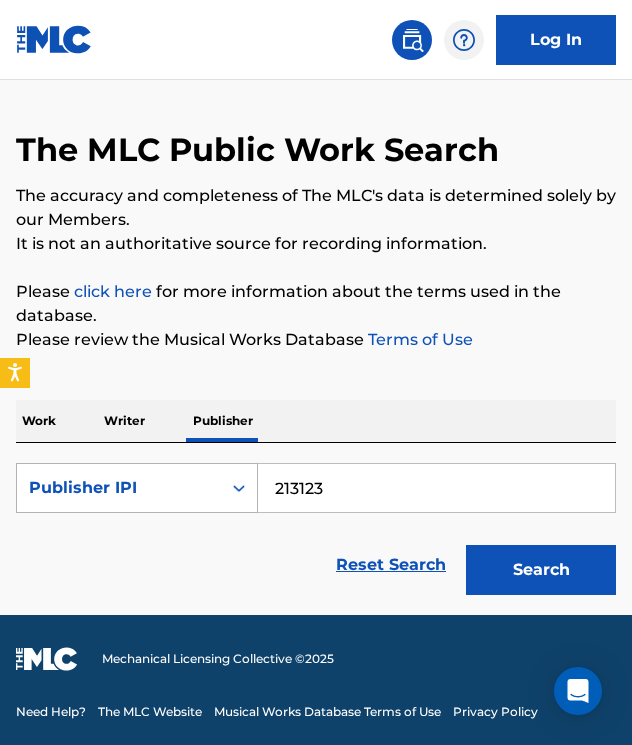 click on "Publisher IPI" at bounding box center (119, 488) 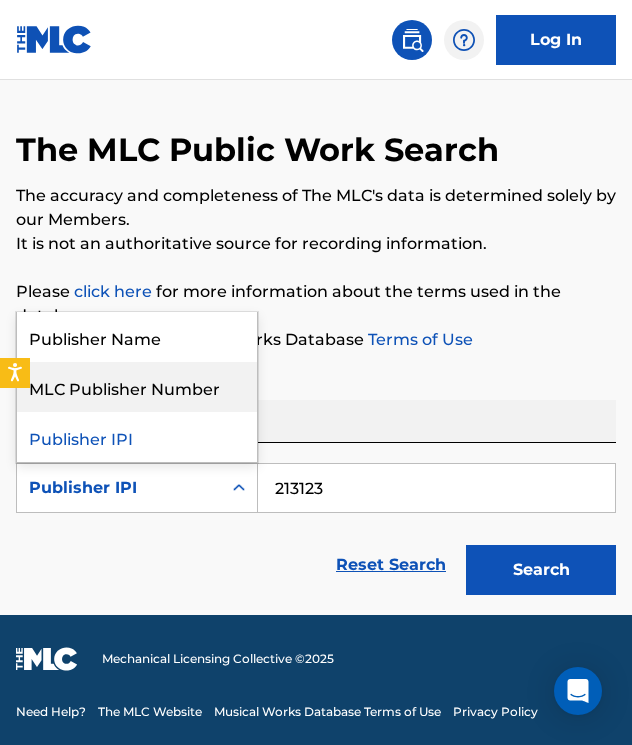 click on "MLC Publisher Number" at bounding box center (137, 387) 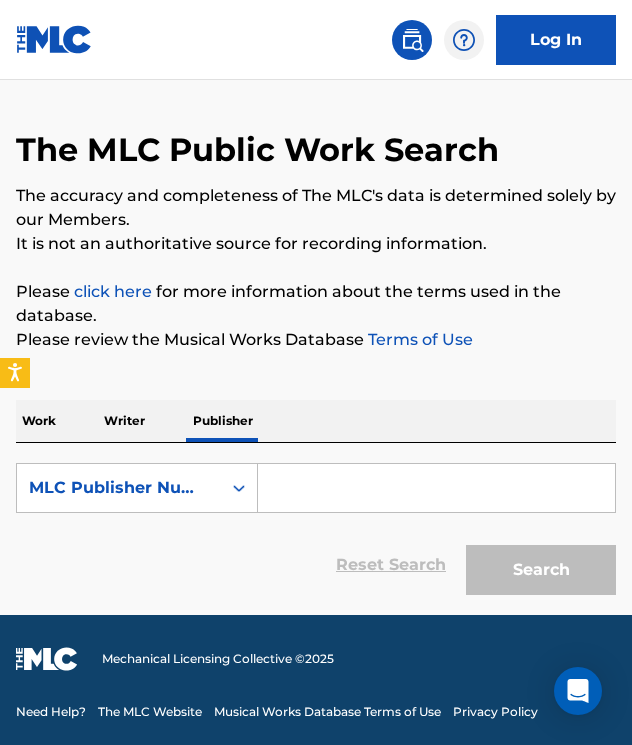 click at bounding box center [436, 488] 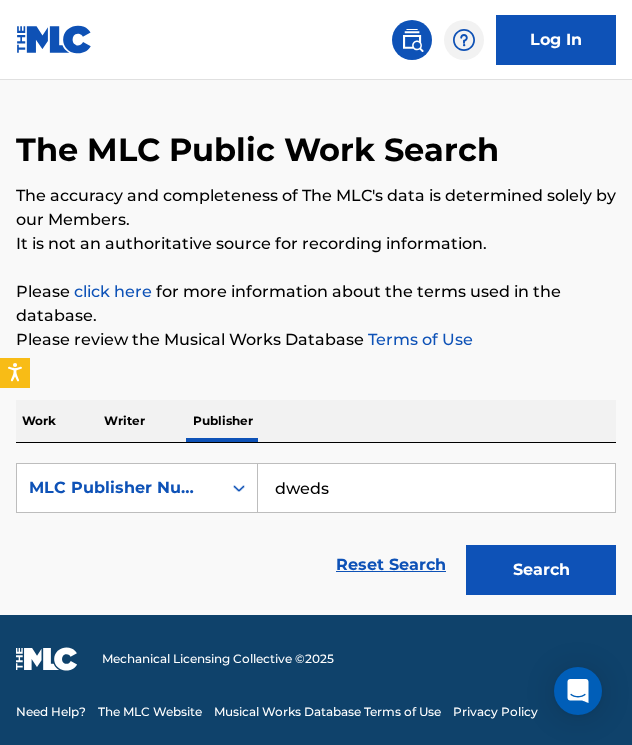 type on "dweds" 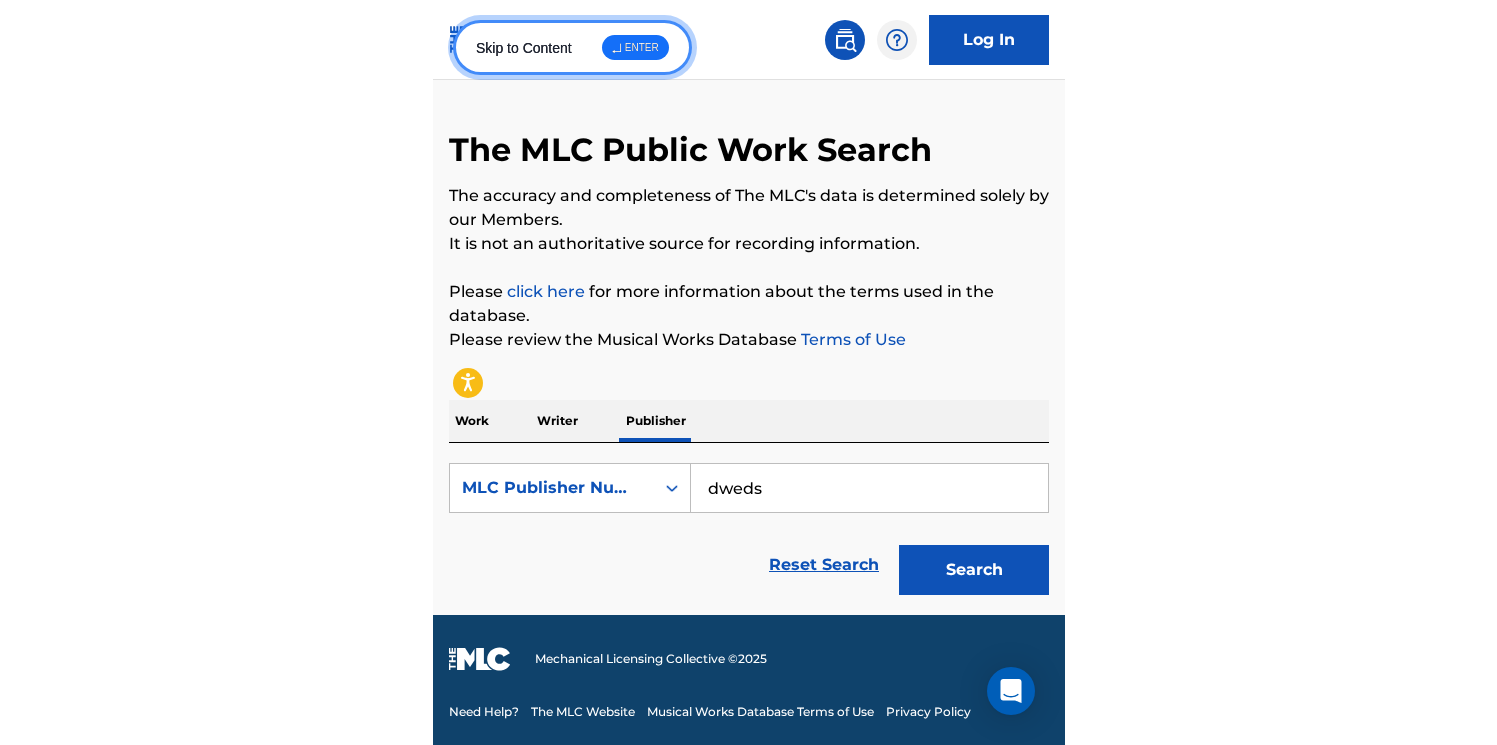 scroll, scrollTop: 0, scrollLeft: 0, axis: both 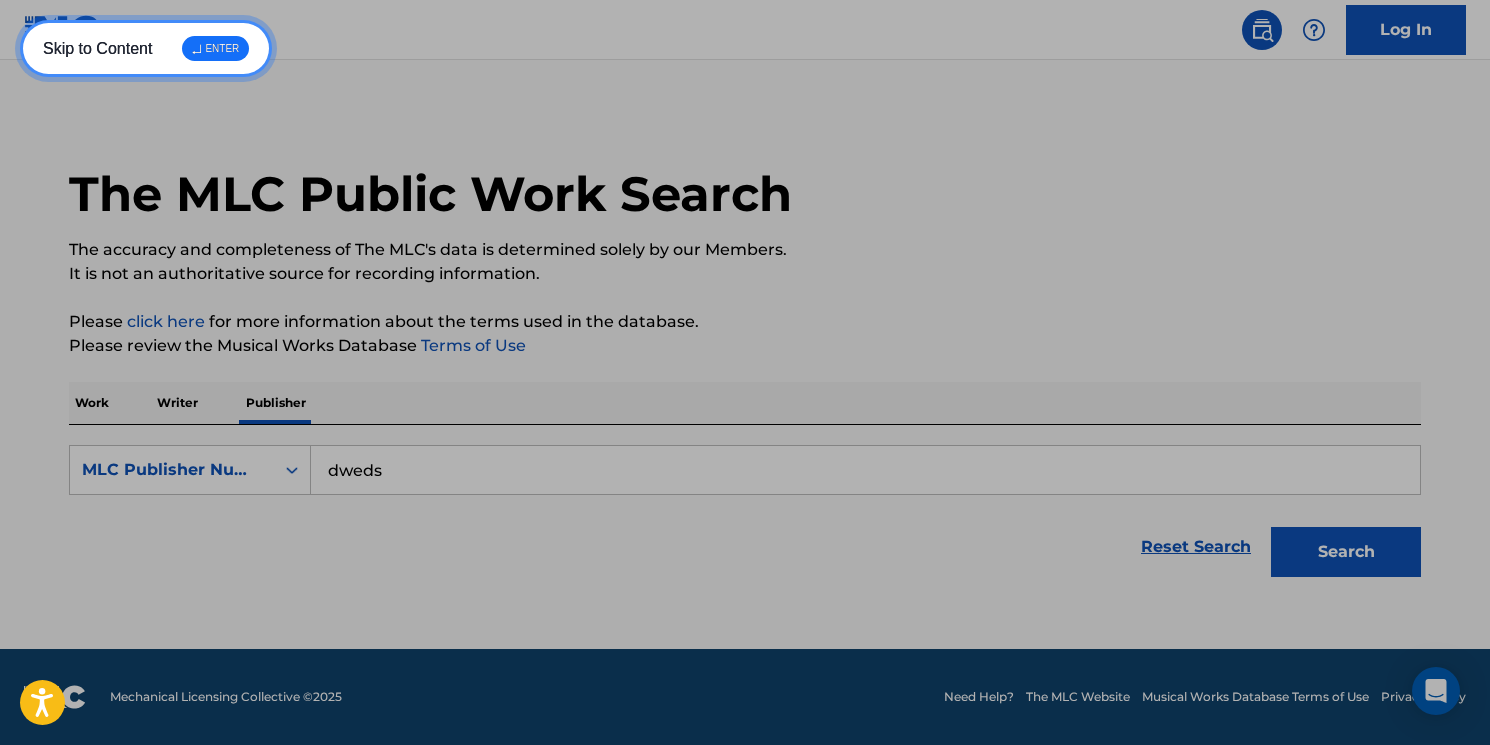 click on "Skip to Content ↵ ENTER" at bounding box center (146, 48) 